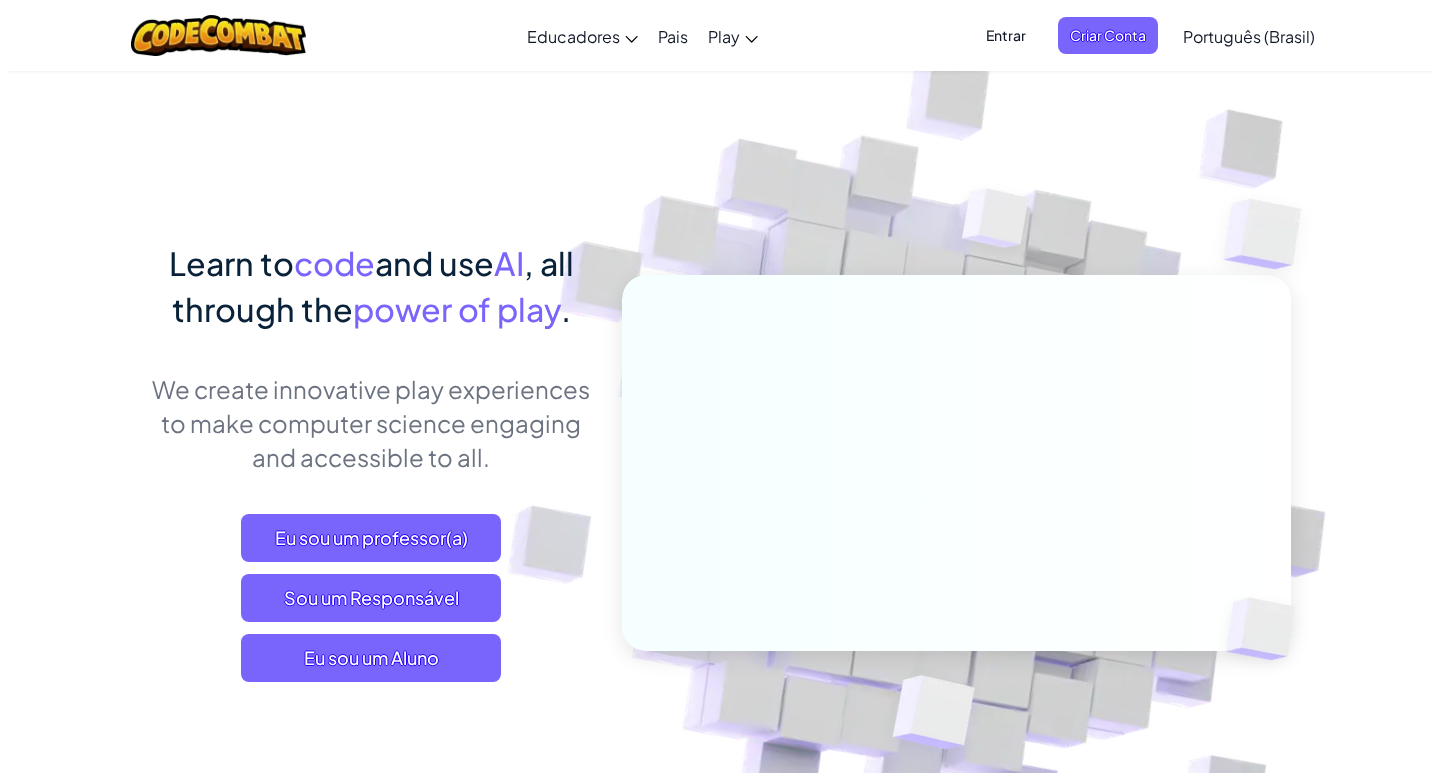 scroll, scrollTop: 0, scrollLeft: 0, axis: both 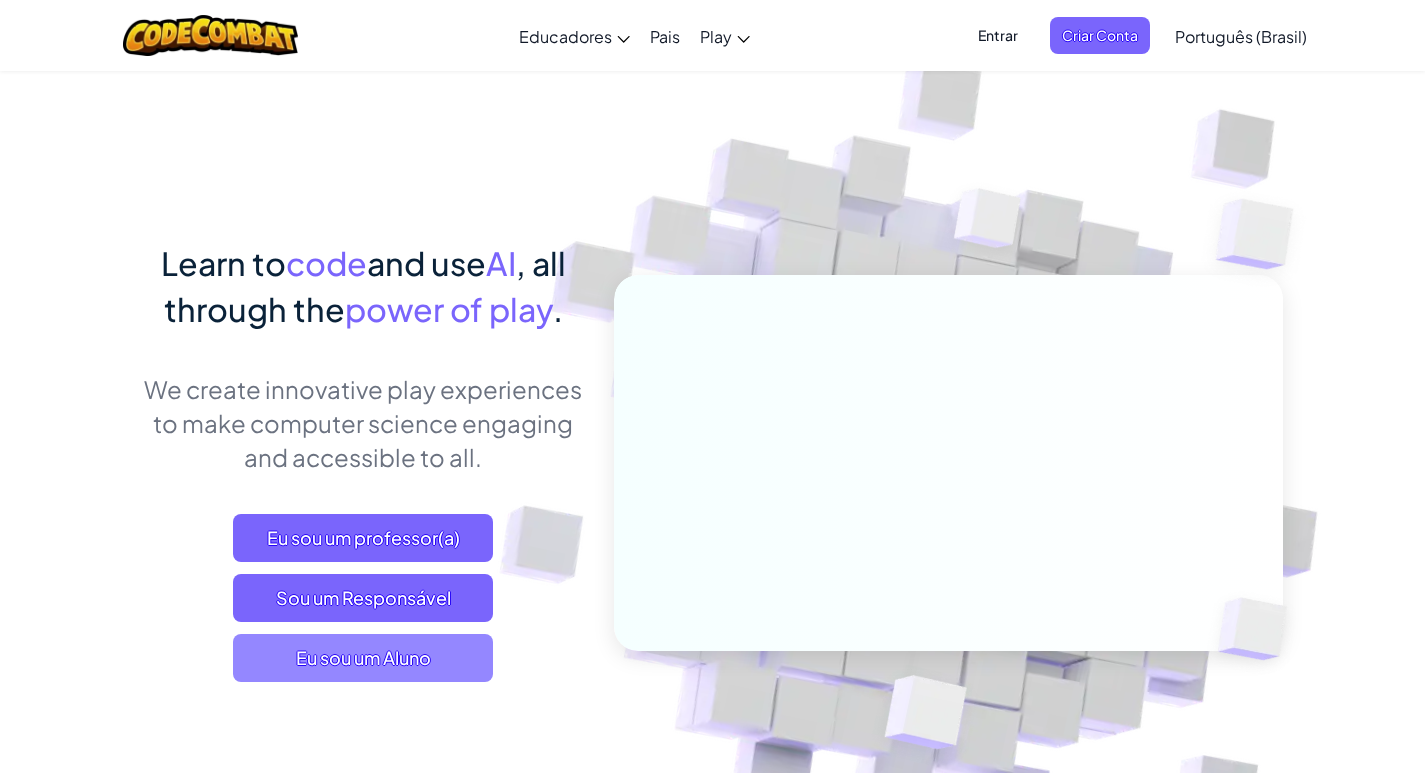 click on "Eu sou um Aluno" at bounding box center (363, 658) 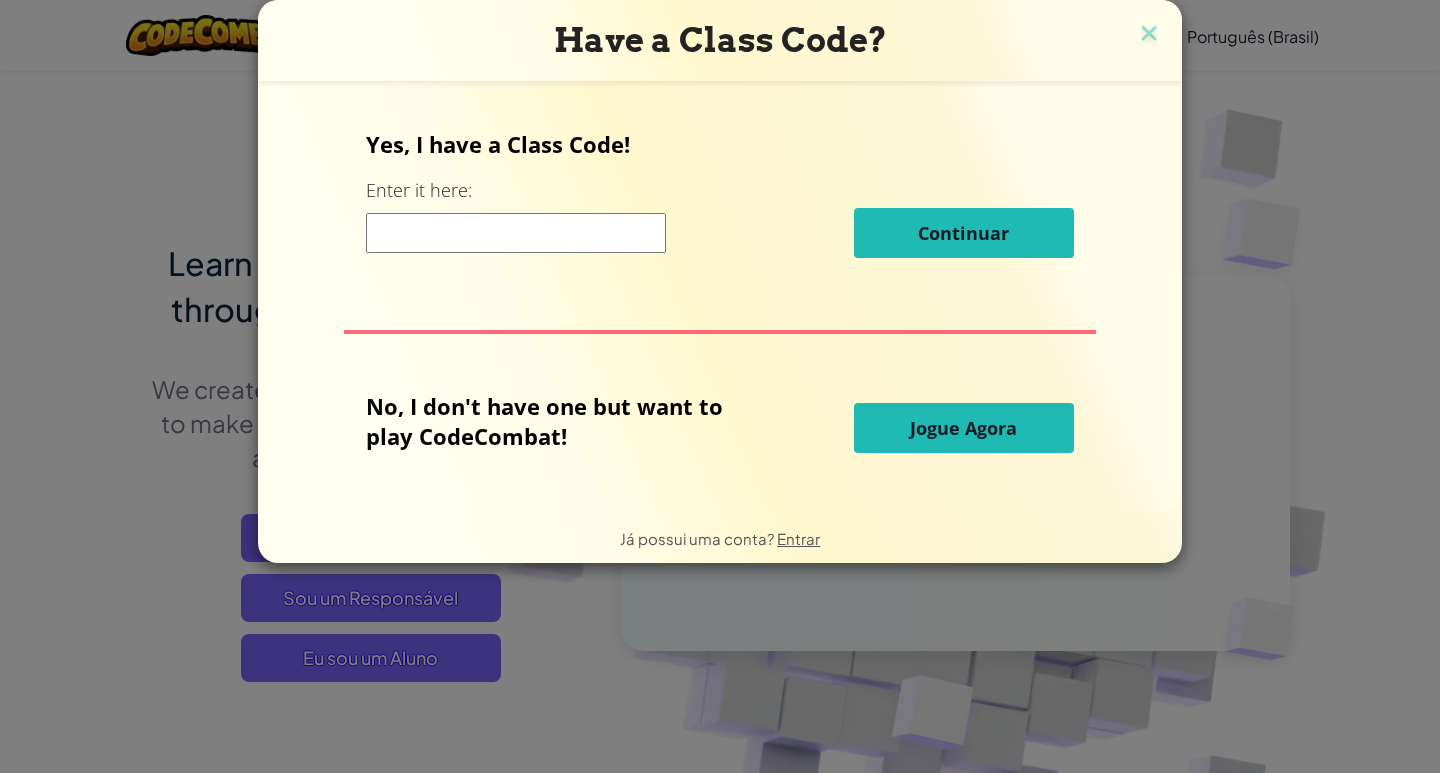 click on "Have a Class Code? Yes, I have a Class Code! Enter it here: Continuar No, I don't have one but want to play CodeCombat! Jogue Agora Já possui uma conta? Entrar" at bounding box center (720, 386) 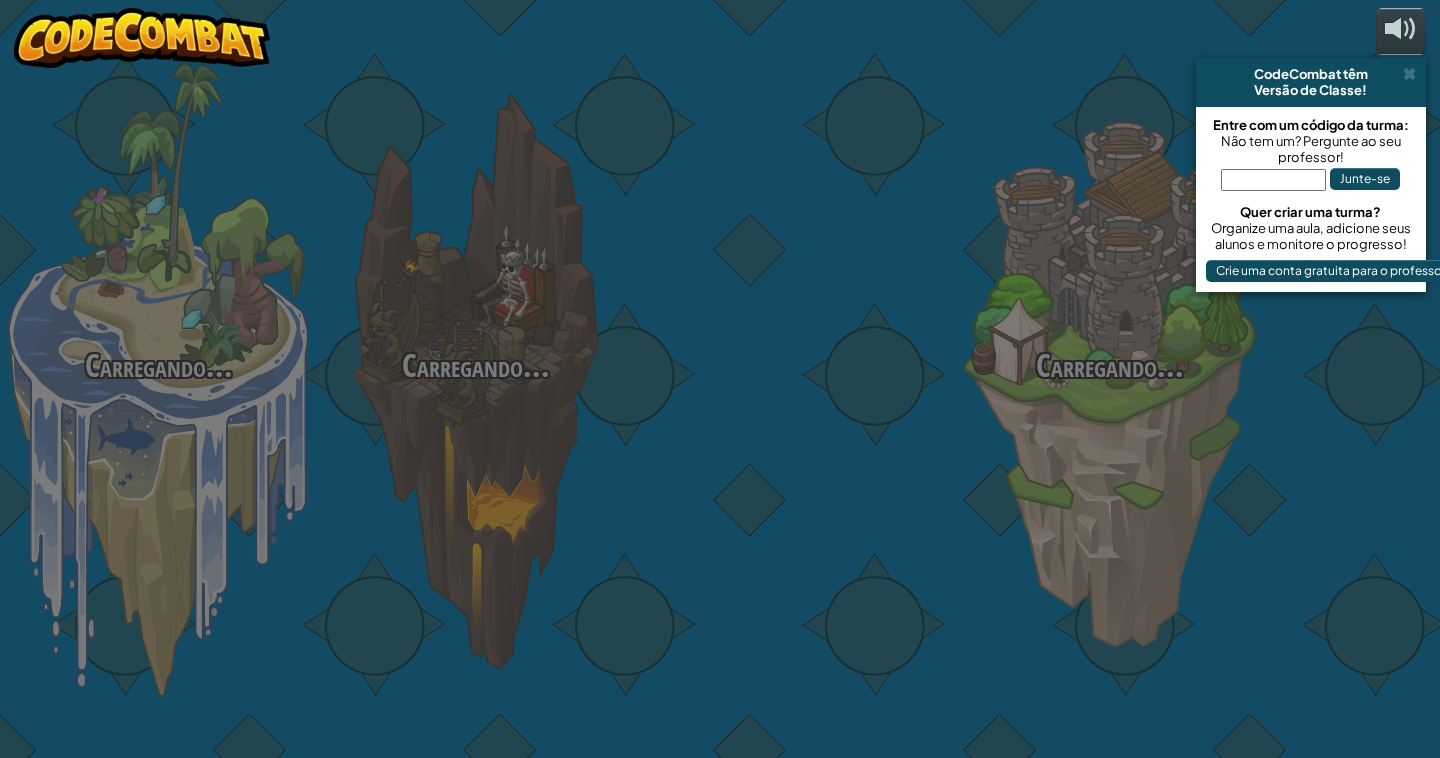 select on "pt-BR" 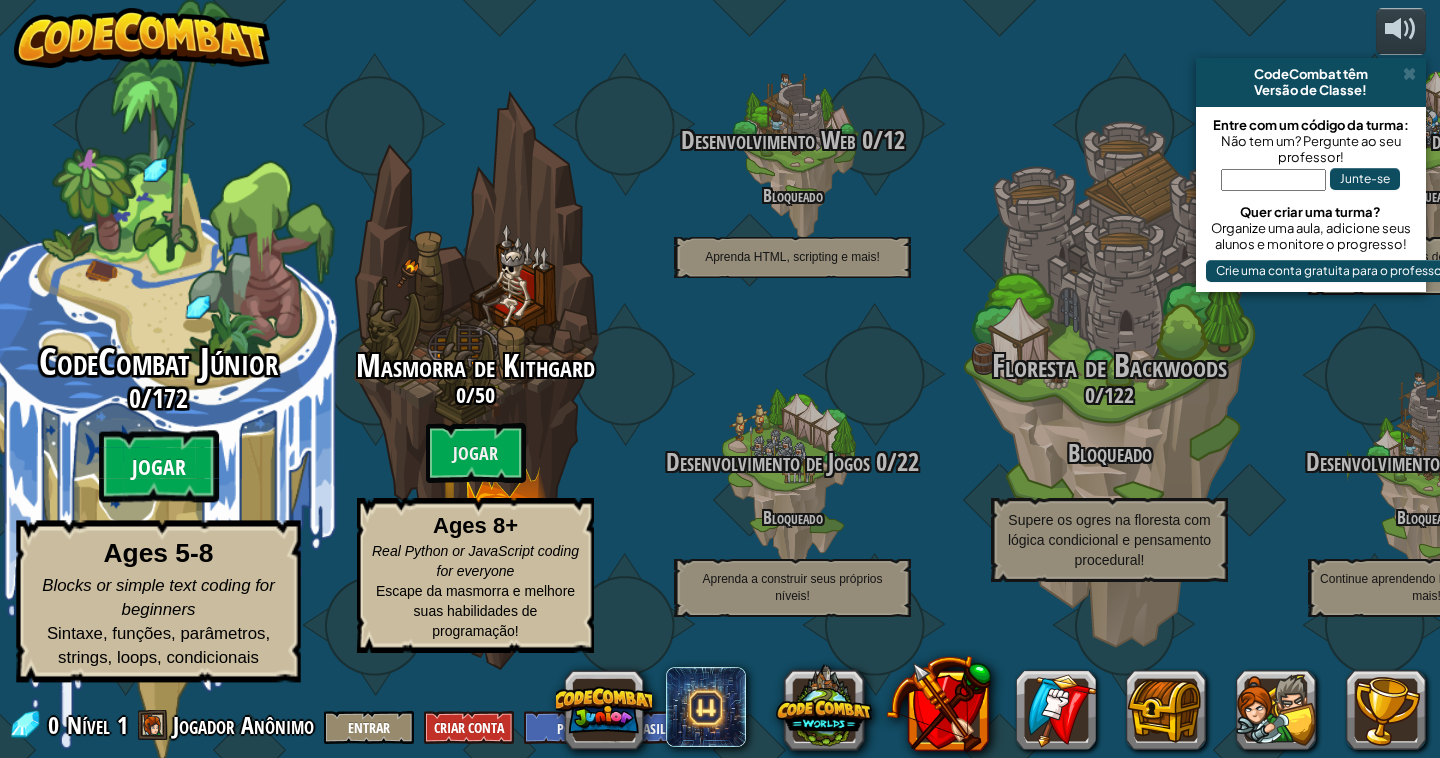 click on "Jogar" at bounding box center [159, 467] 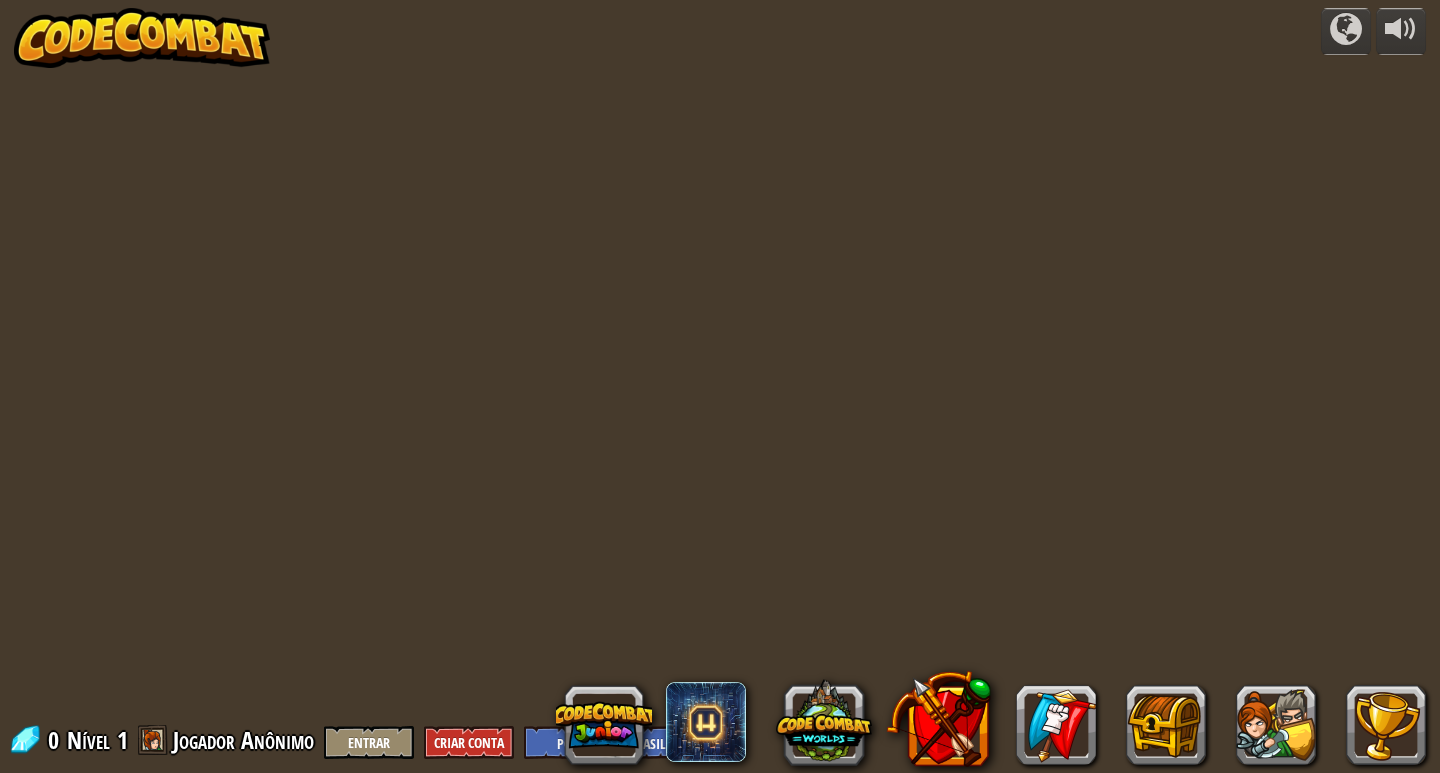 select on "pt-BR" 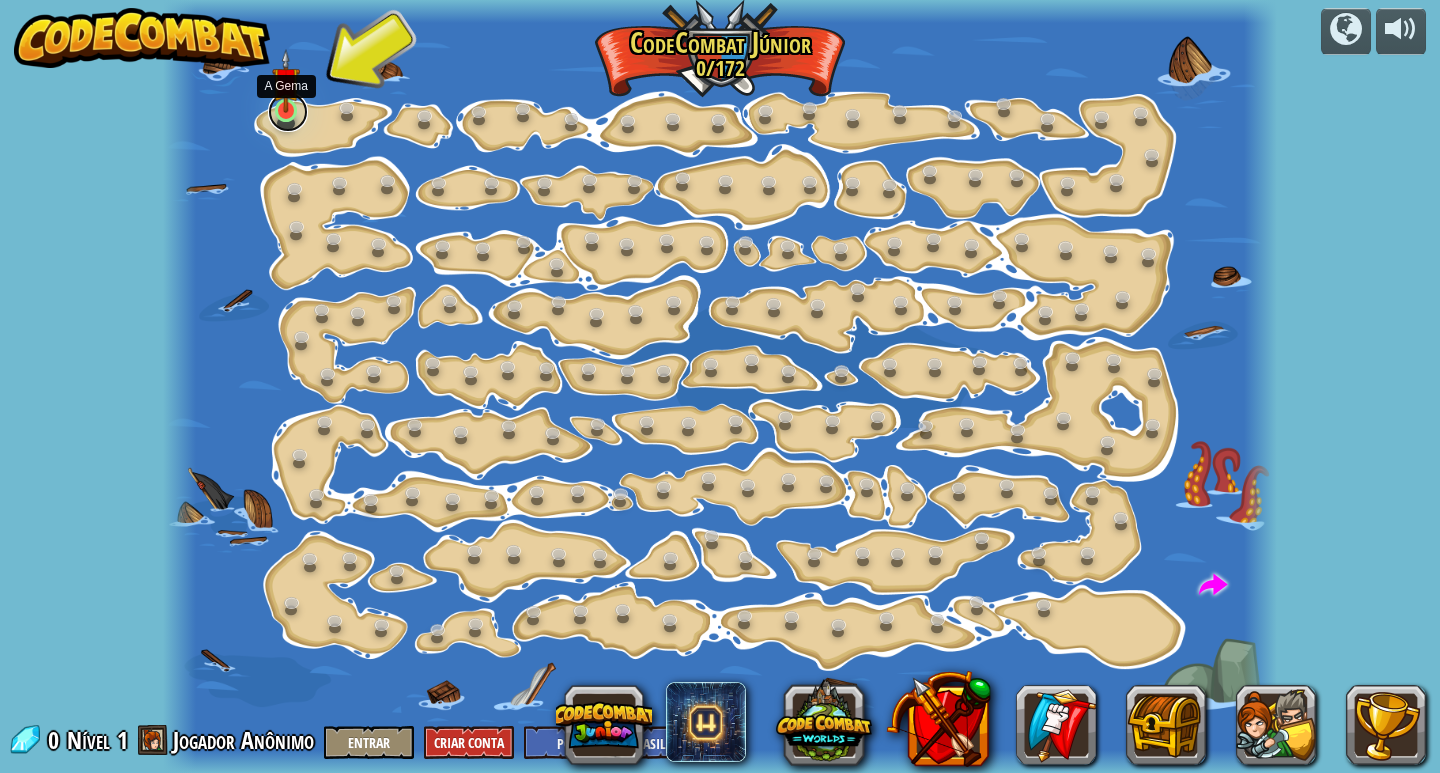 click at bounding box center [288, 112] 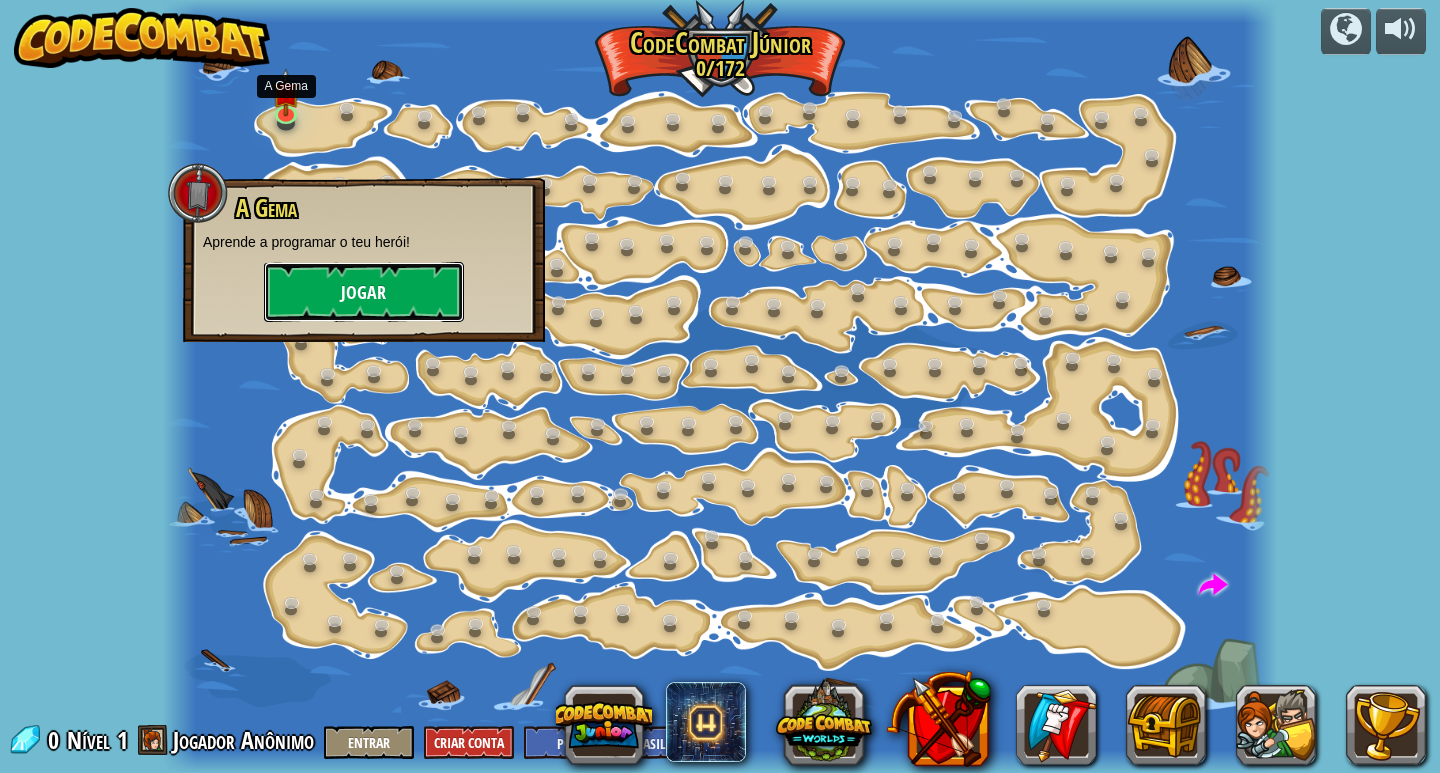 click on "Jogar" at bounding box center [364, 292] 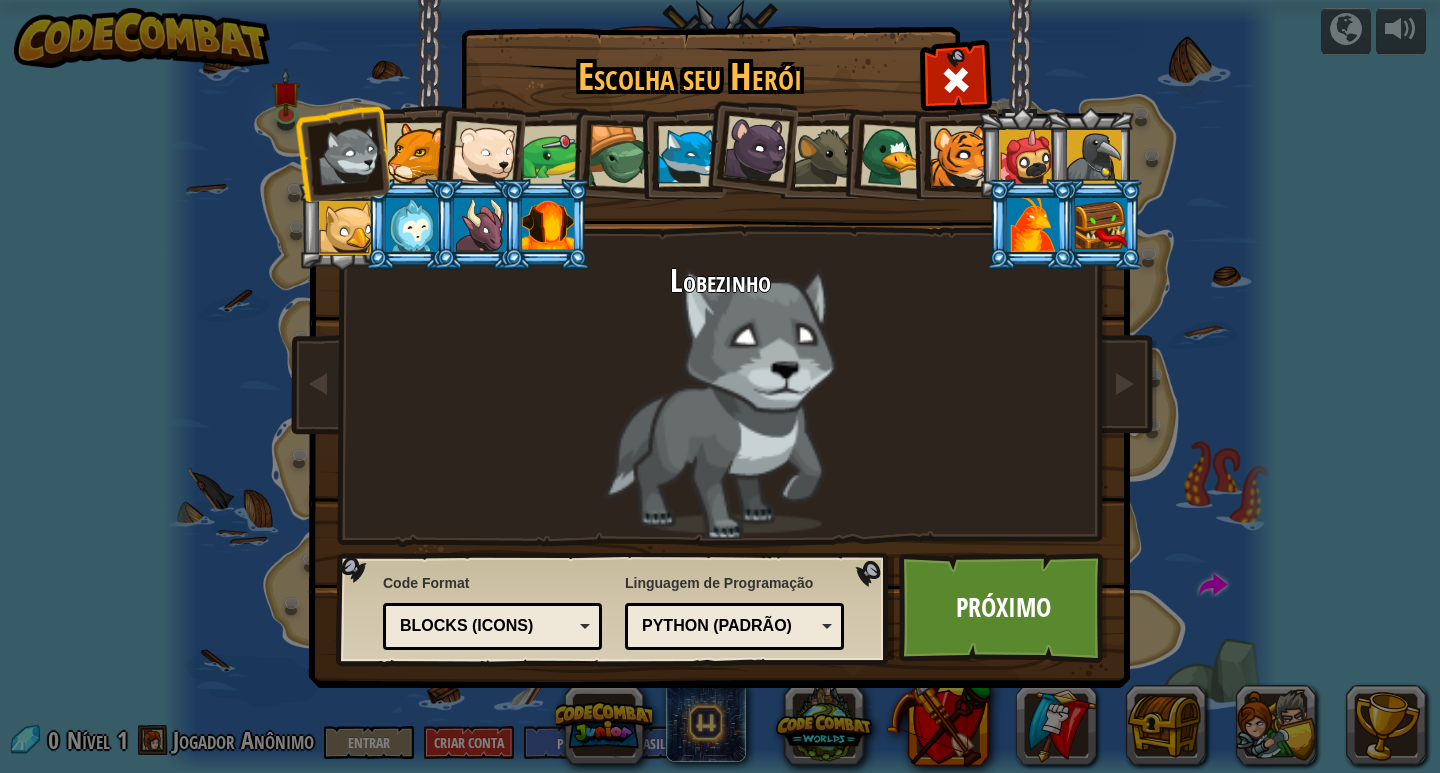 click at bounding box center [620, 157] 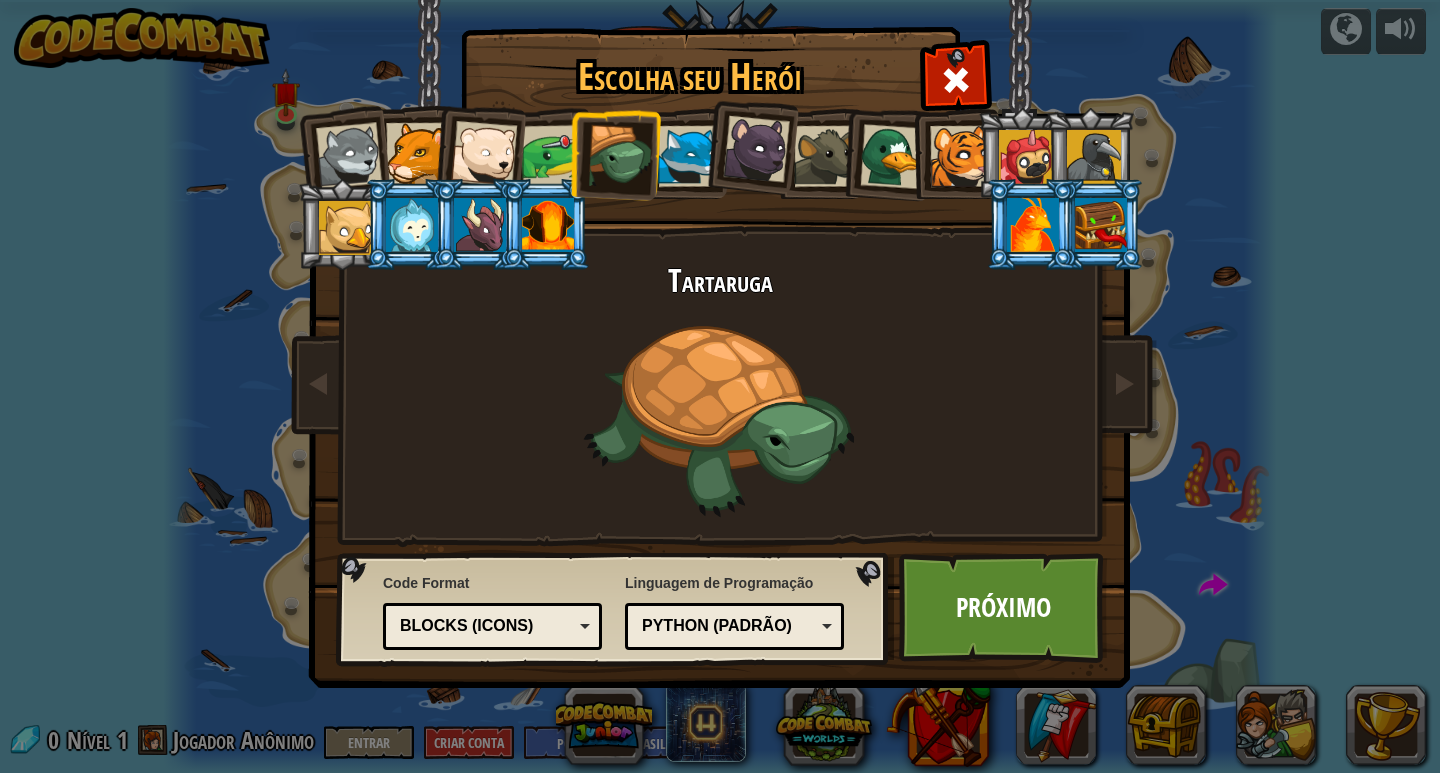 click at bounding box center (553, 156) 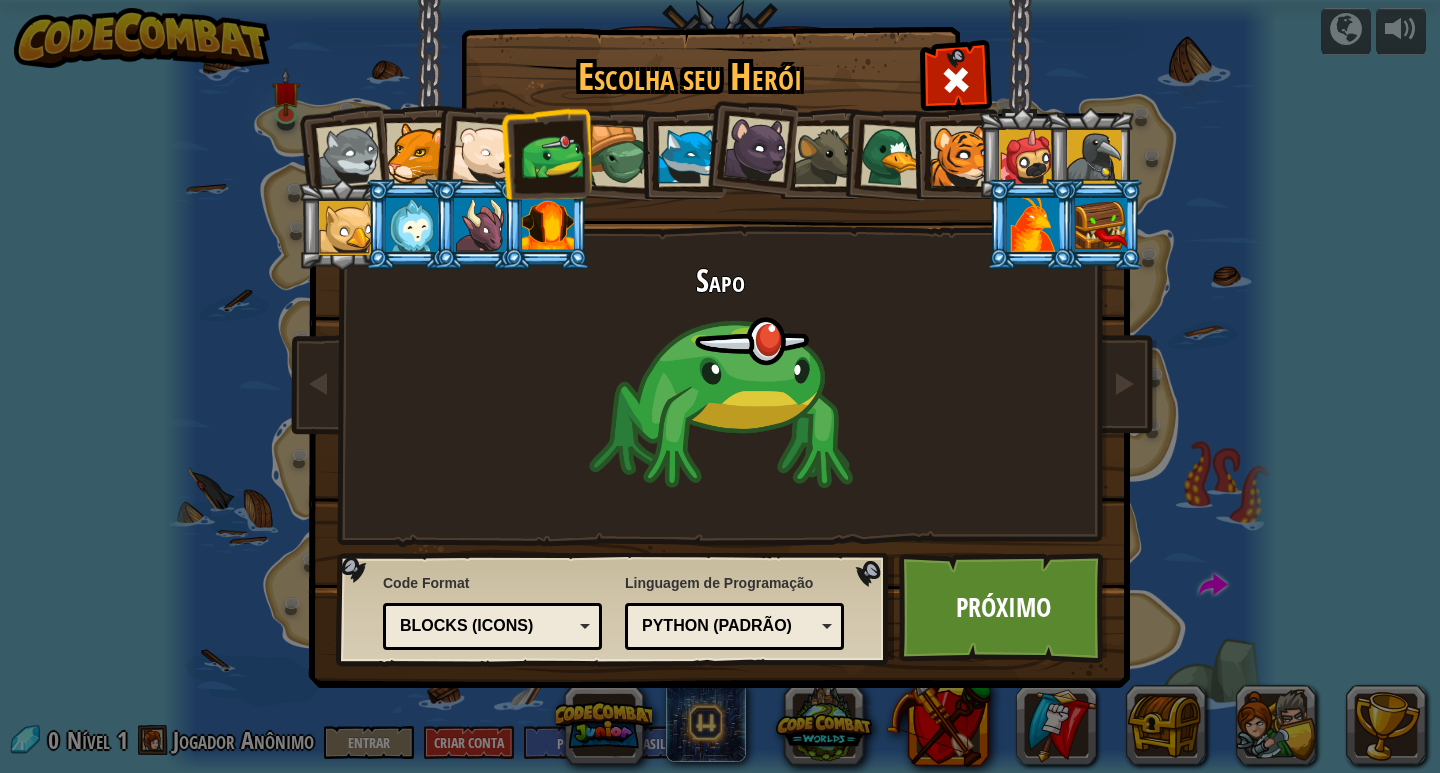 click at bounding box center (484, 154) 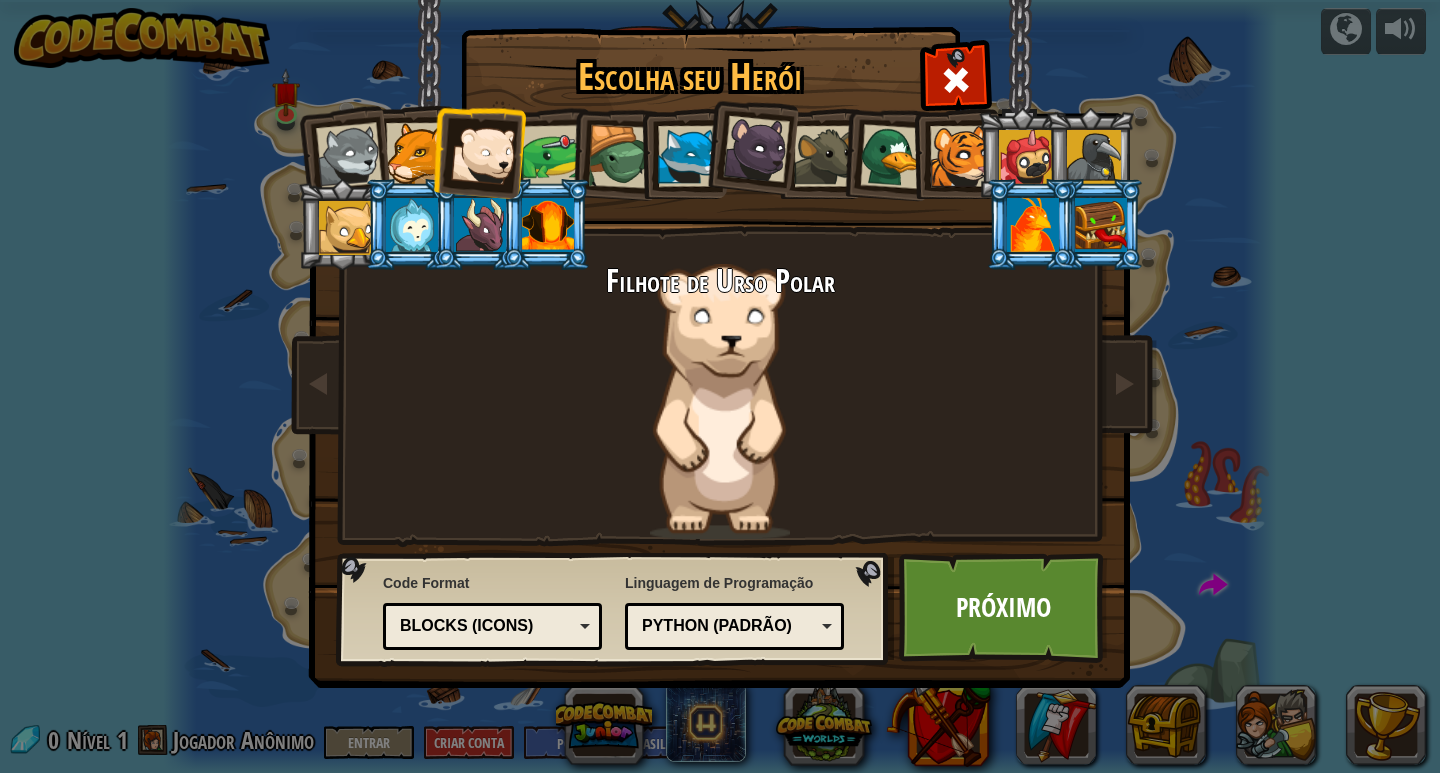 click at bounding box center (478, 150) 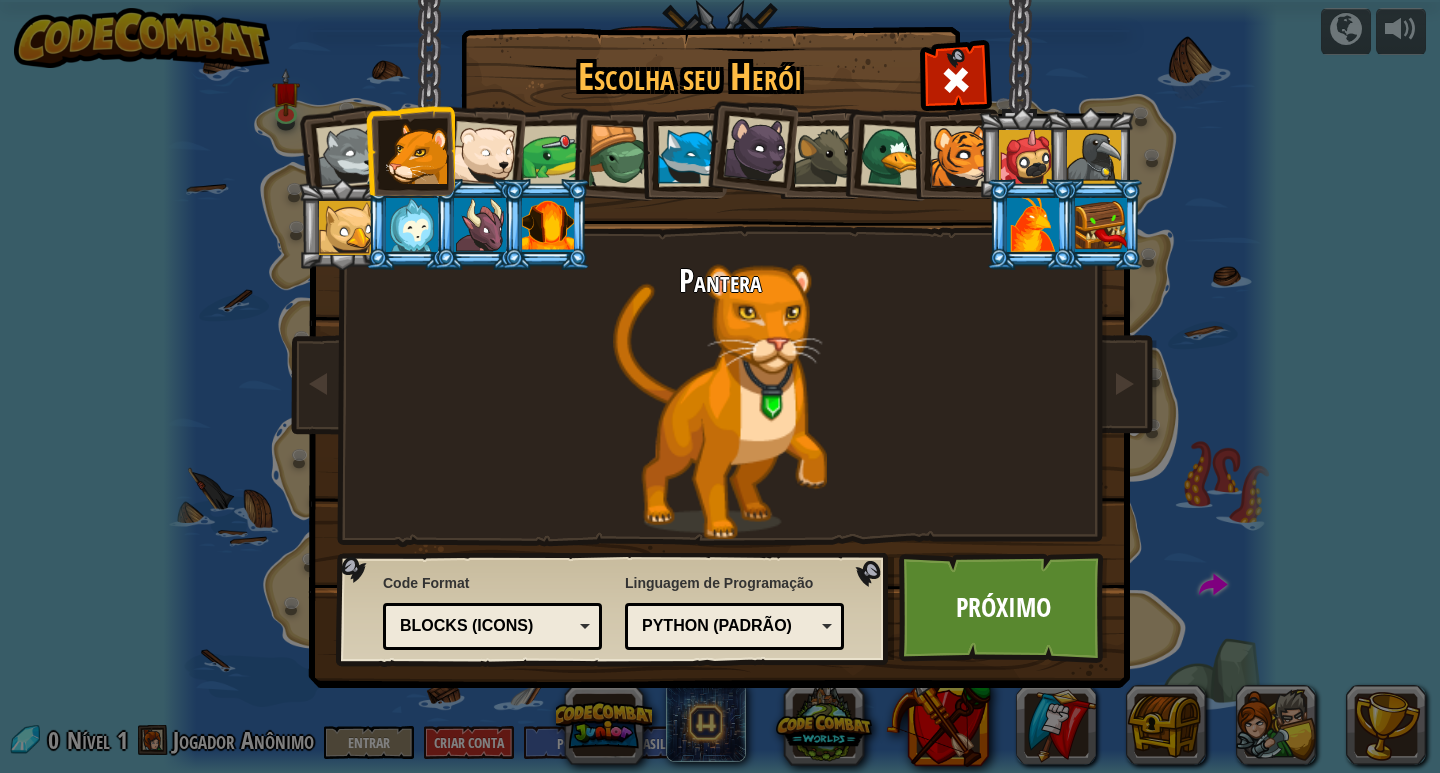 click at bounding box center (892, 156) 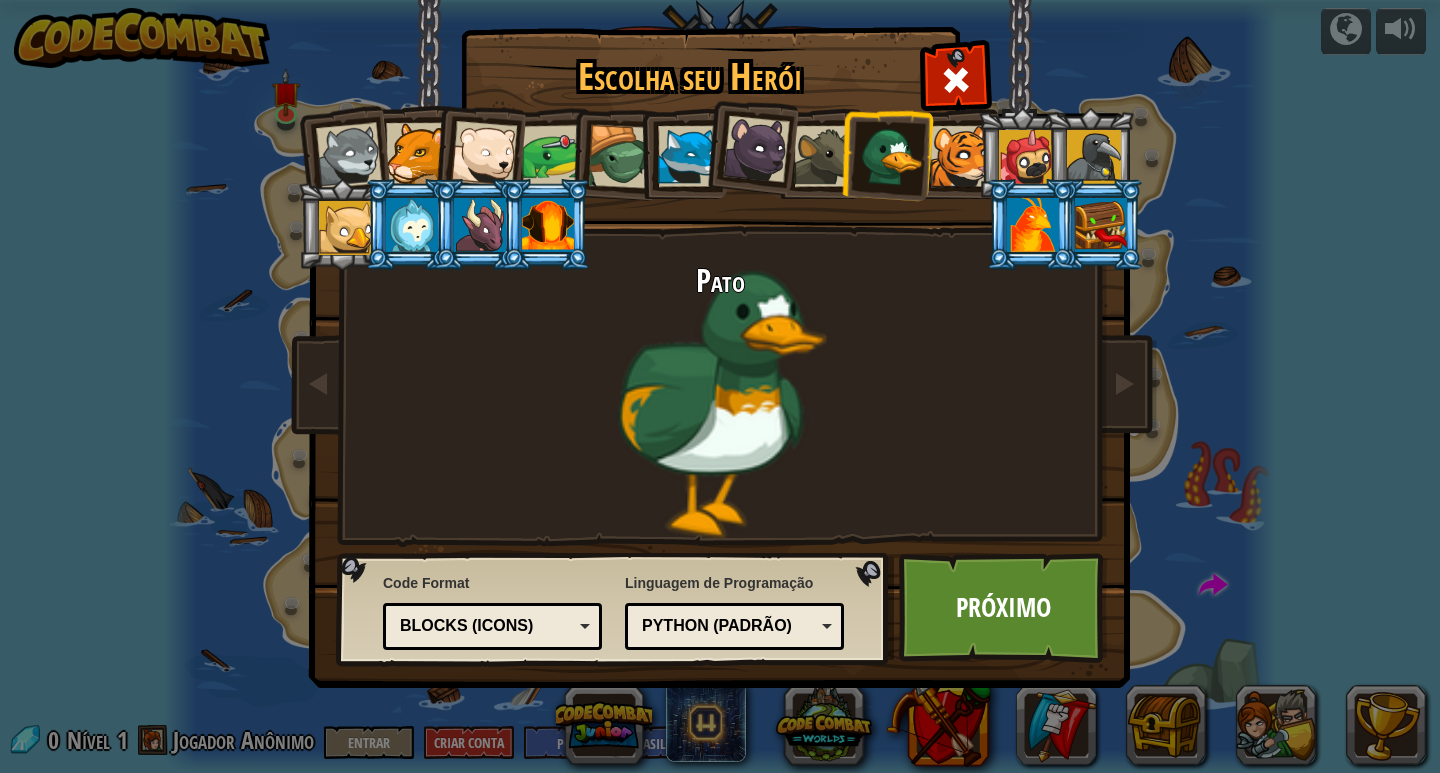 click on "Python (Padrão)" at bounding box center [728, 626] 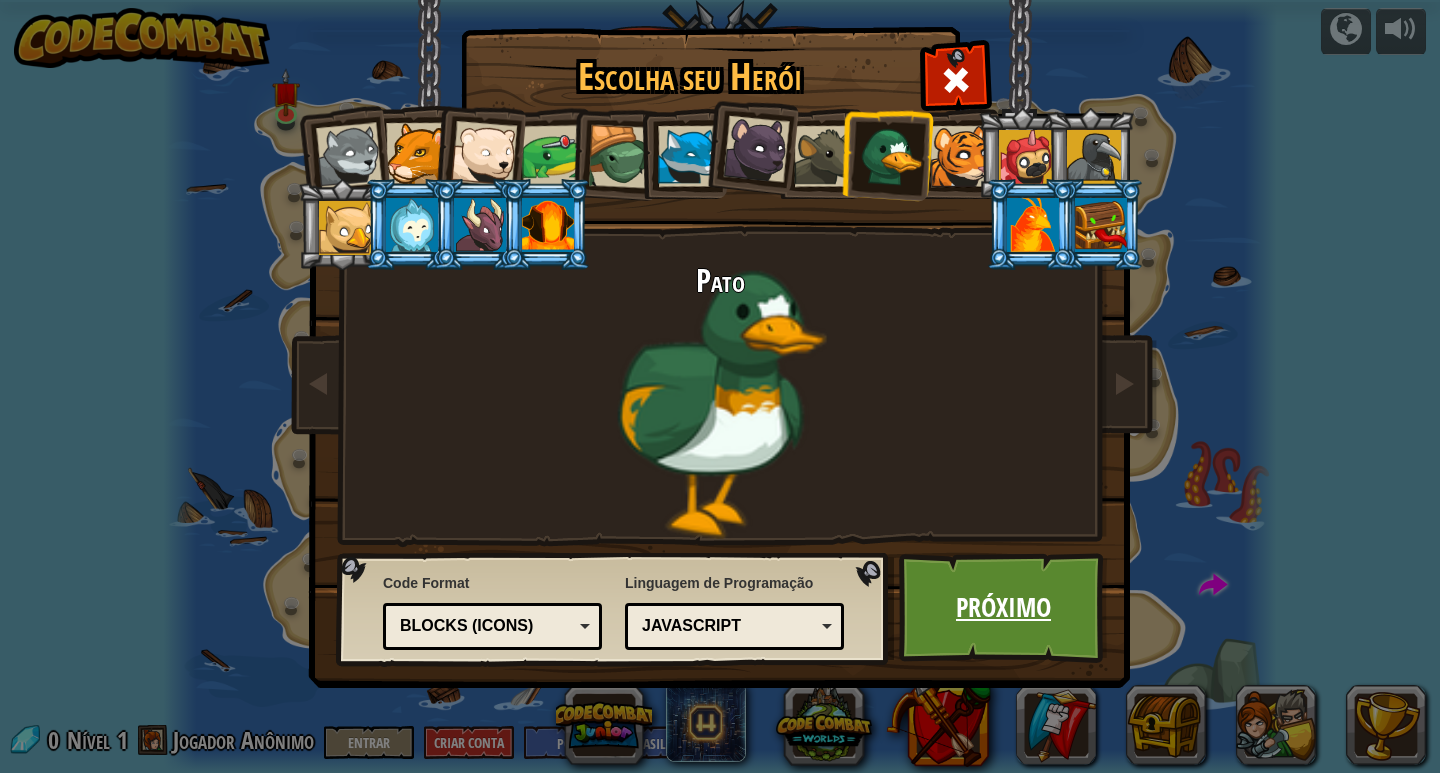 click on "Próximo" at bounding box center (1003, 608) 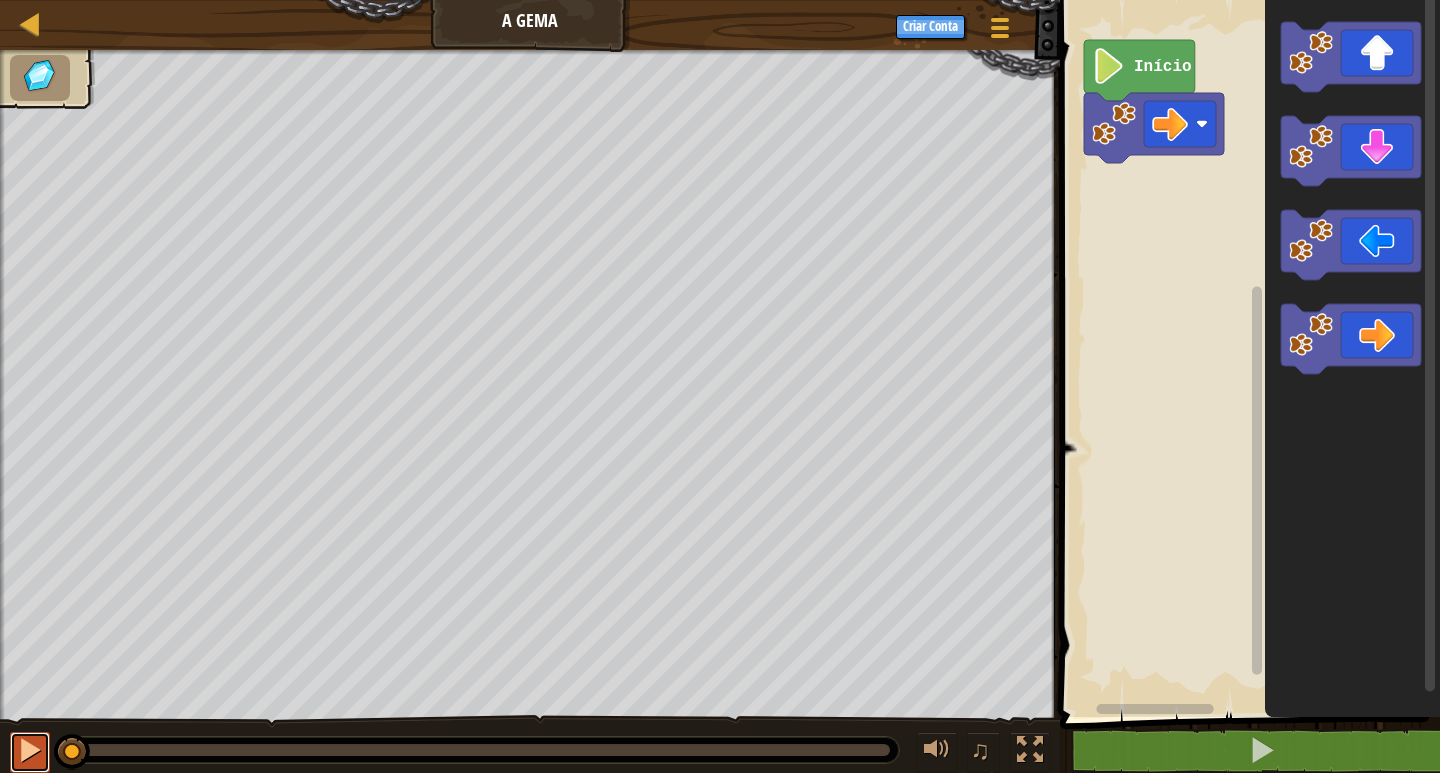 click at bounding box center (30, 750) 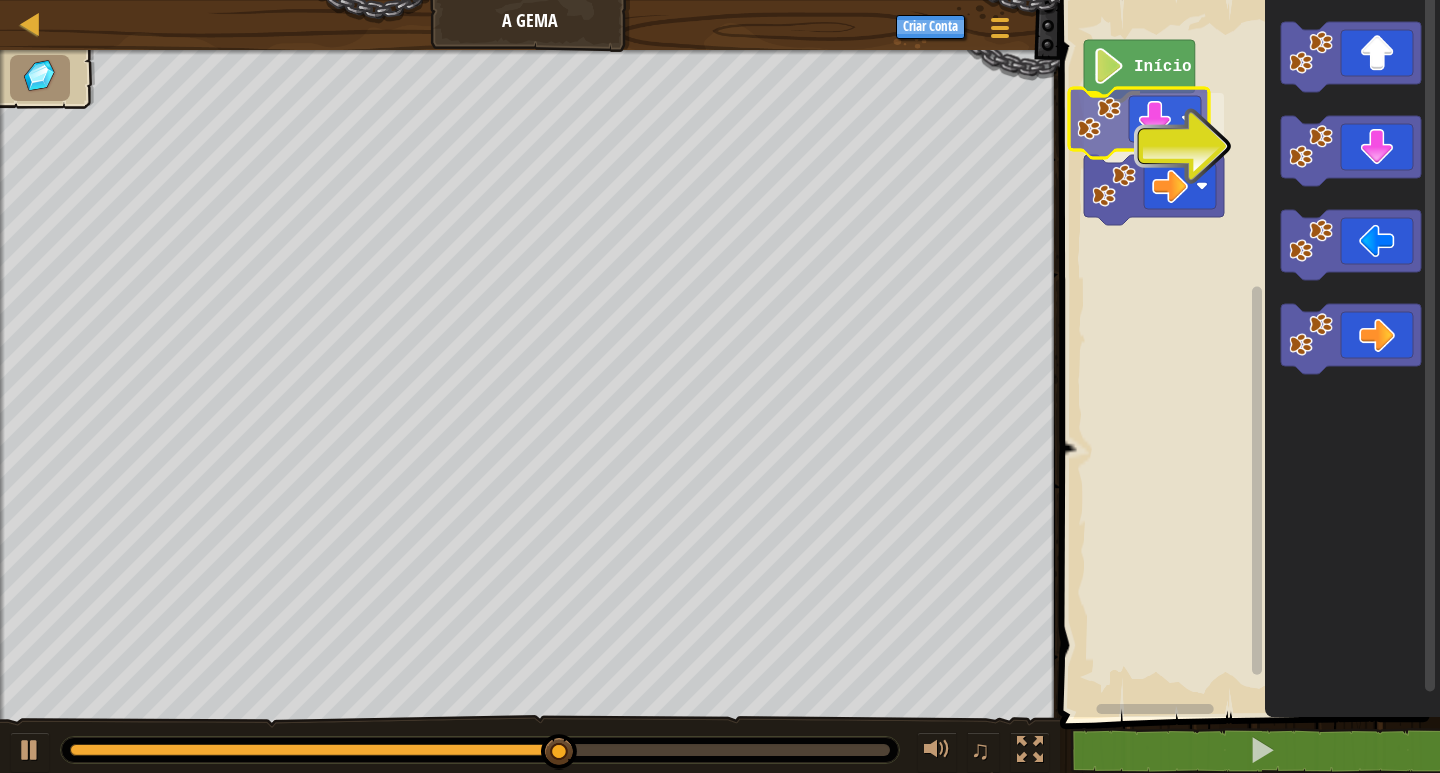 click on "Início" at bounding box center (1247, 353) 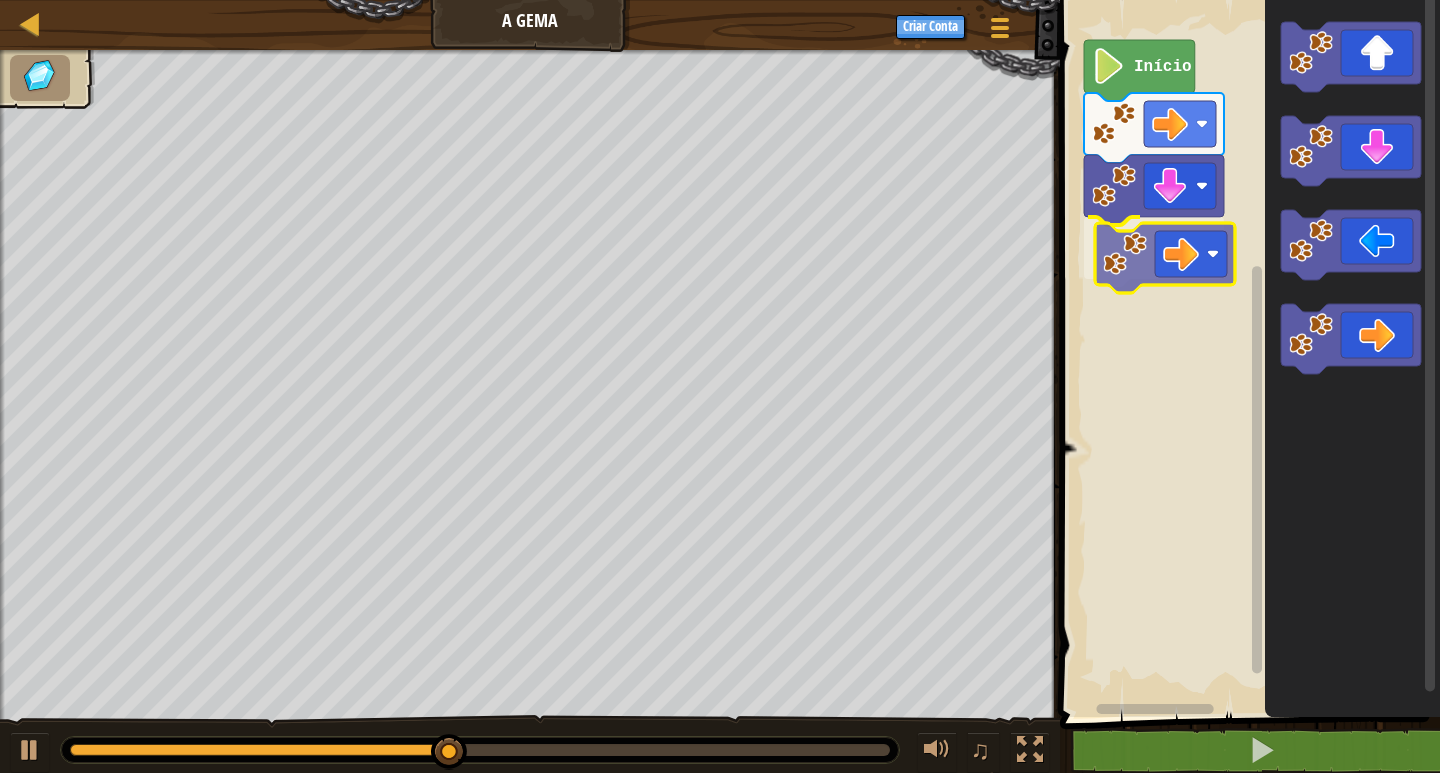 click on "Início" at bounding box center (1247, 353) 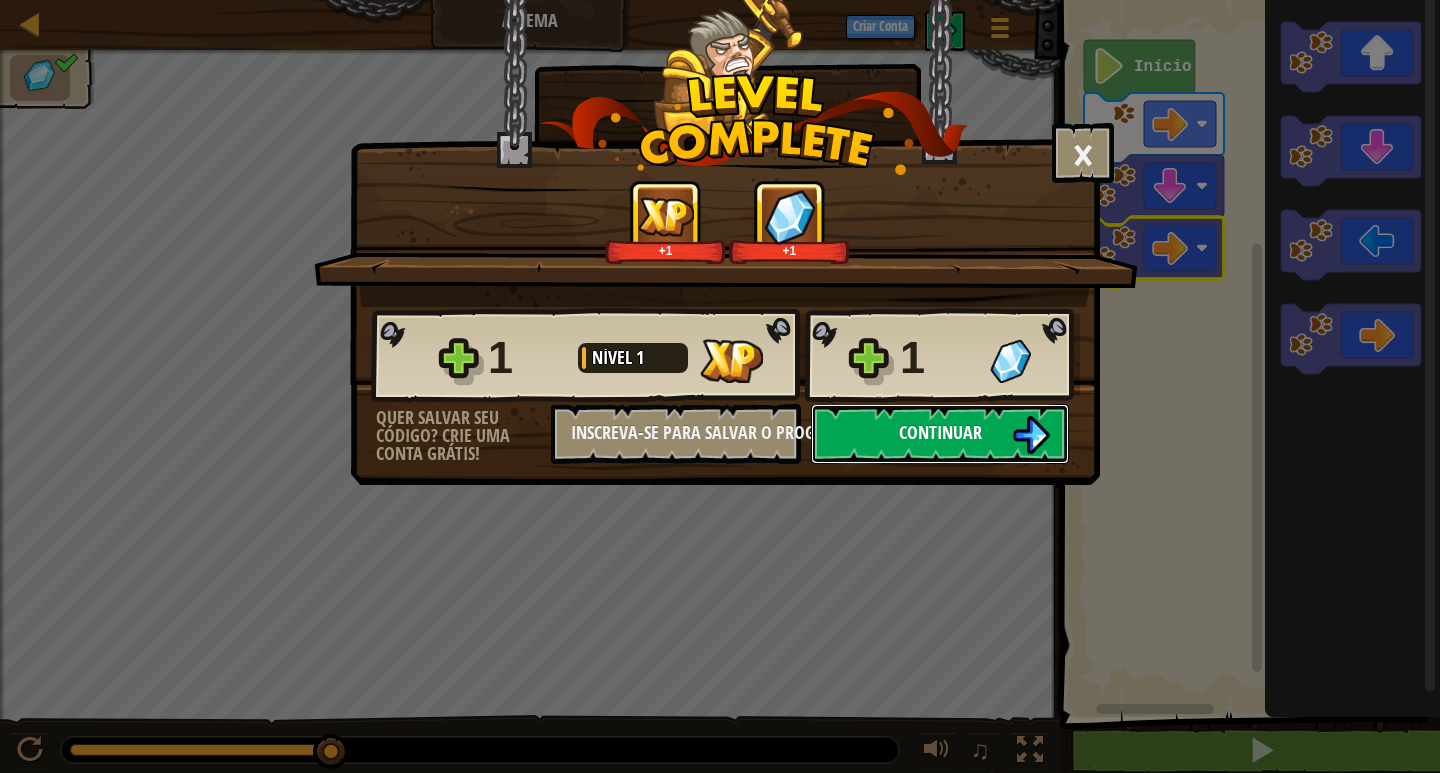 click on "Continuar" at bounding box center [940, 432] 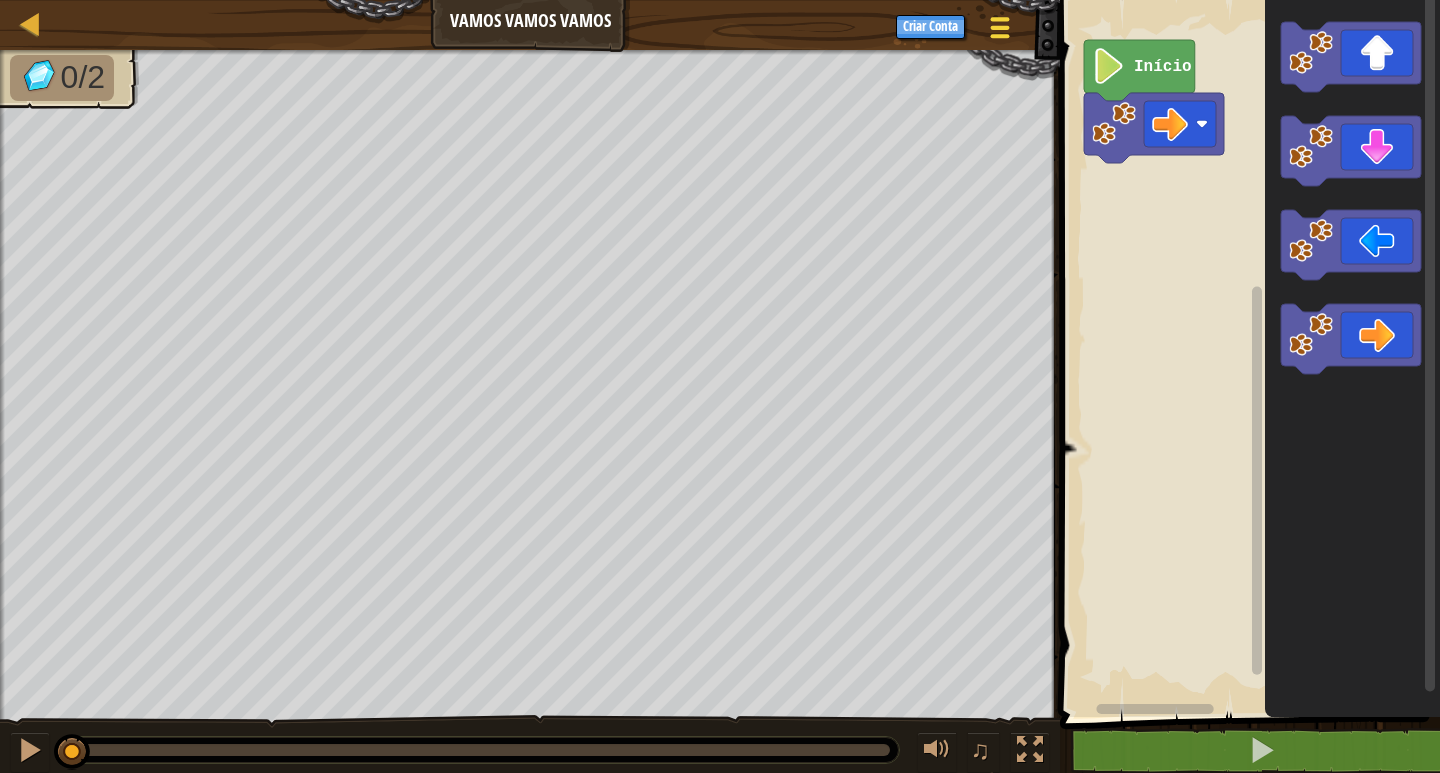 click at bounding box center [1000, 28] 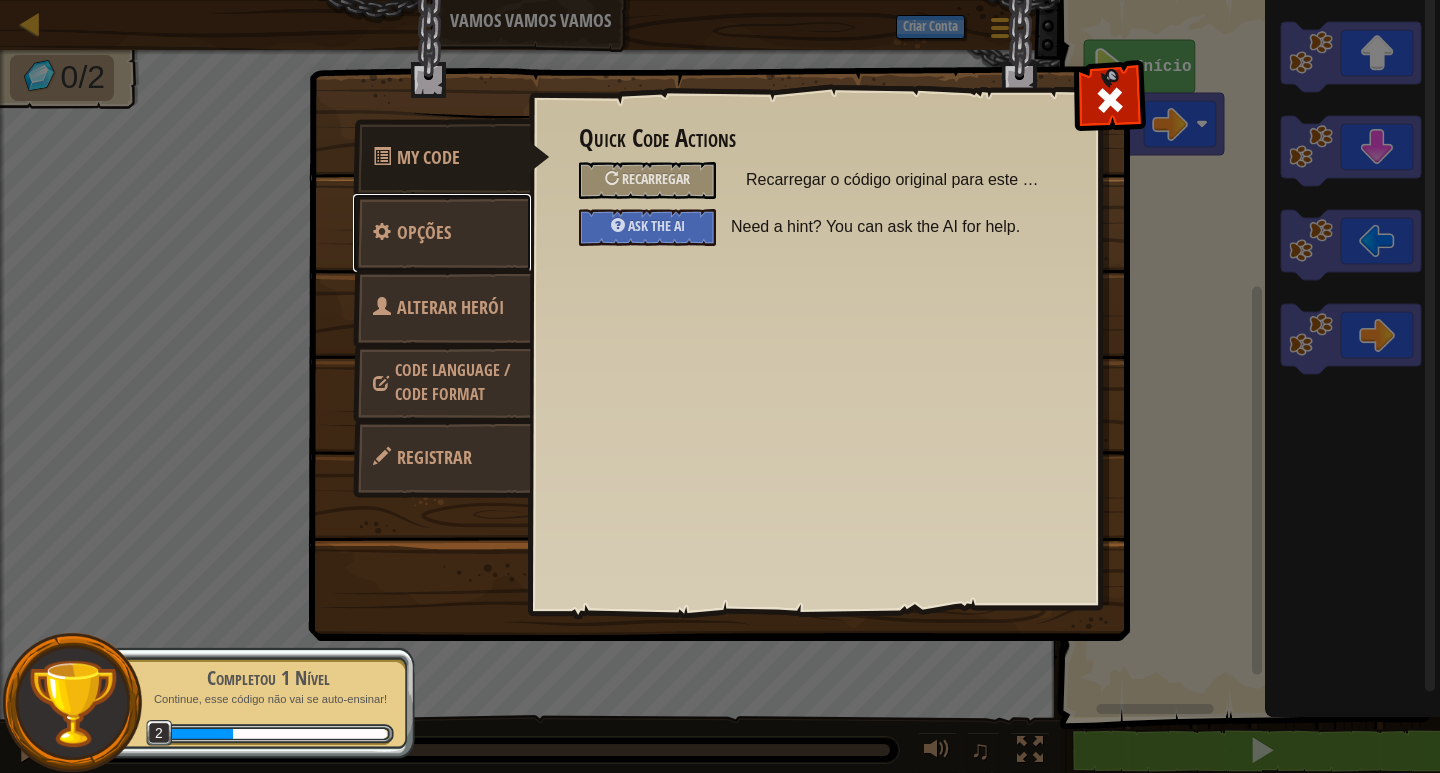 click on "Opções" at bounding box center [442, 233] 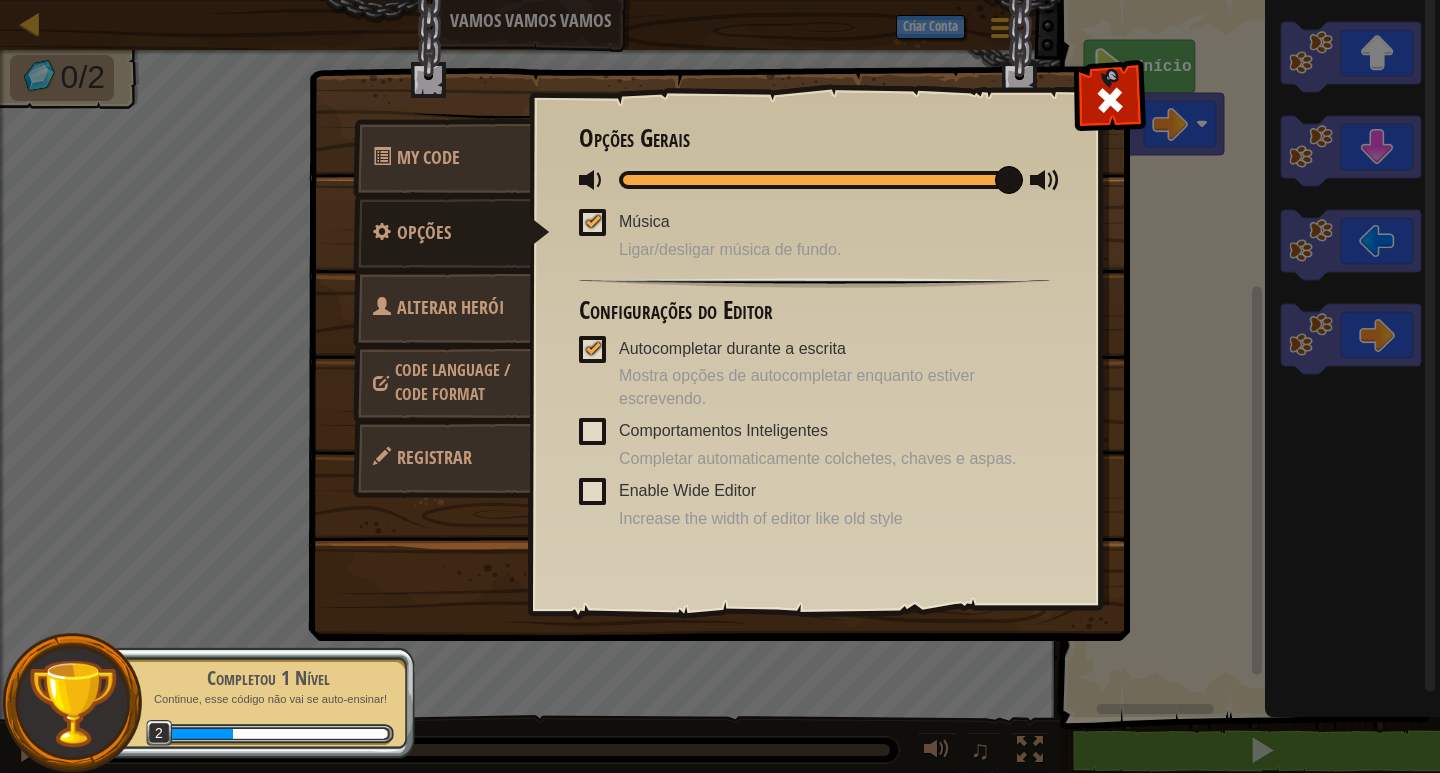 click at bounding box center (593, 221) 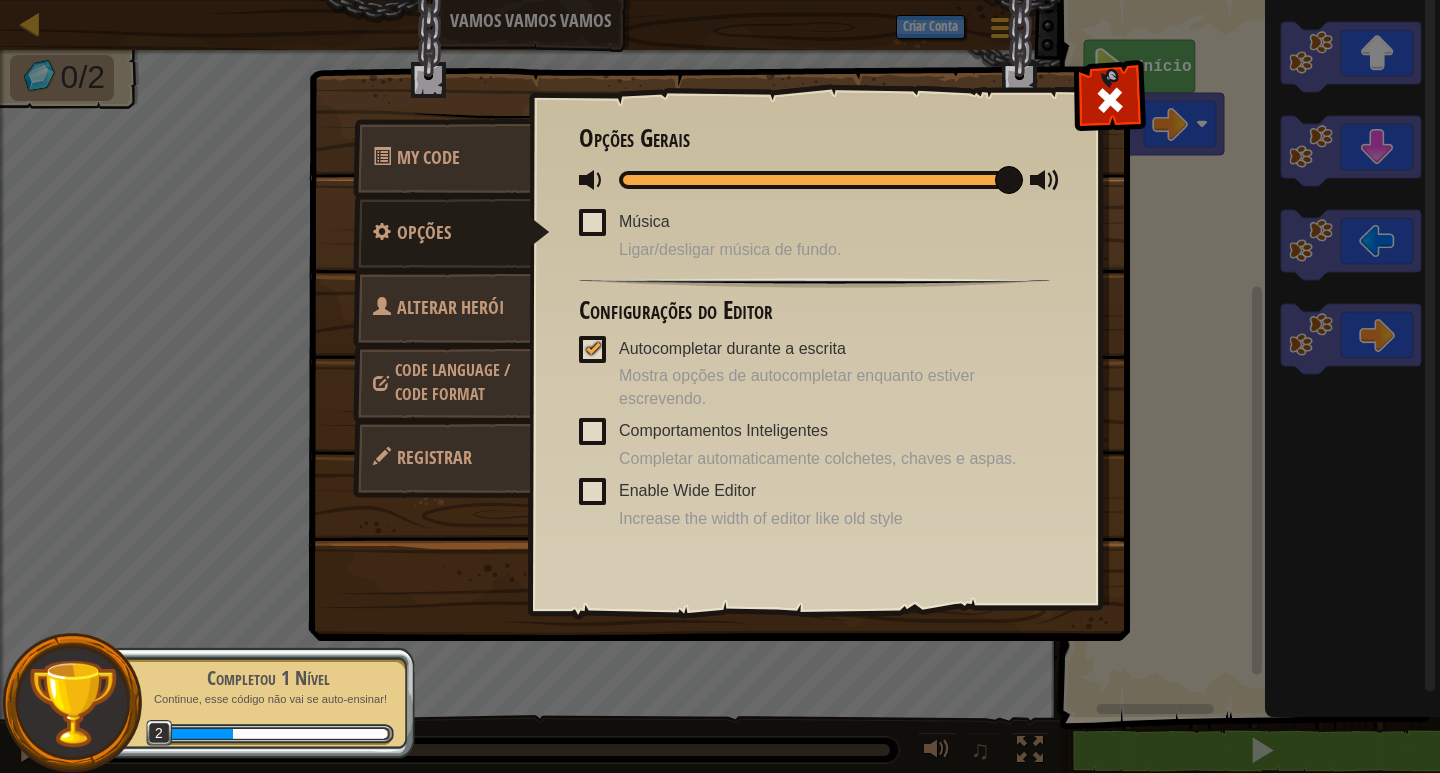 click at bounding box center [1109, 95] 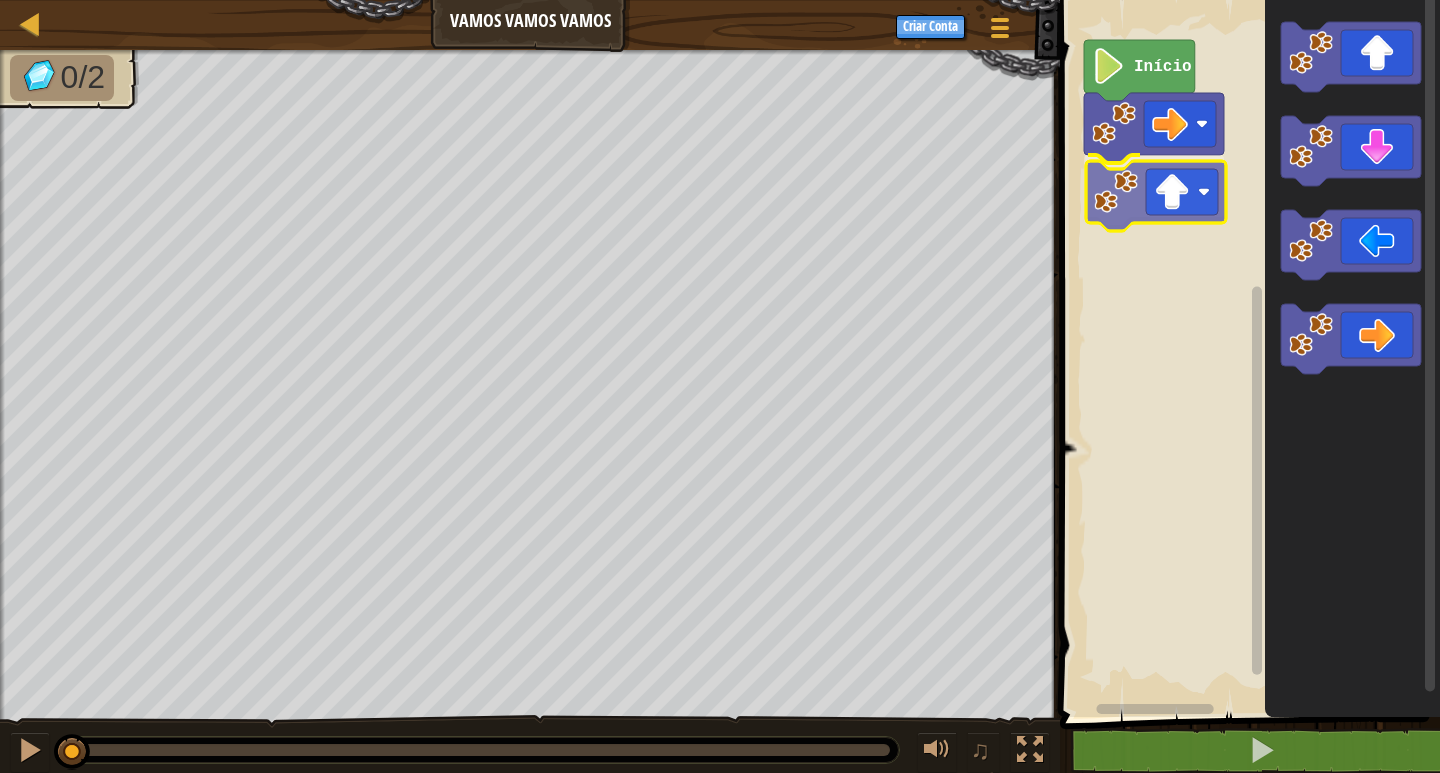 click on "Início" at bounding box center [1247, 353] 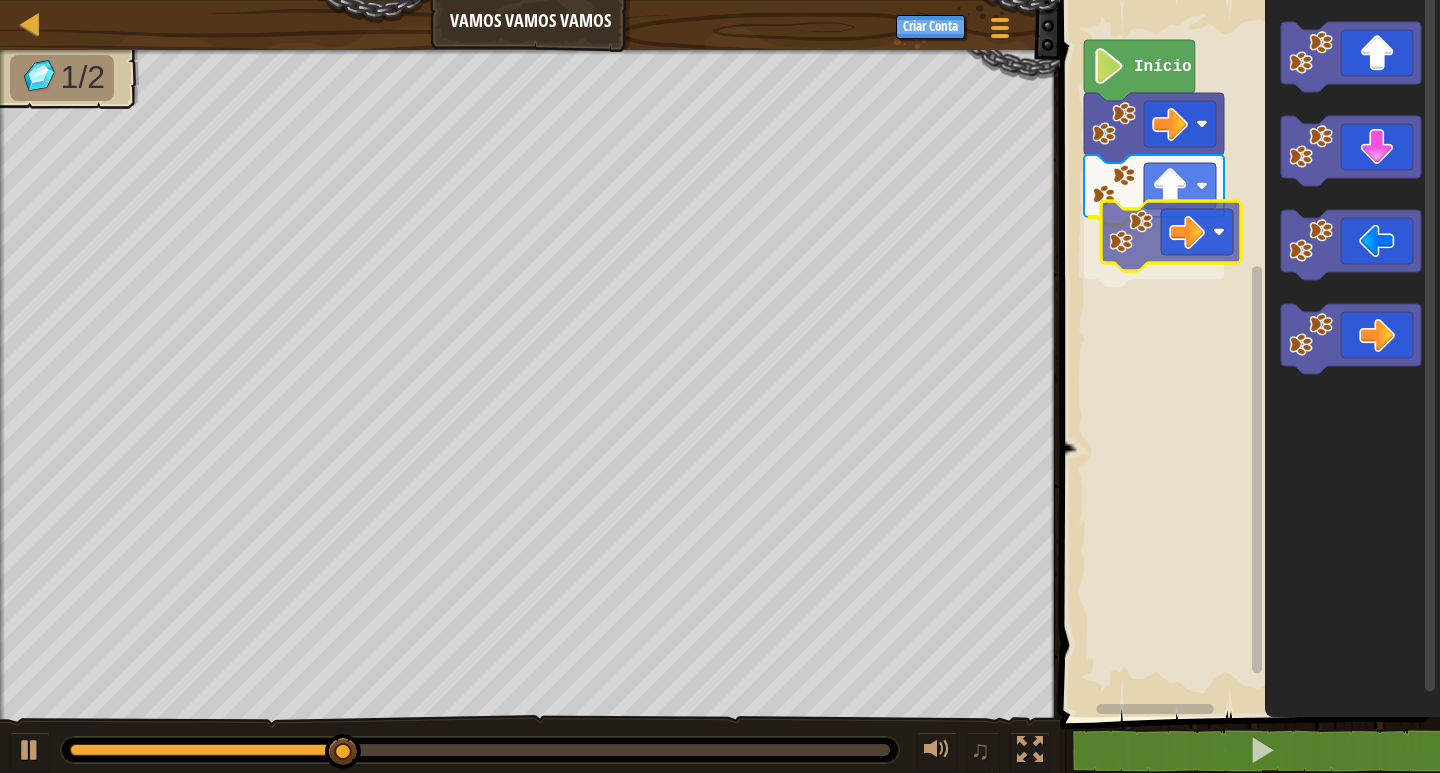click on "Início" at bounding box center [1247, 353] 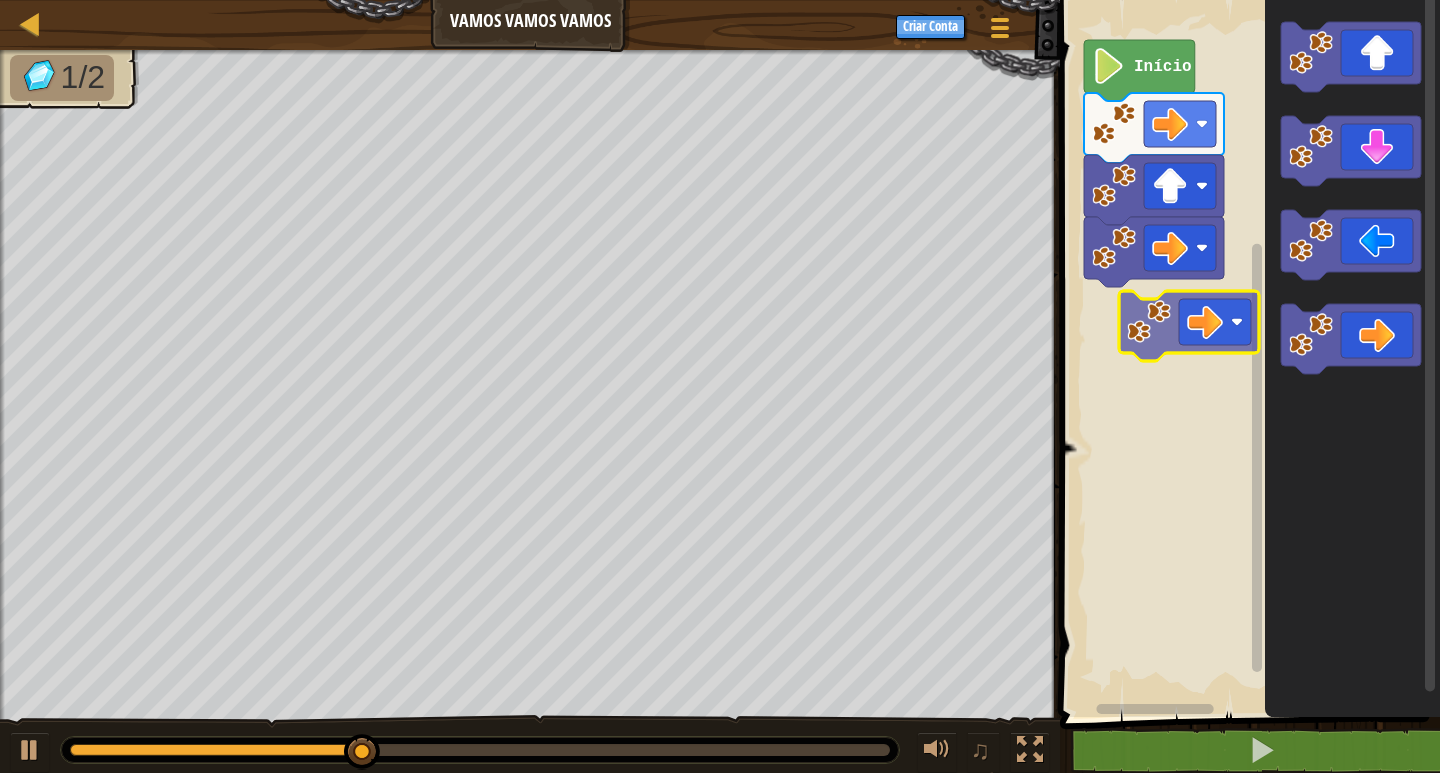 click on "Início" at bounding box center (1247, 353) 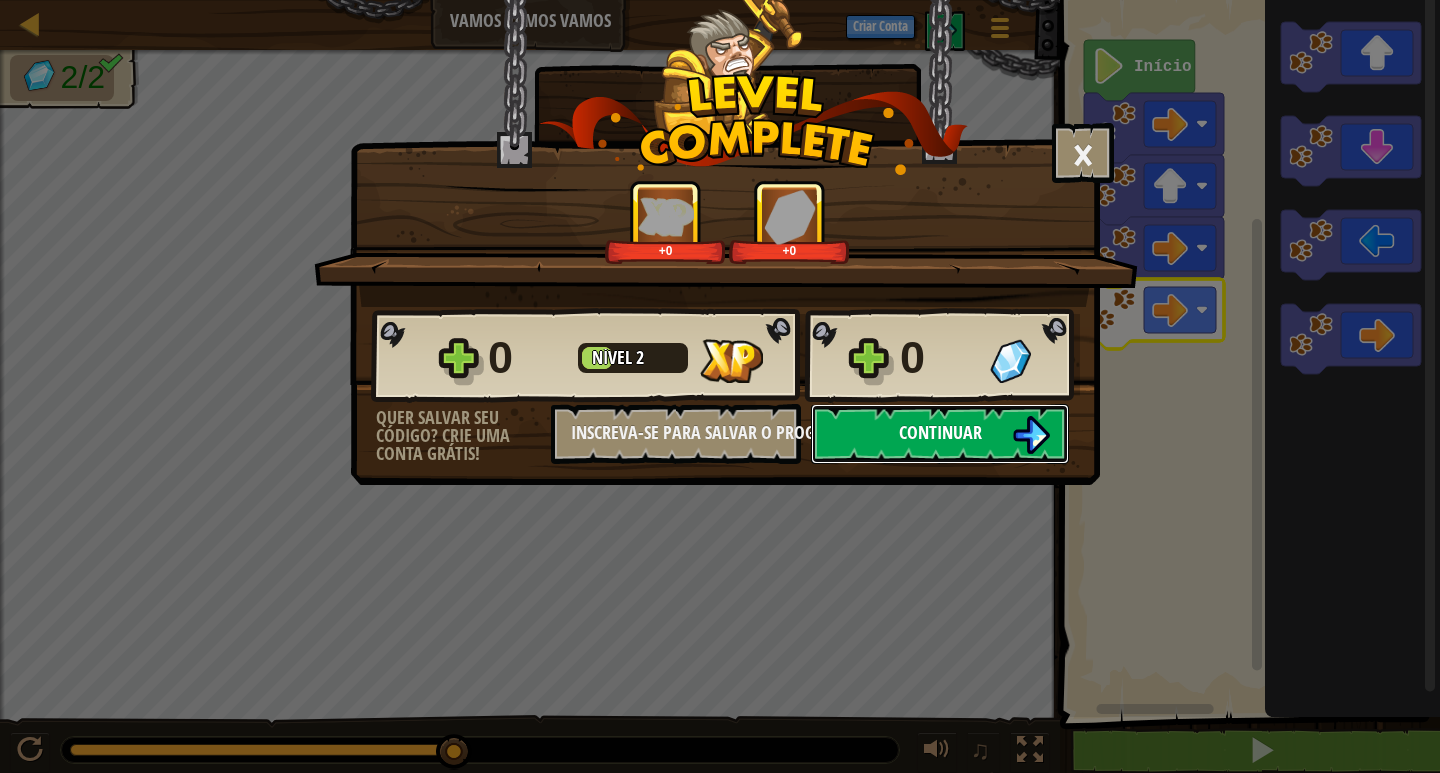 click on "Continuar" at bounding box center (940, 432) 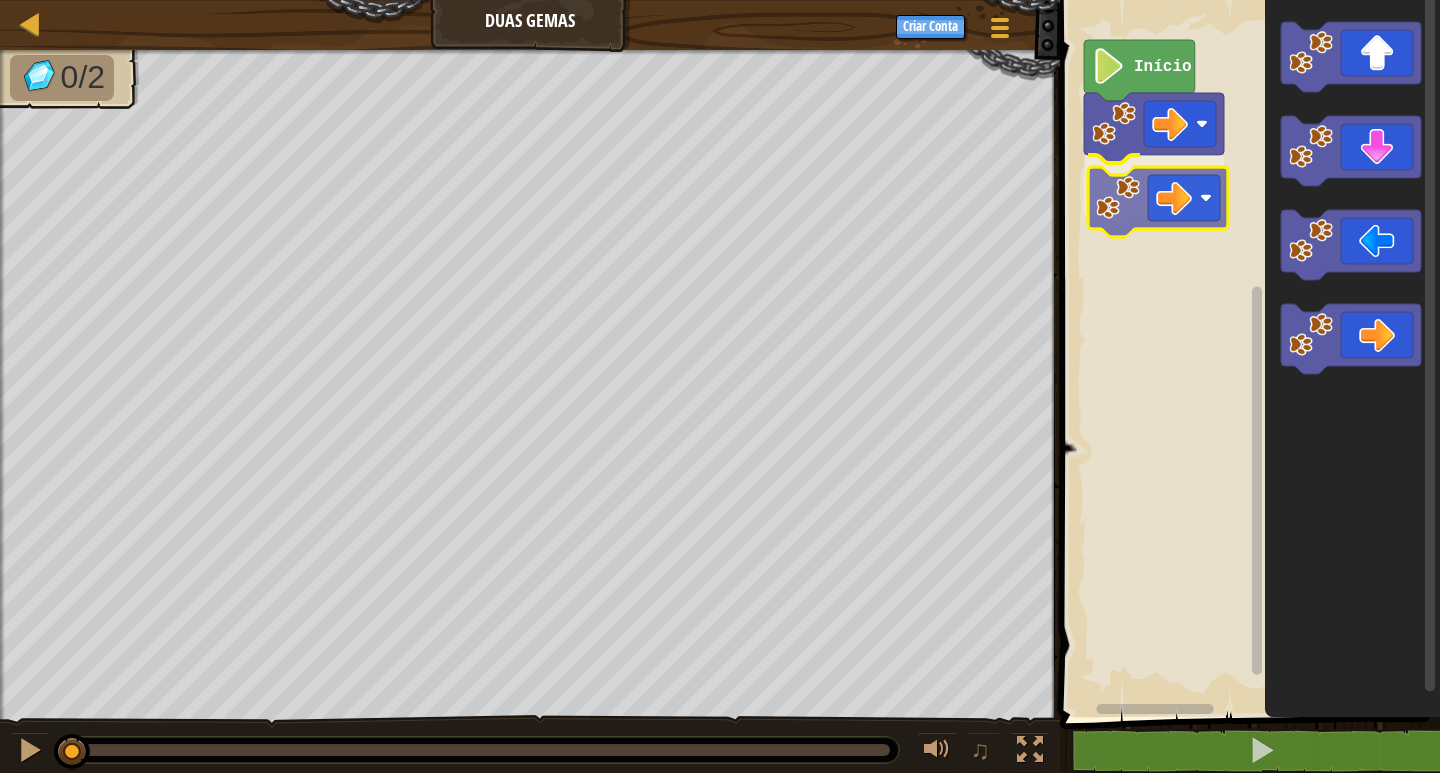 click on "Início" at bounding box center [1247, 353] 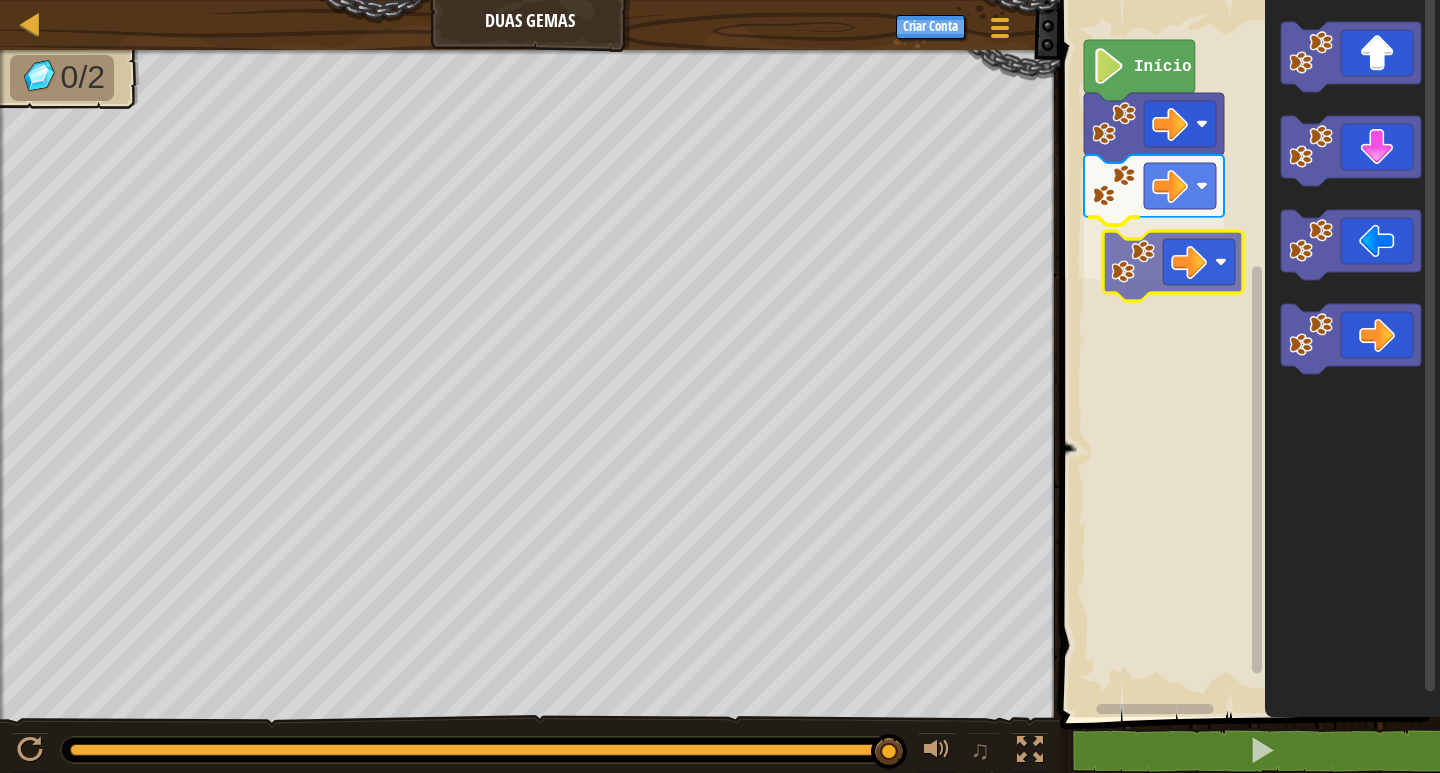 click on "Início" at bounding box center [1247, 353] 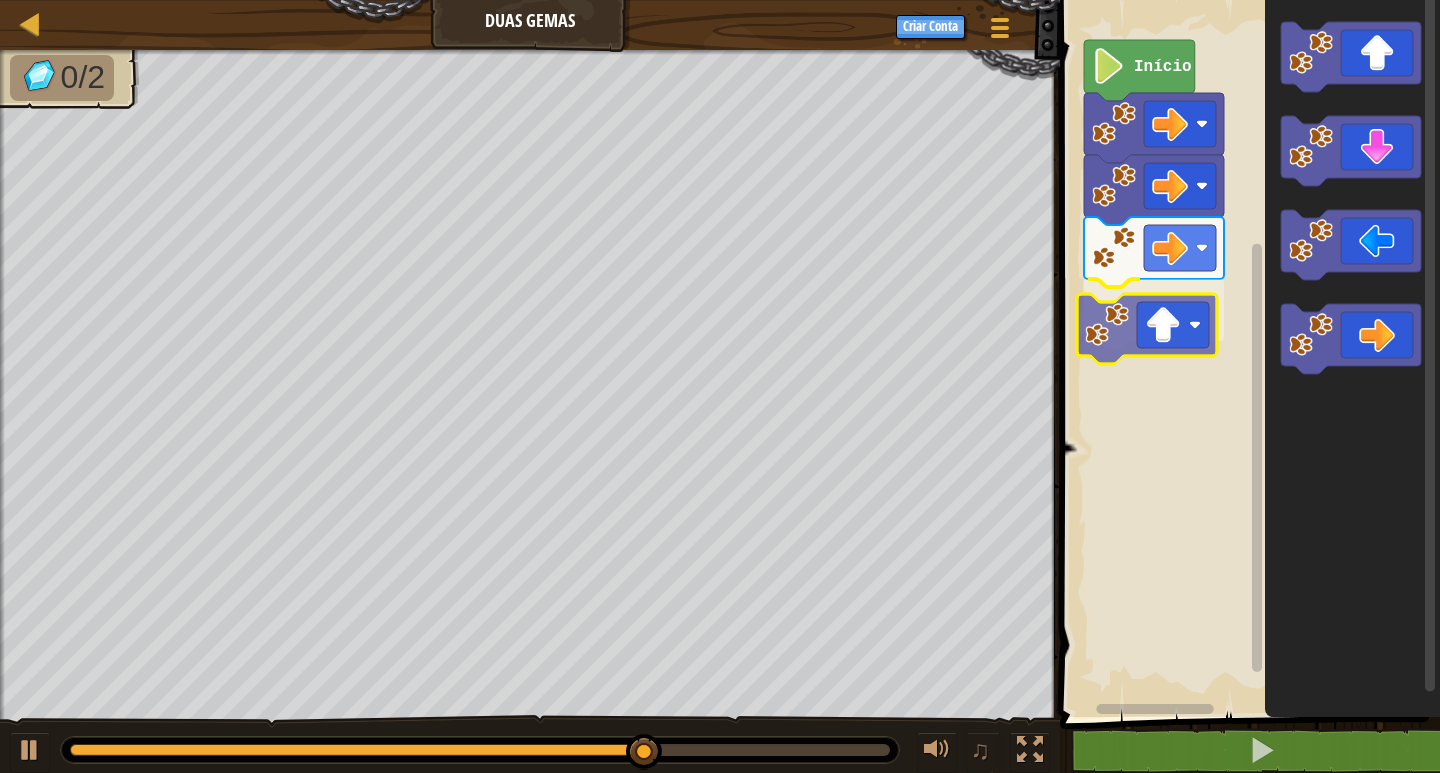 click on "Início" at bounding box center (1247, 353) 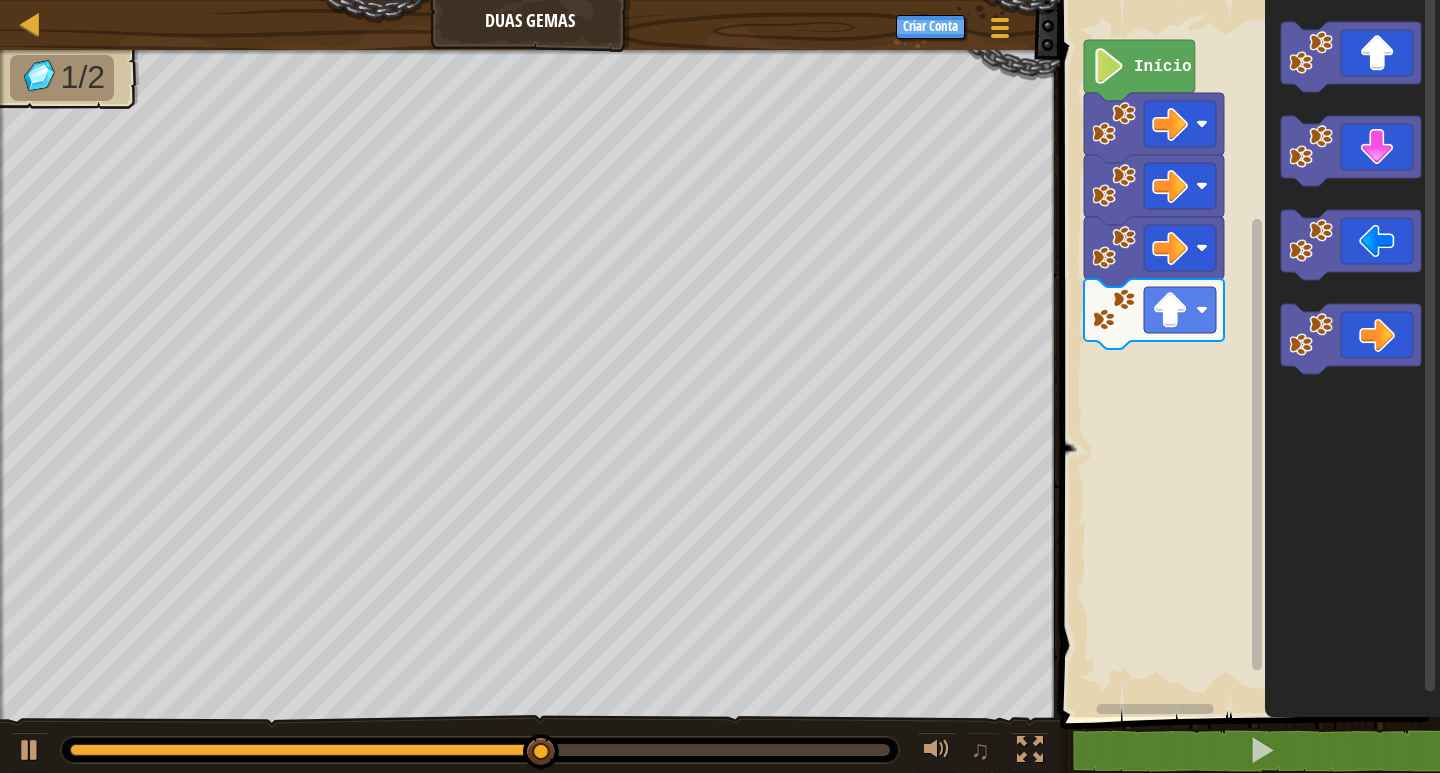 click on "Início" at bounding box center [1247, 353] 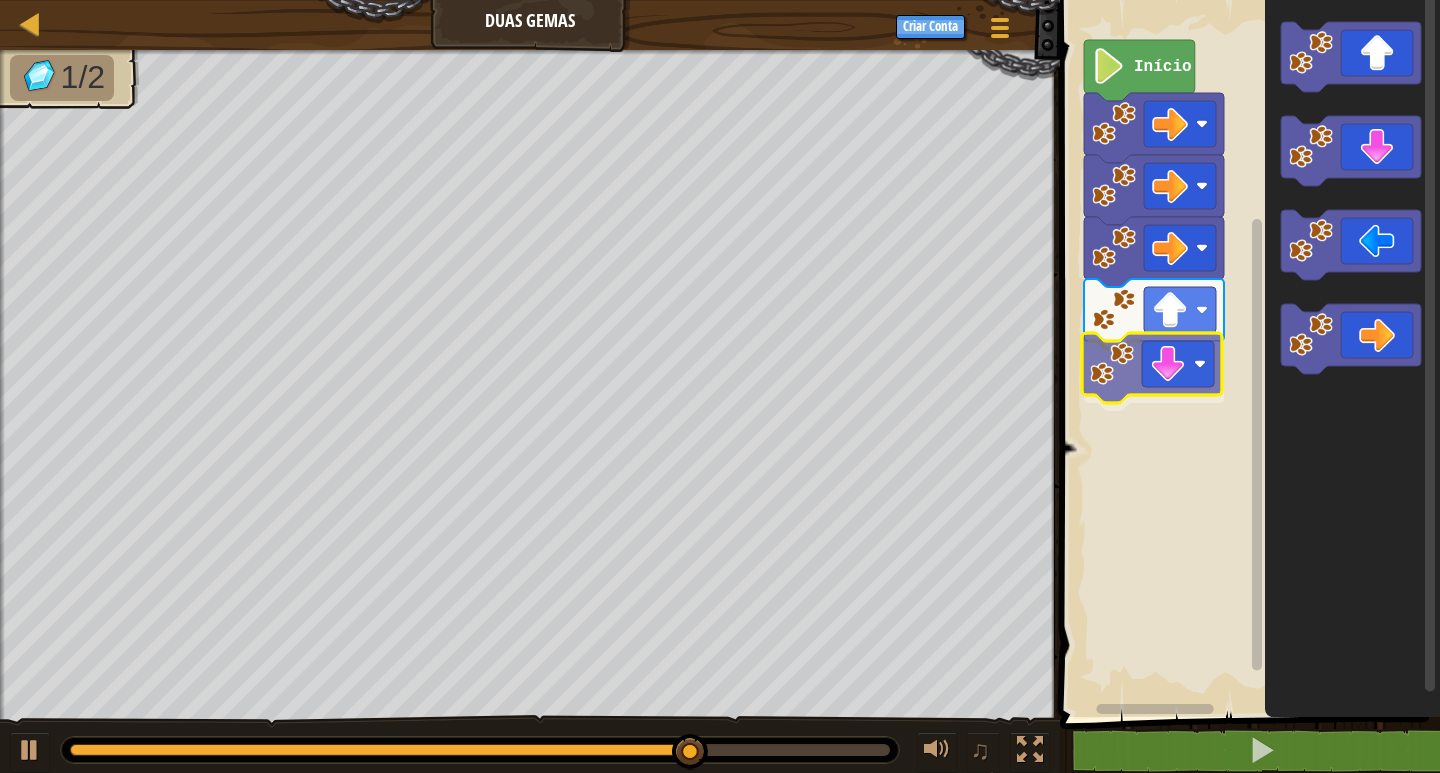 click on "Início" at bounding box center [1247, 353] 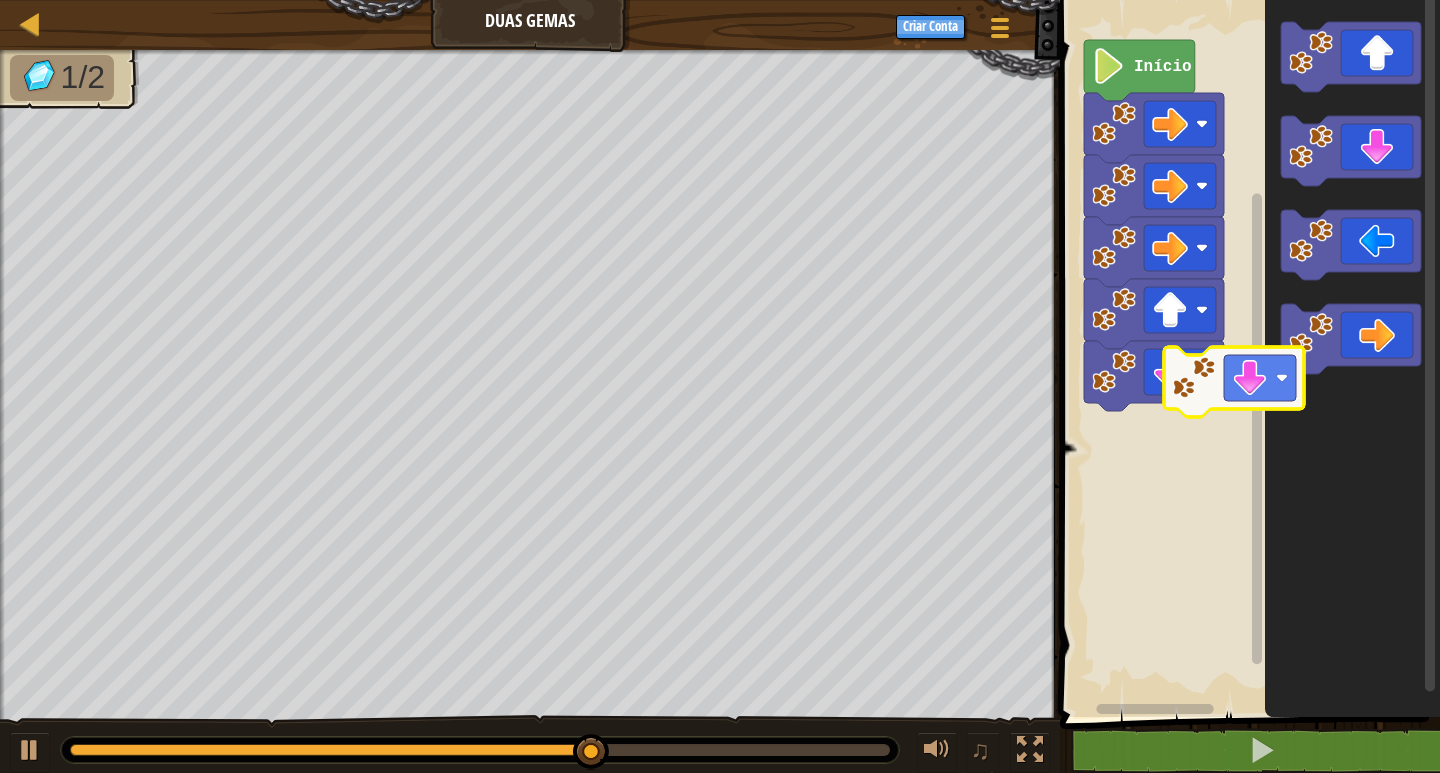 click on "Início" at bounding box center (1247, 353) 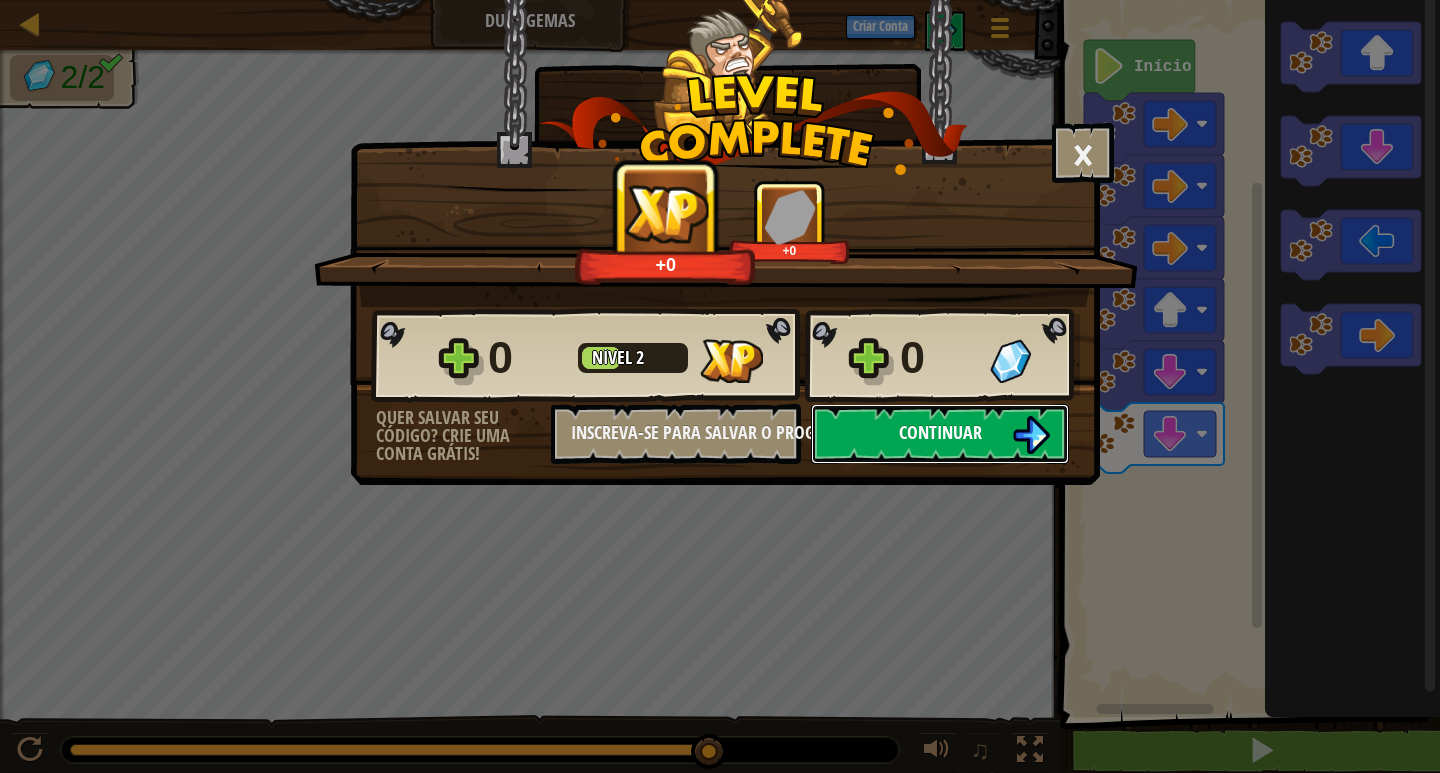 click on "Continuar" at bounding box center (940, 432) 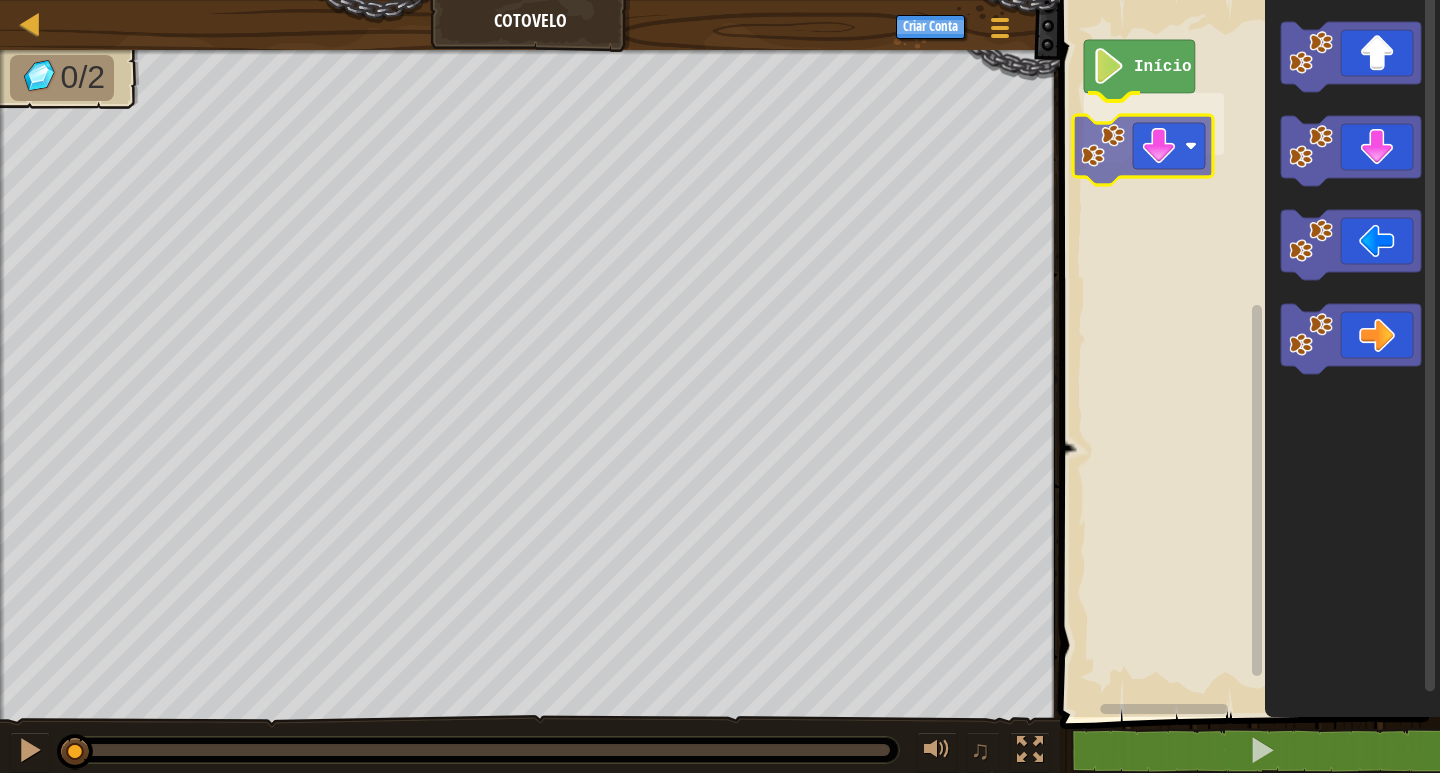 click on "Início" at bounding box center (1247, 353) 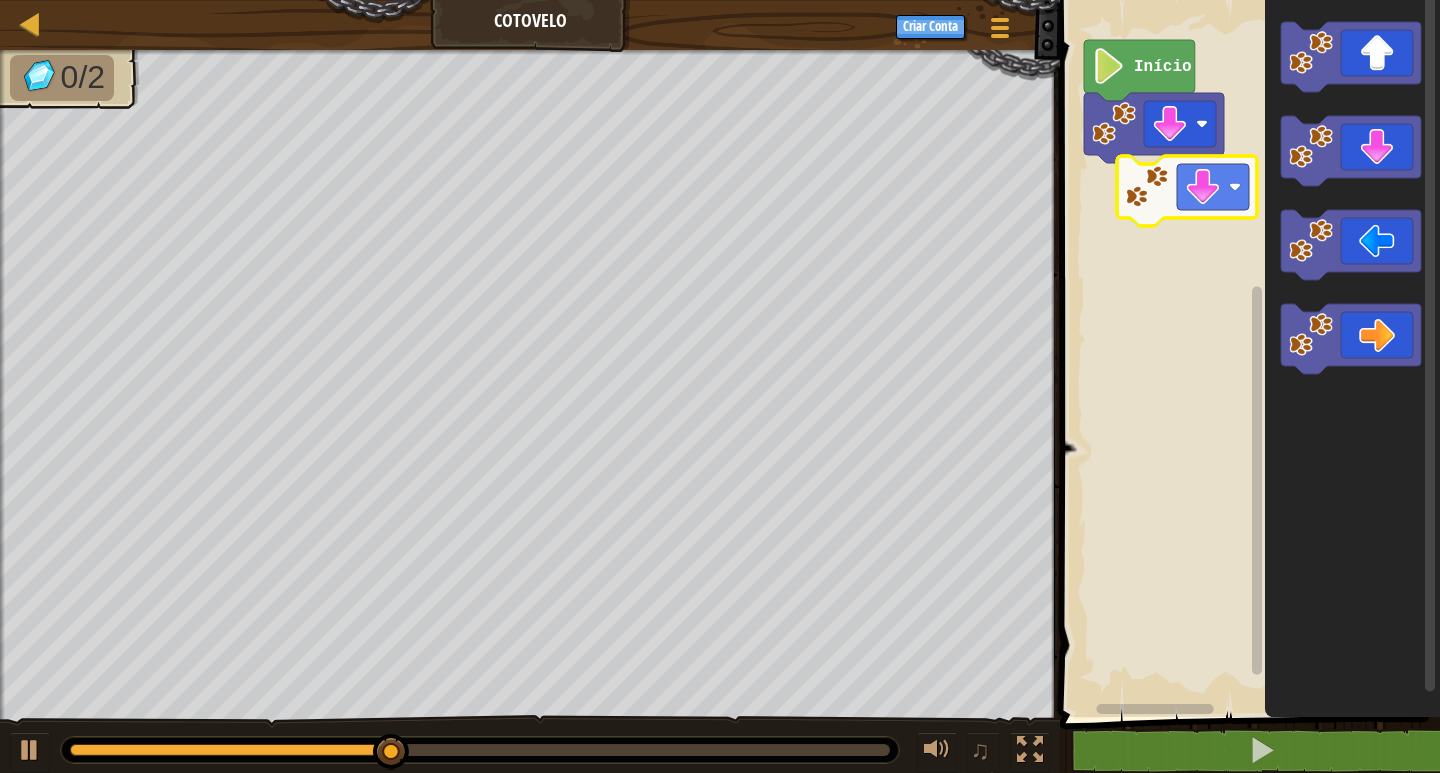 click on "Início" at bounding box center (1247, 353) 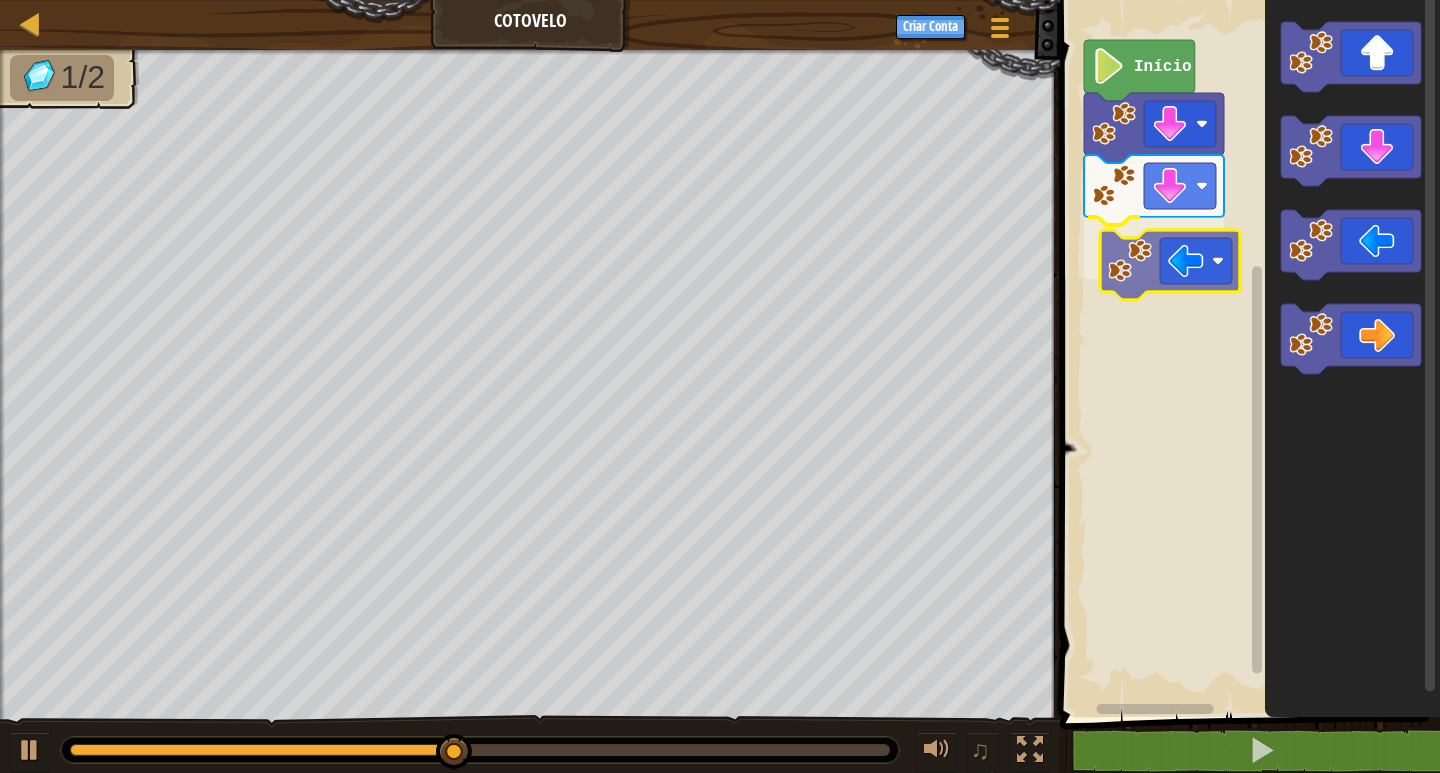 click on "Início" at bounding box center [1247, 353] 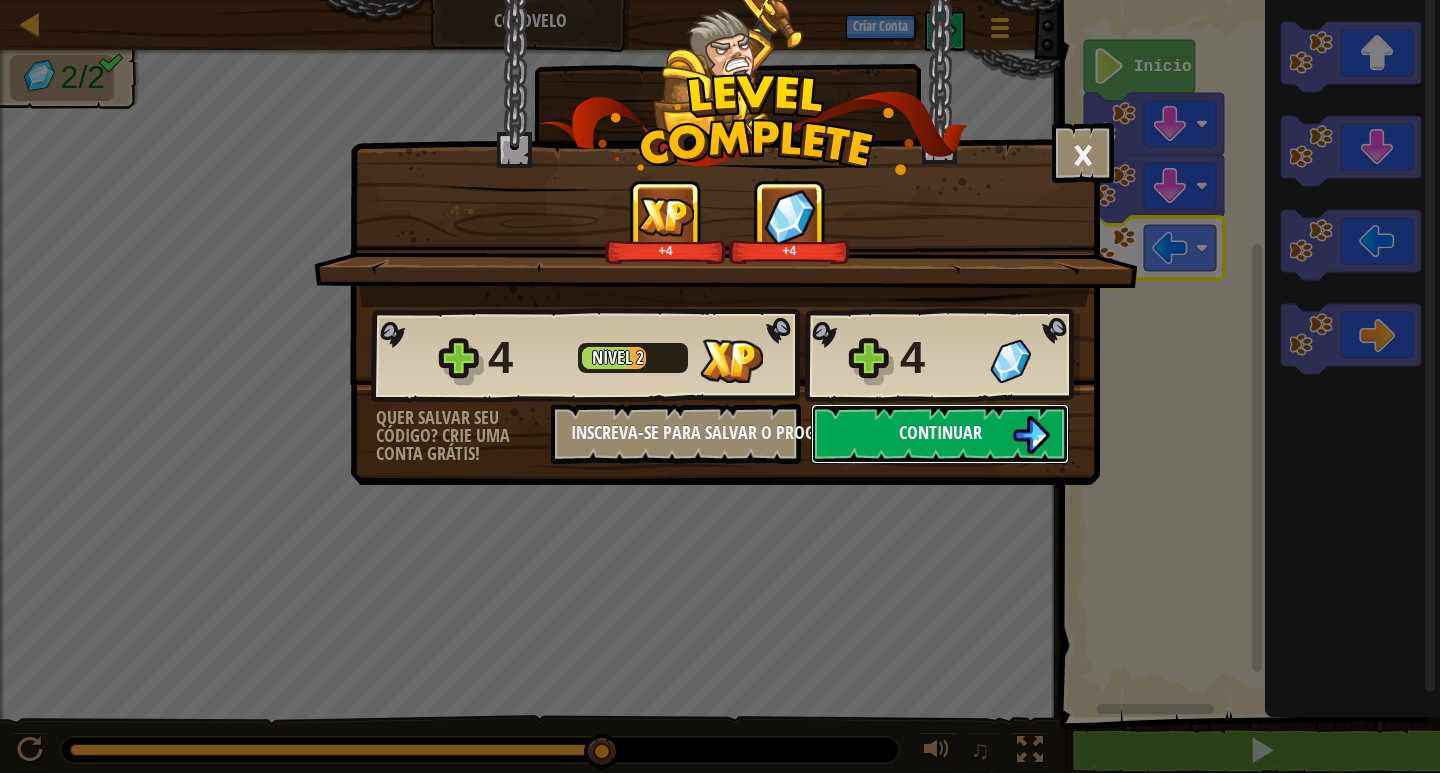 click on "Continuar" at bounding box center (940, 432) 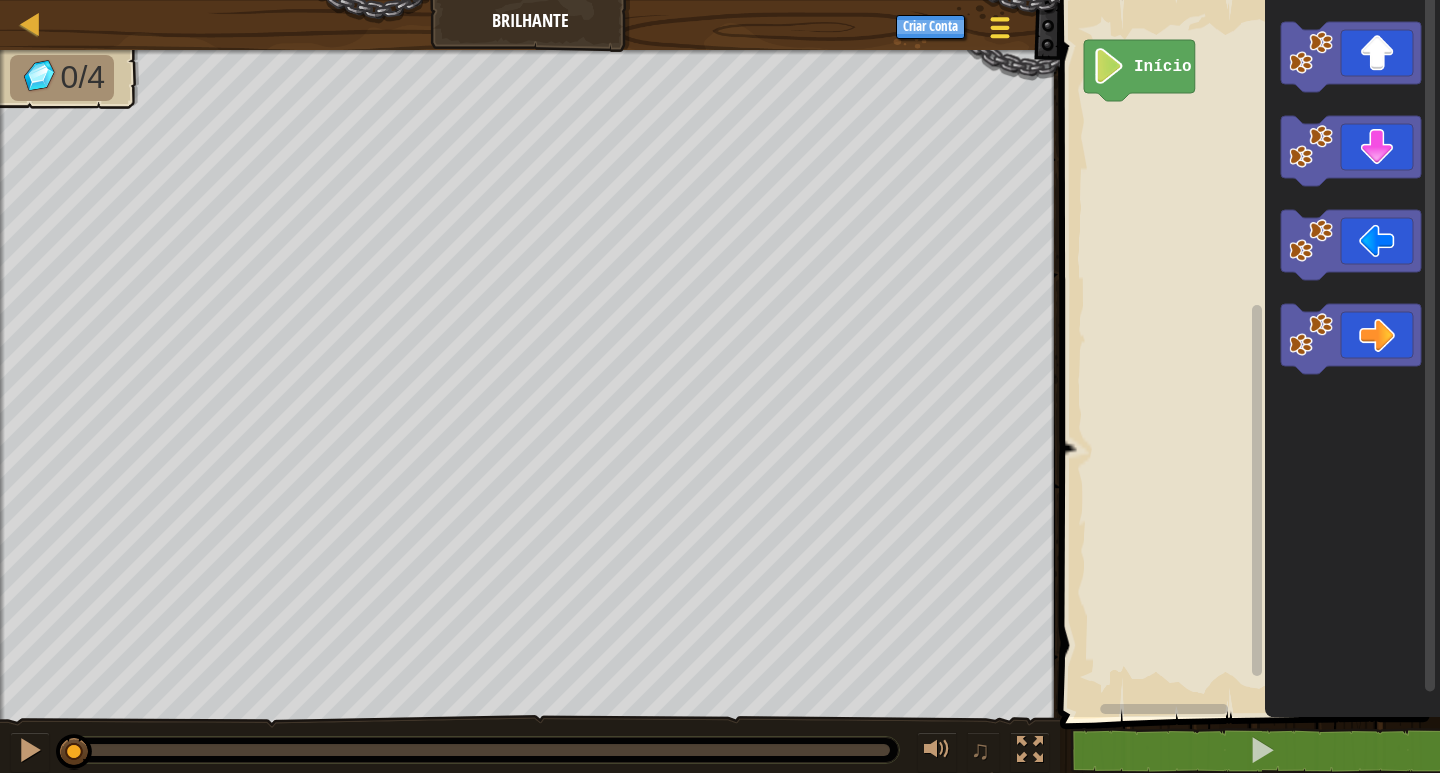 click at bounding box center (999, 27) 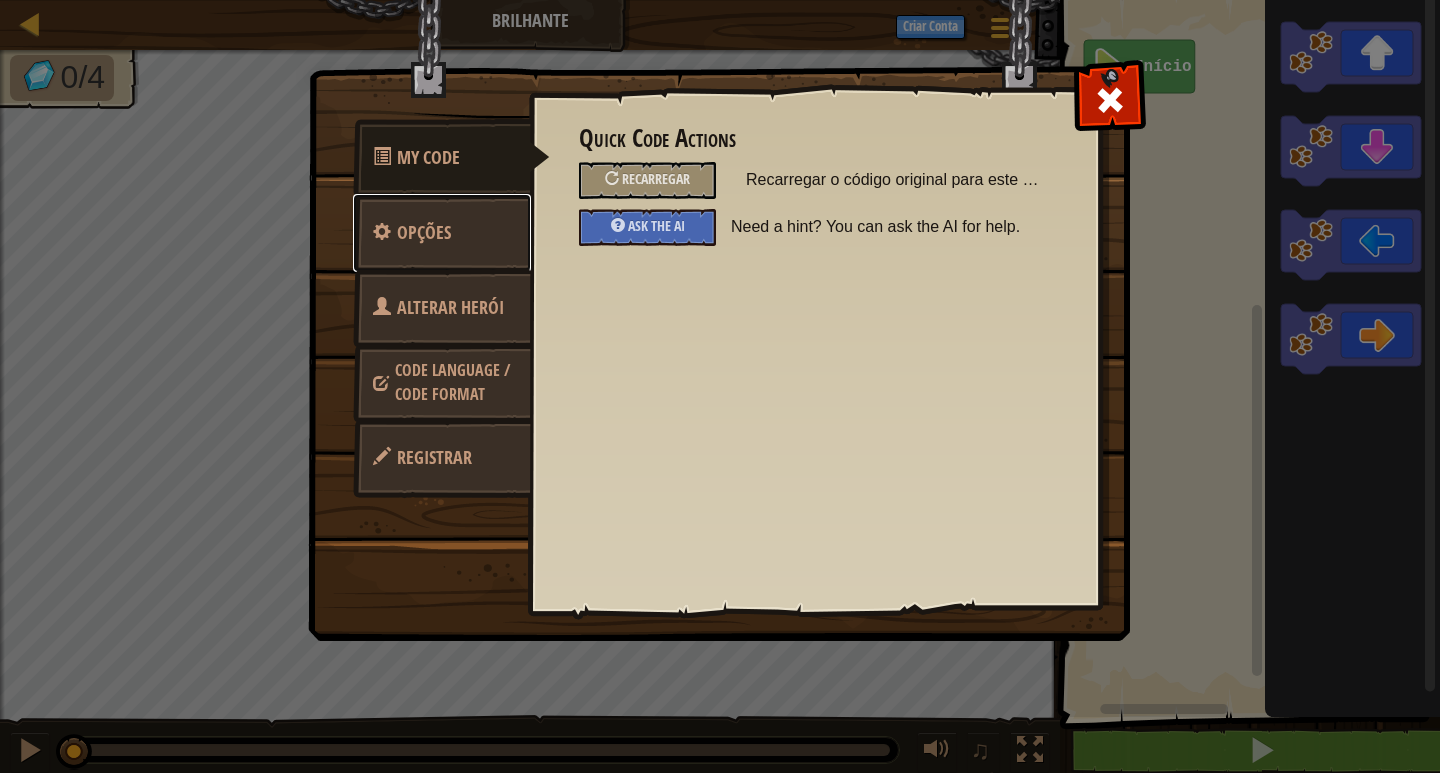 click on "Opções" at bounding box center (442, 233) 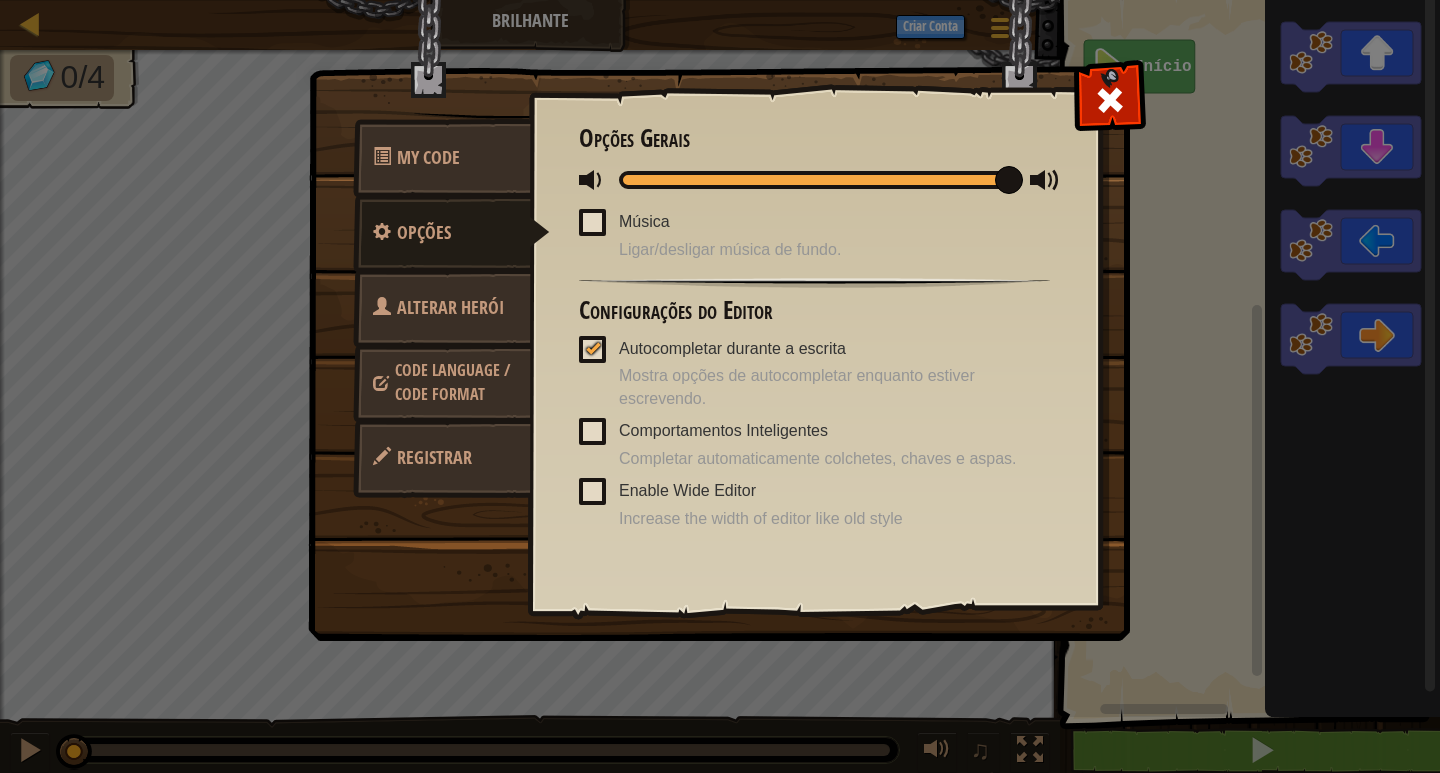 click on "Code Language / Code Format" at bounding box center [452, 382] 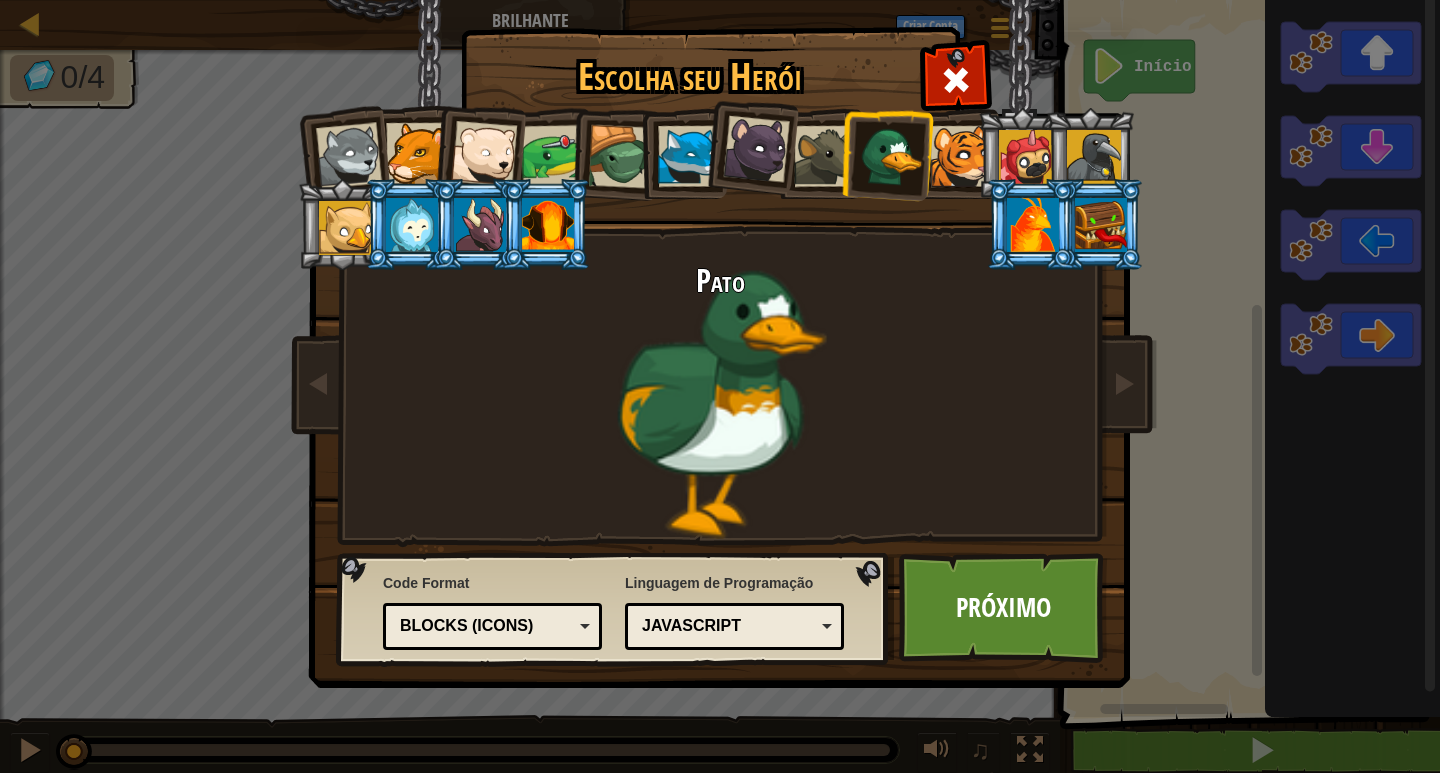 click on "Blocks (Icons)" at bounding box center (492, 626) 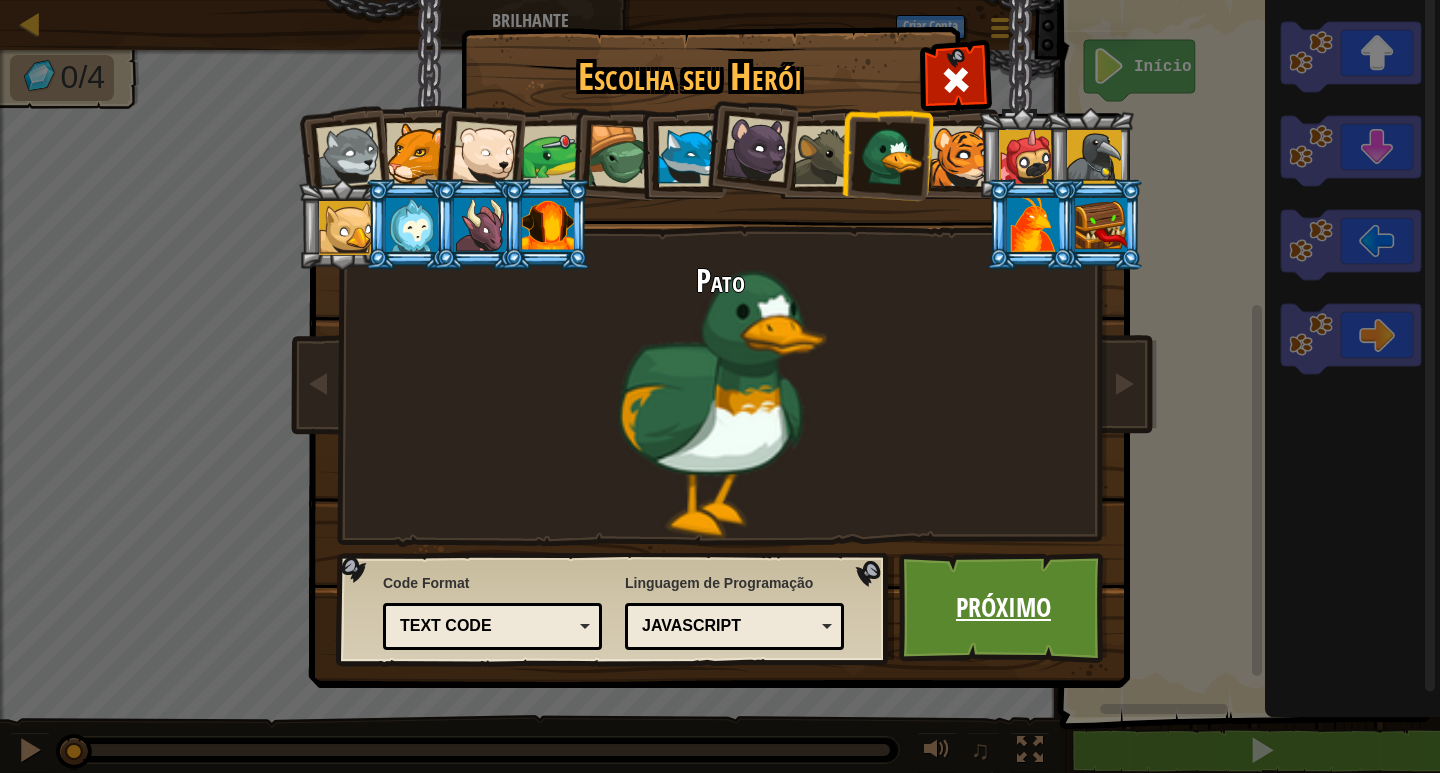 click on "Próximo" at bounding box center [1003, 608] 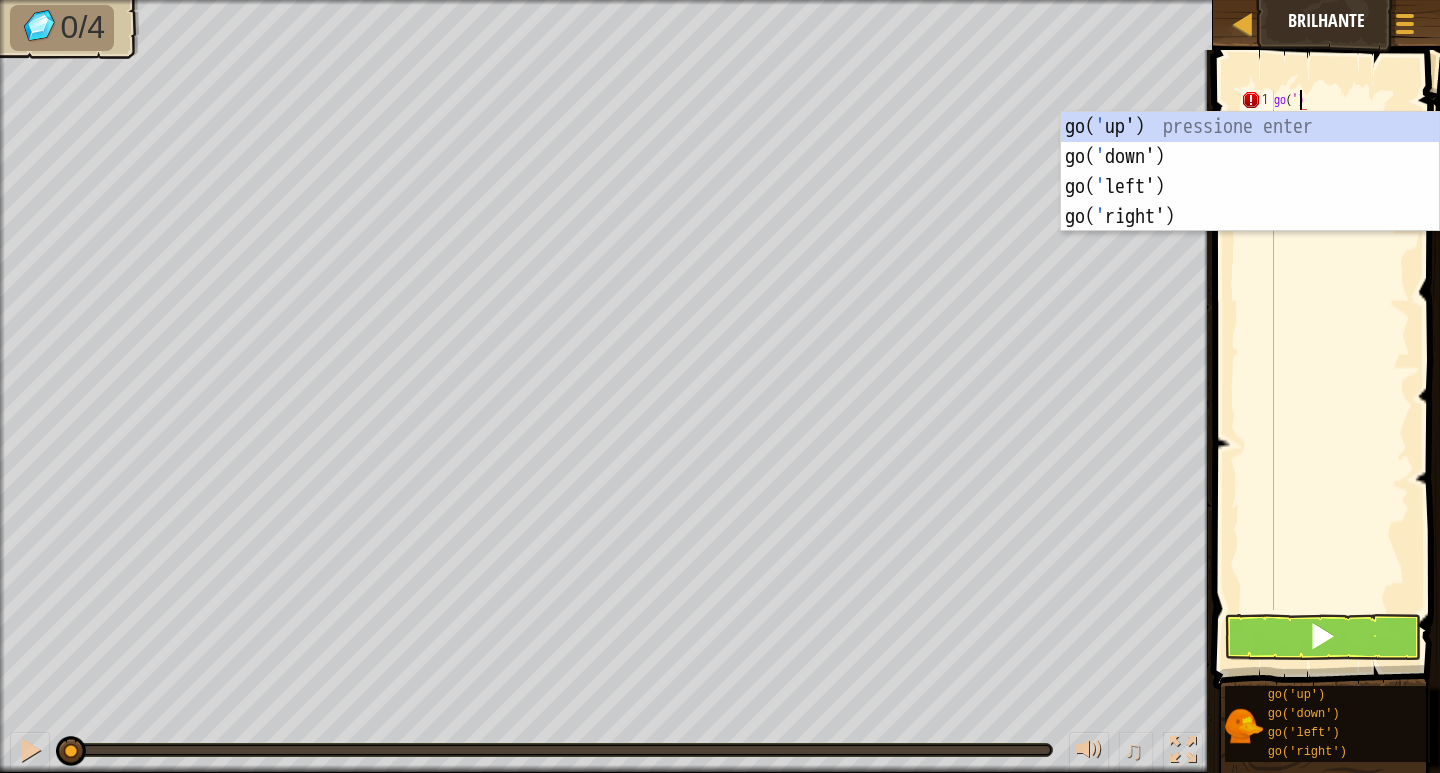 scroll, scrollTop: 9, scrollLeft: 2, axis: both 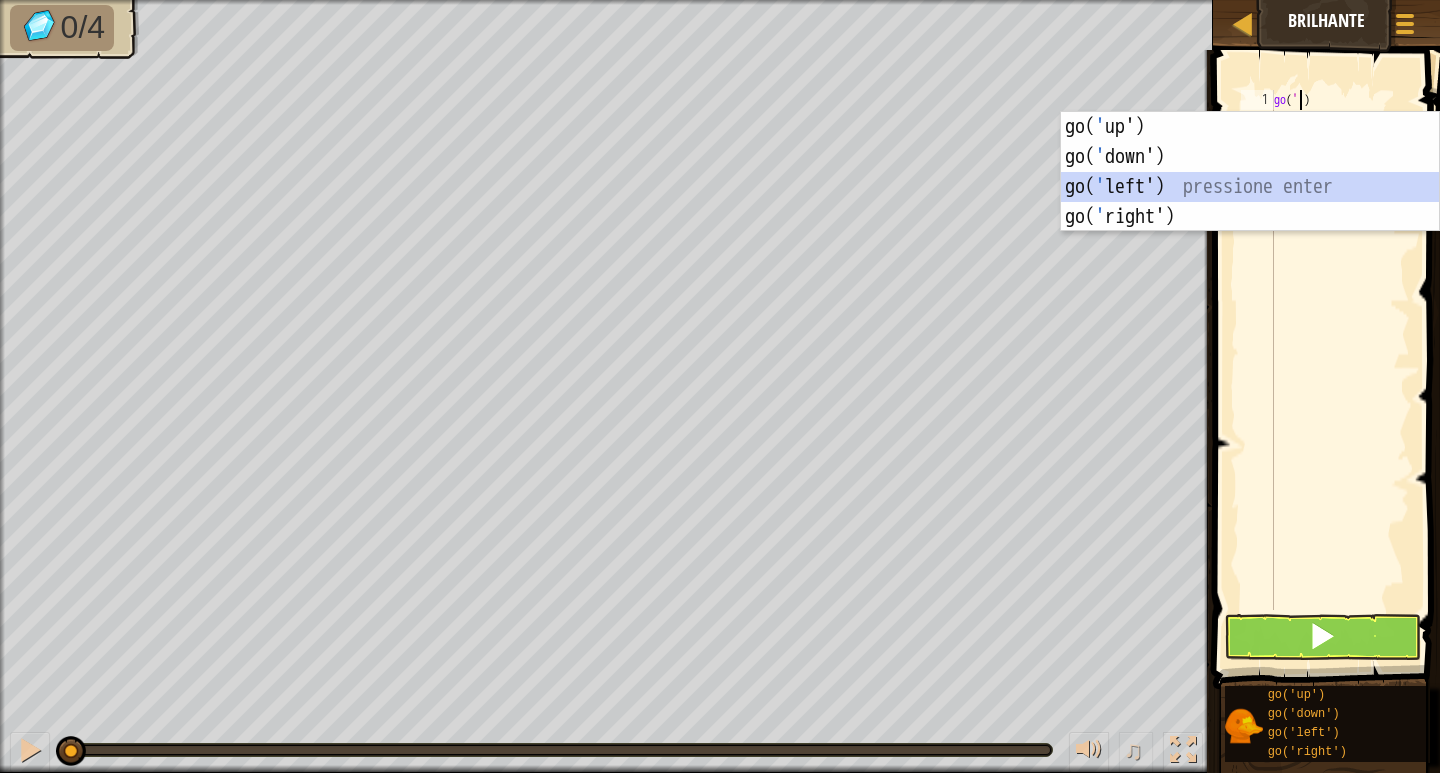 type on "go('left')" 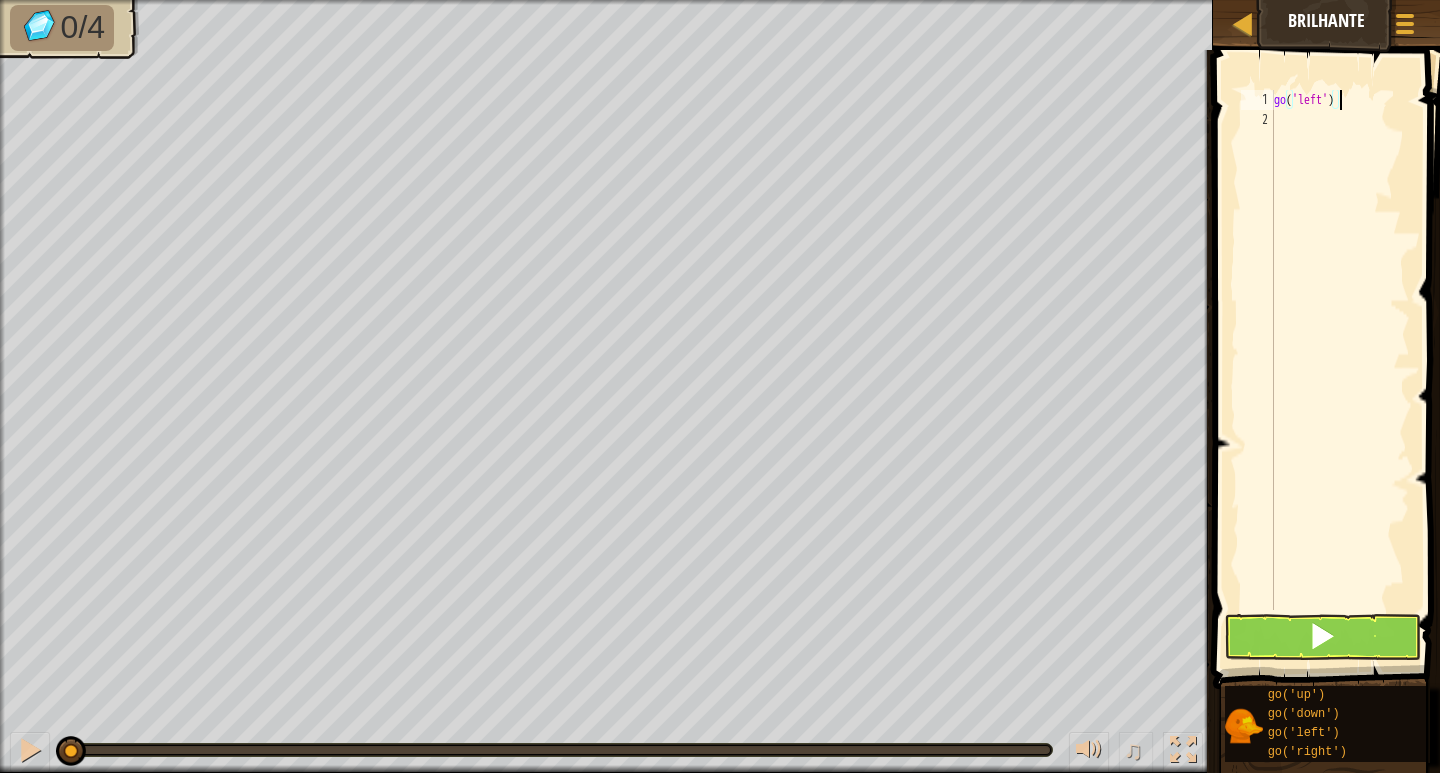 scroll, scrollTop: 9, scrollLeft: 0, axis: vertical 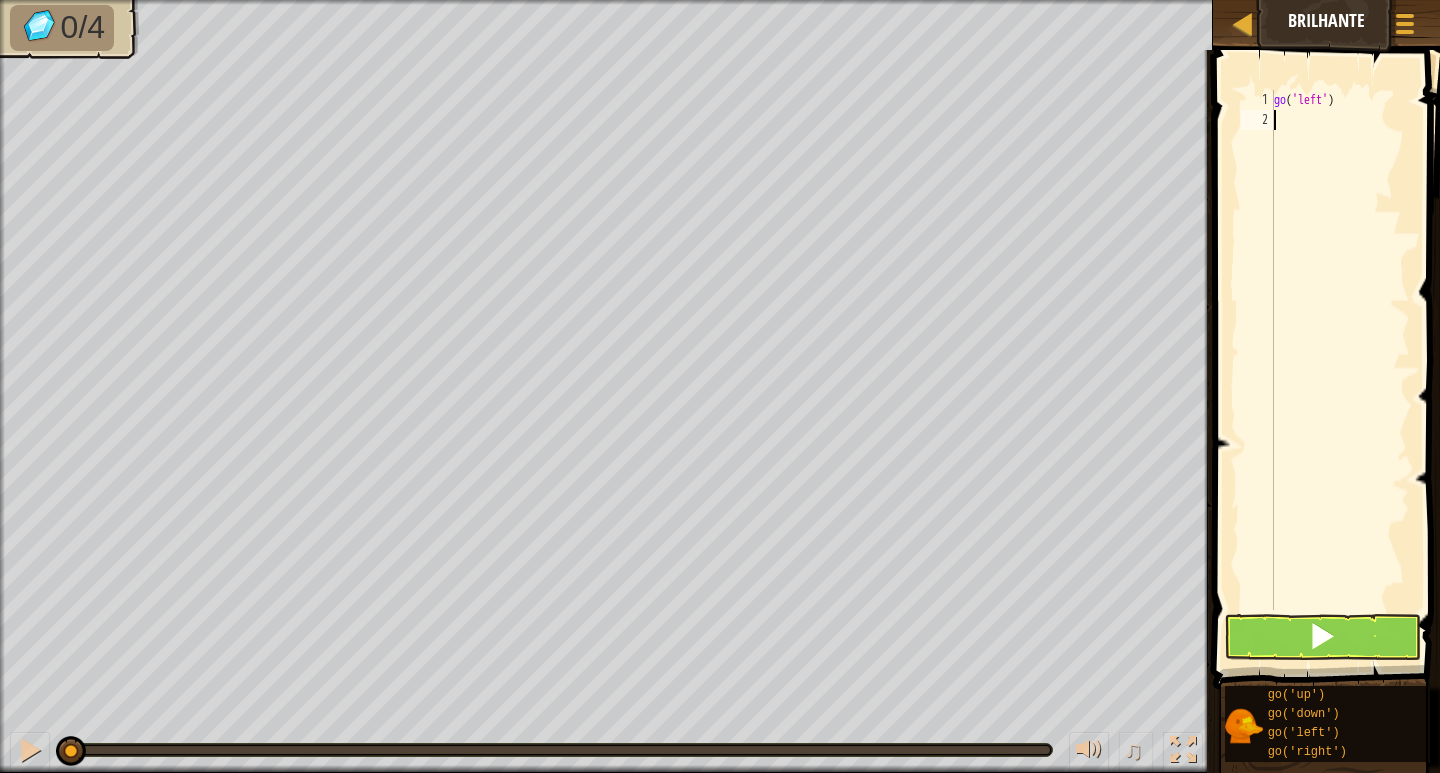 type on "go('left')" 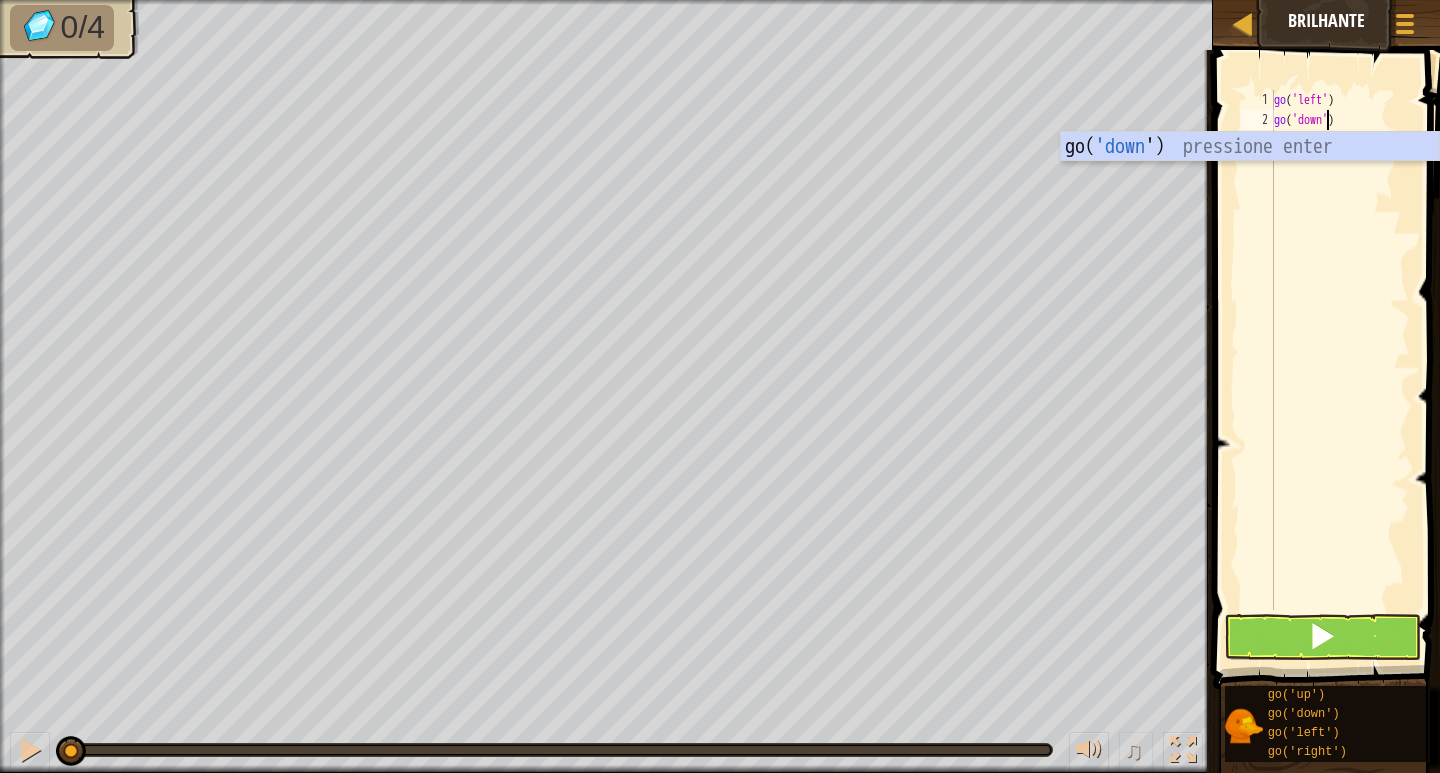 type on "go('down" 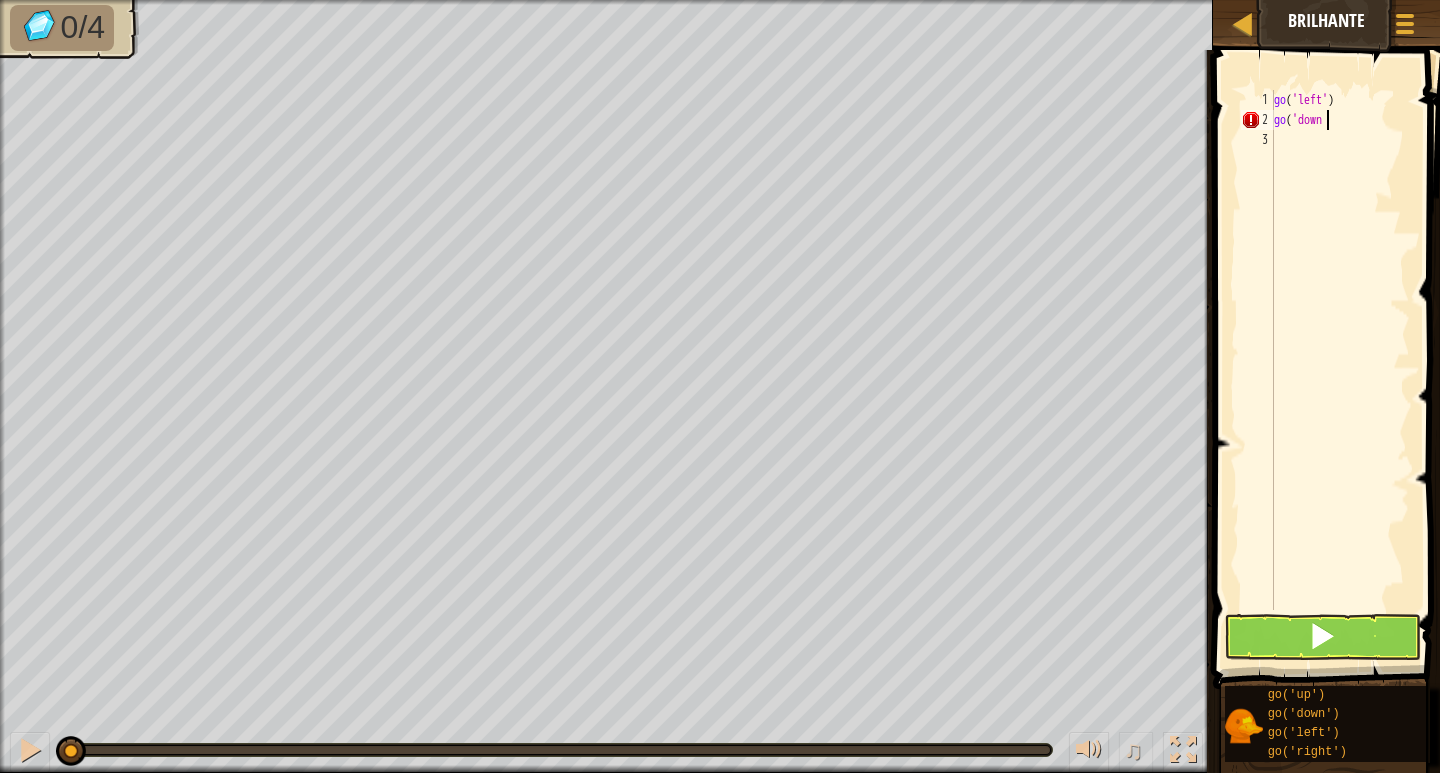 scroll, scrollTop: 9, scrollLeft: 3, axis: both 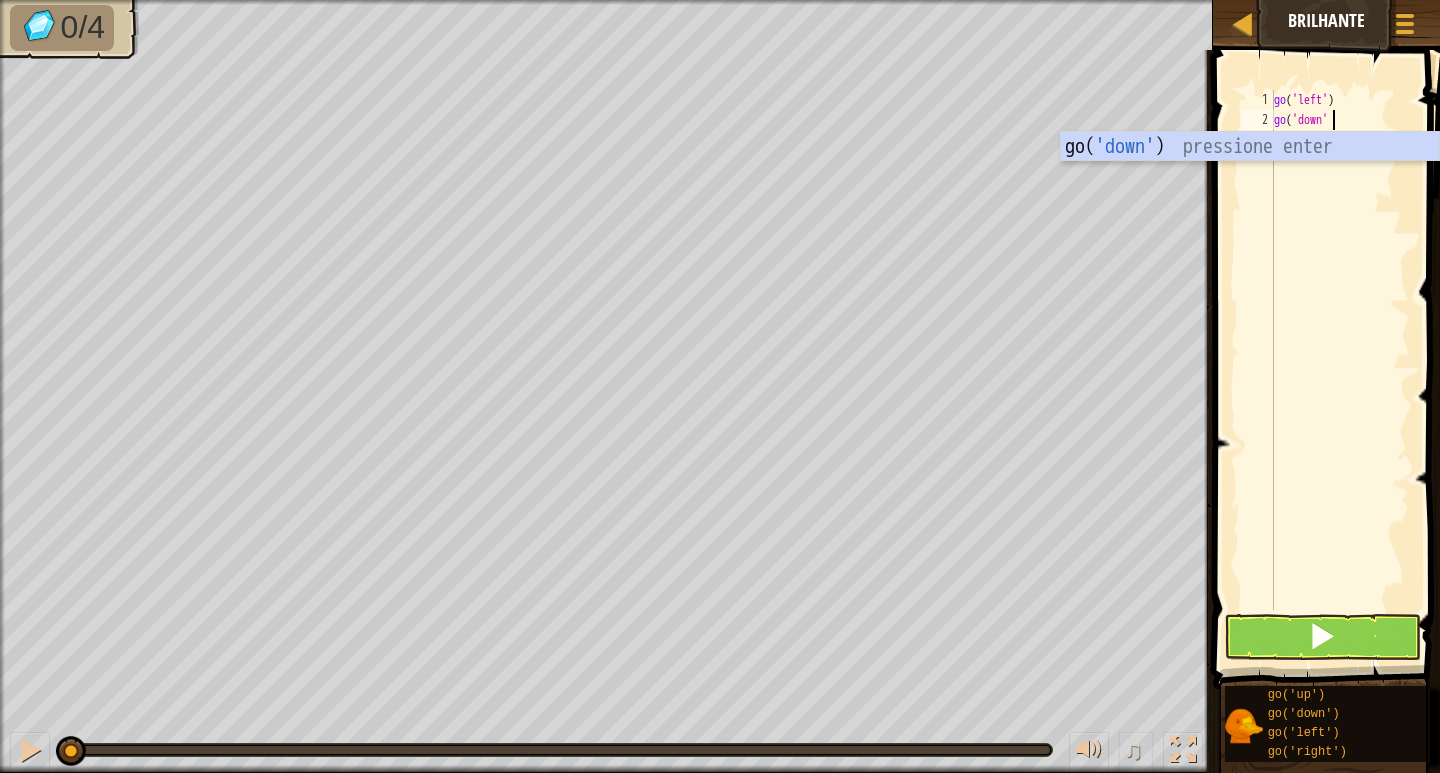 type on "go('down')" 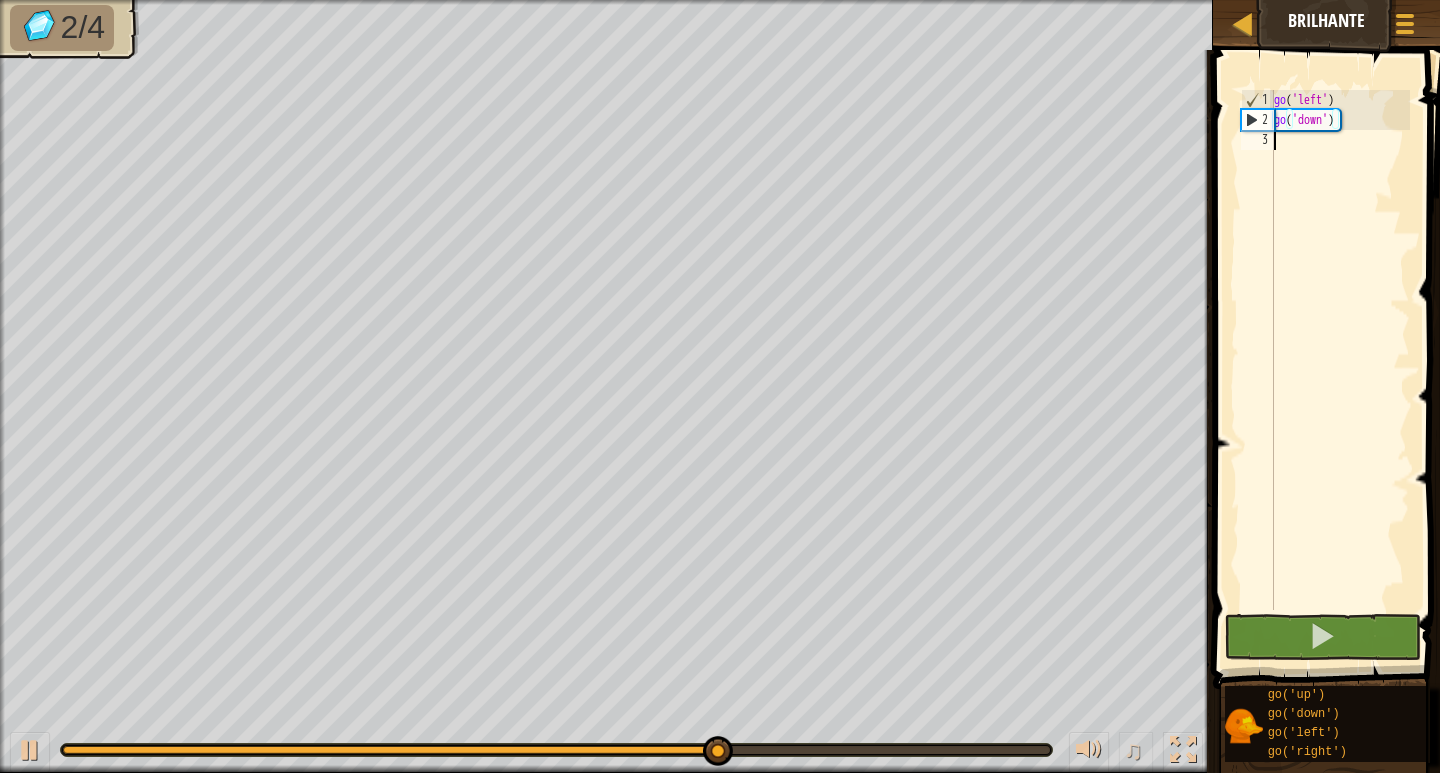 click on "go ( 'left' ) go ( 'down' )" at bounding box center (1340, 370) 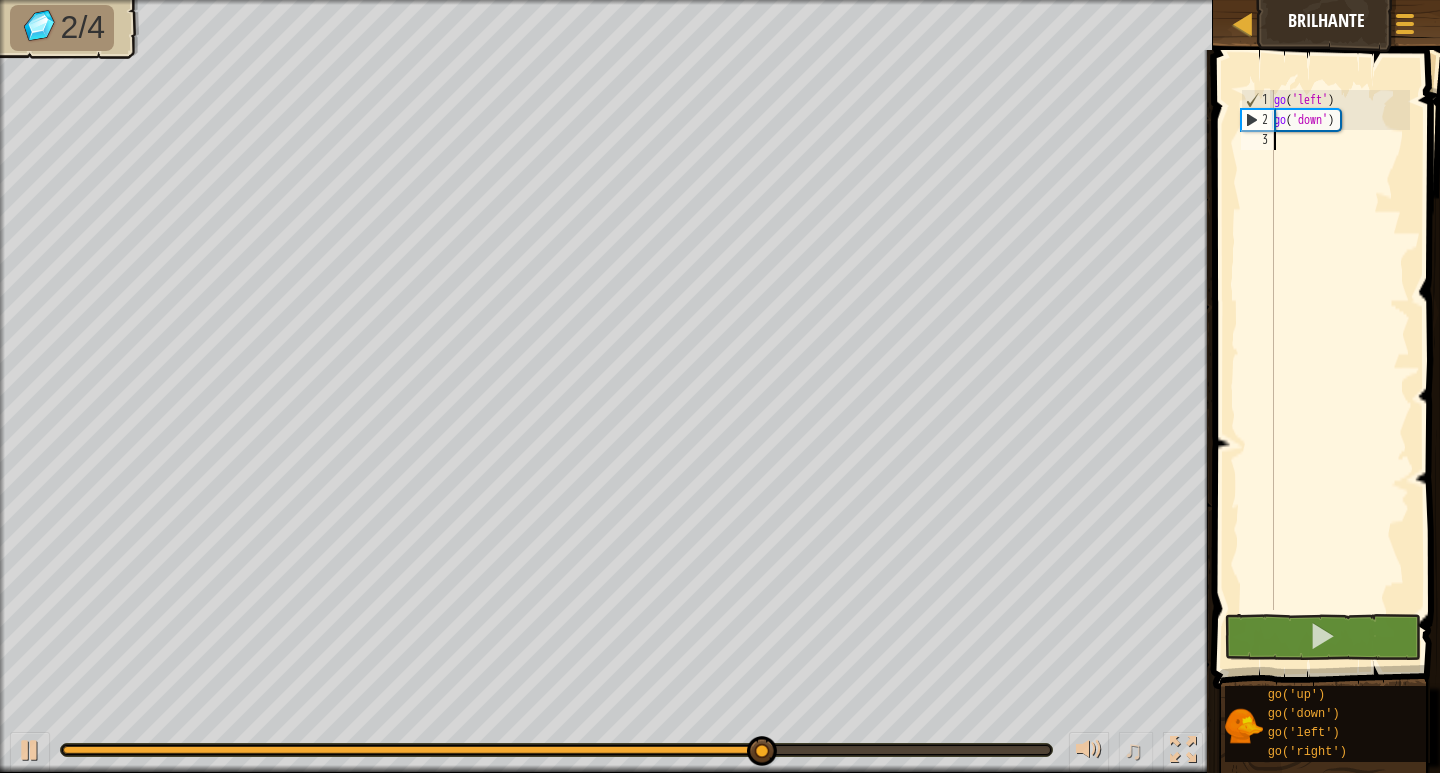 type on "go('left')" 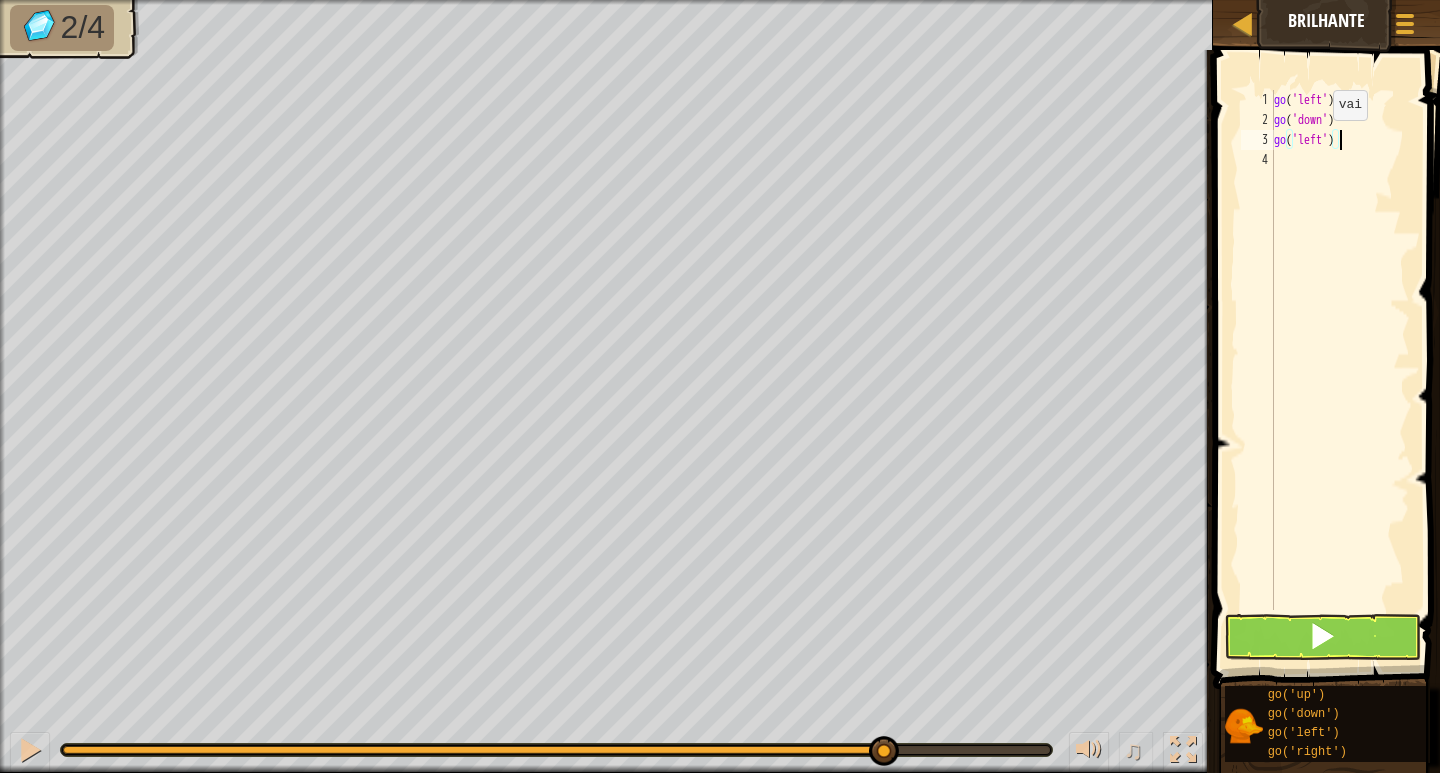 click on "go ( 'left' ) go ( 'down' ) go ( 'left' )" at bounding box center (1340, 370) 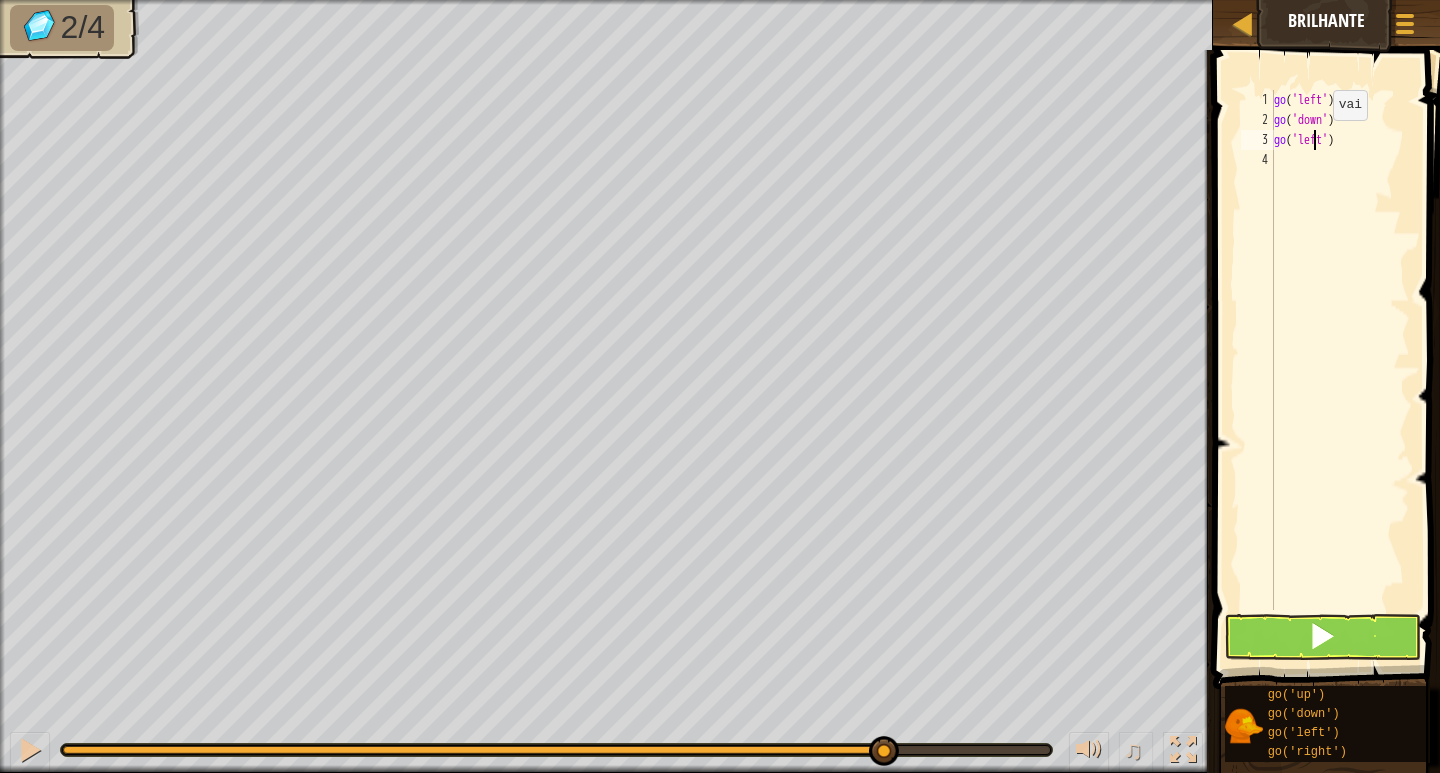 click on "go ( 'left' ) go ( 'down' ) go ( 'left' )" at bounding box center (1340, 370) 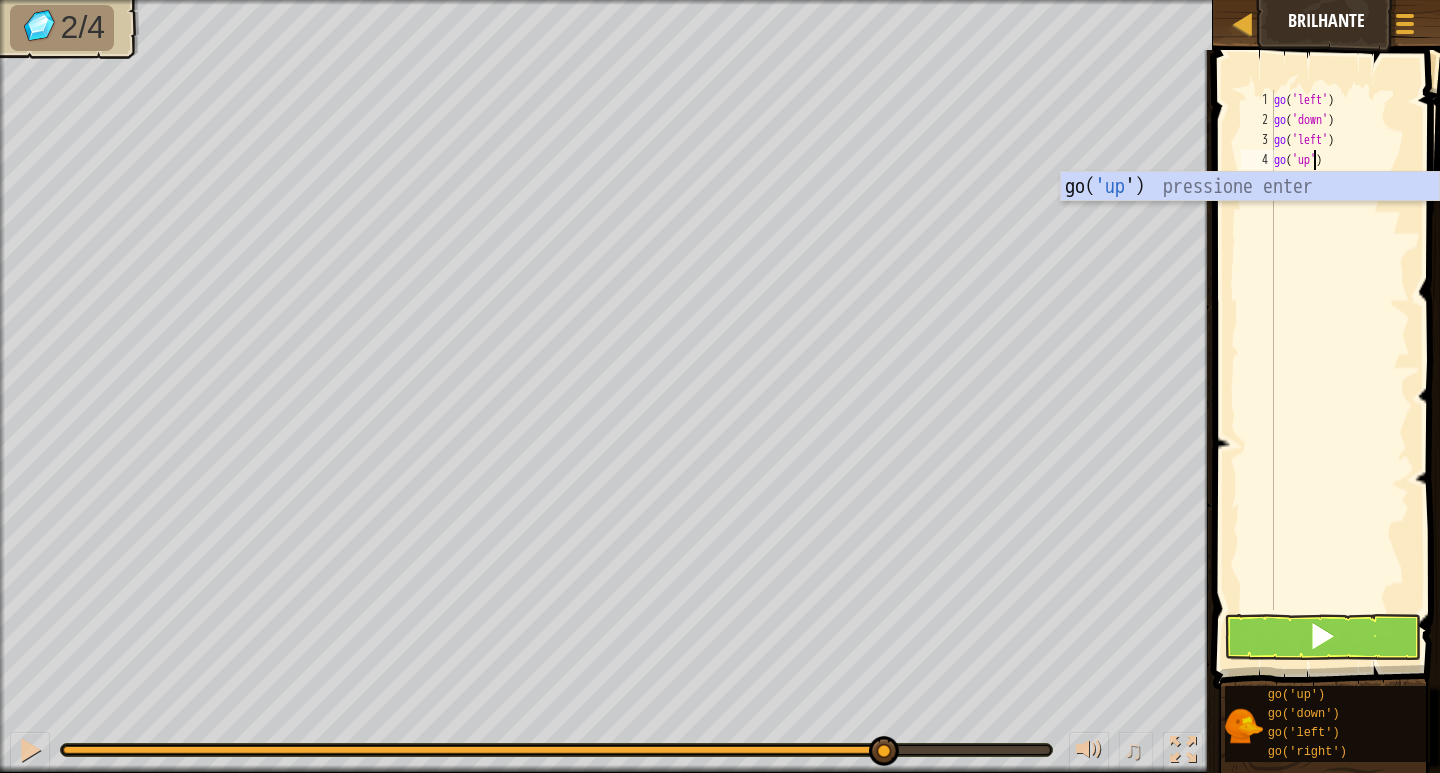 scroll, scrollTop: 9, scrollLeft: 3, axis: both 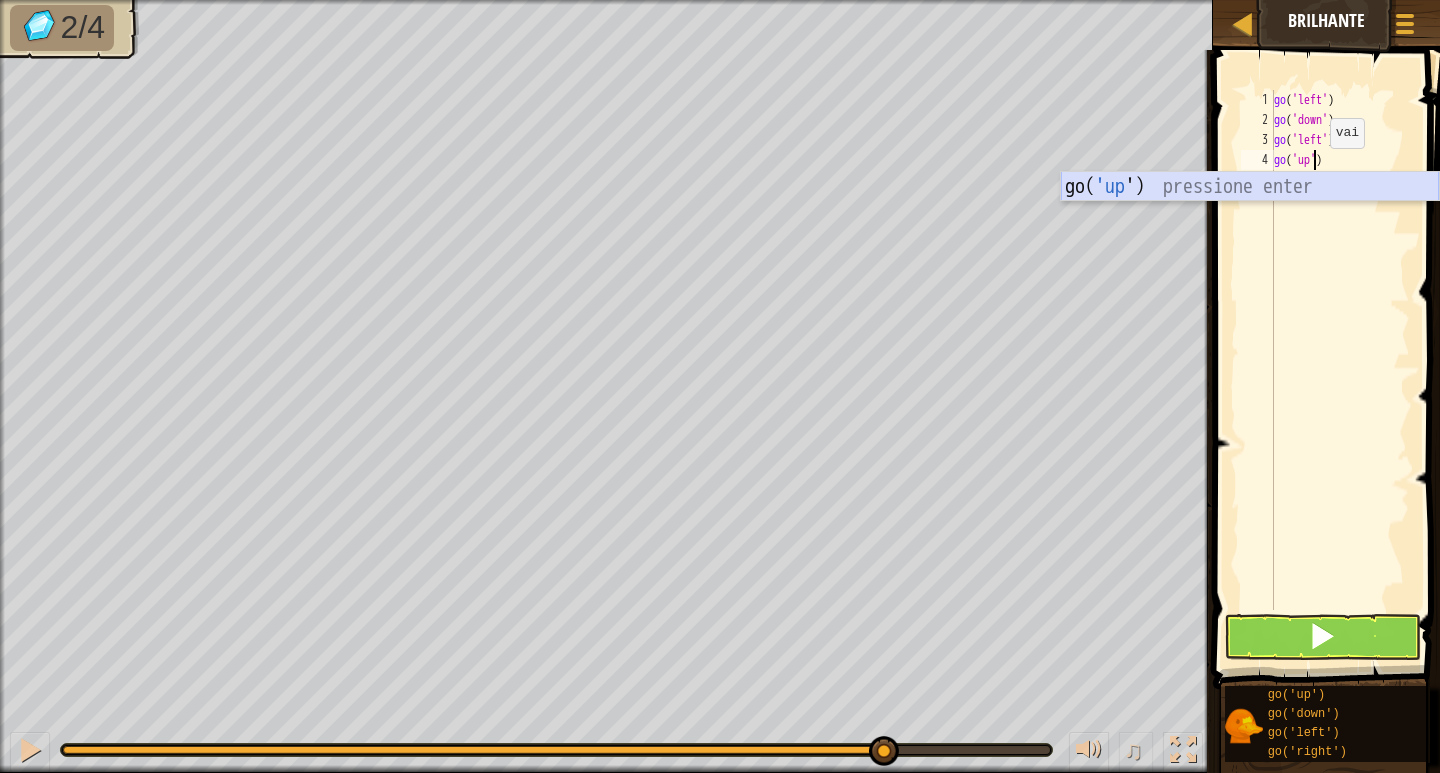 click on "go( 'up ') pressione enter" at bounding box center (1250, 217) 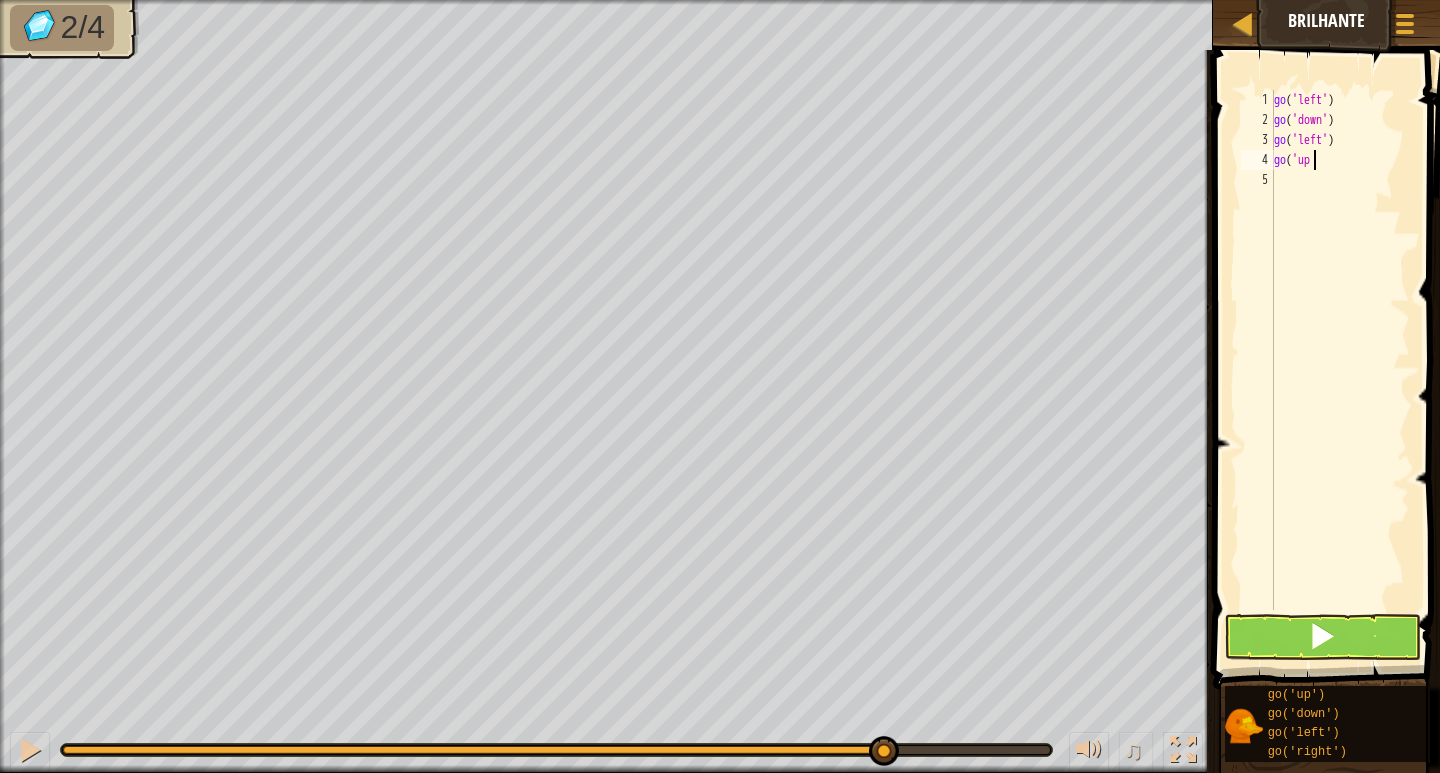 click on "go ( 'left' ) go ( 'down' ) go ( 'left' ) go ( 'up" at bounding box center [1340, 370] 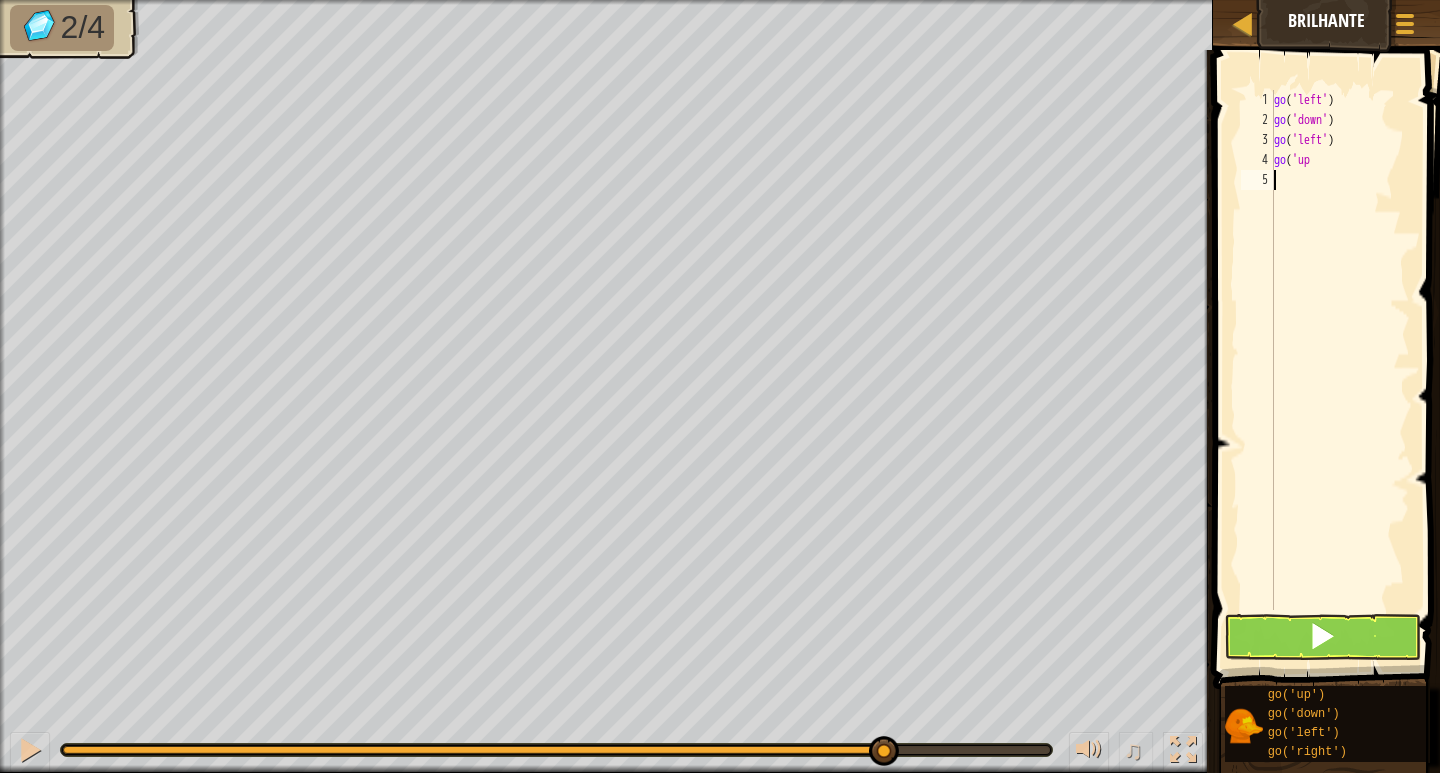 scroll, scrollTop: 9, scrollLeft: 0, axis: vertical 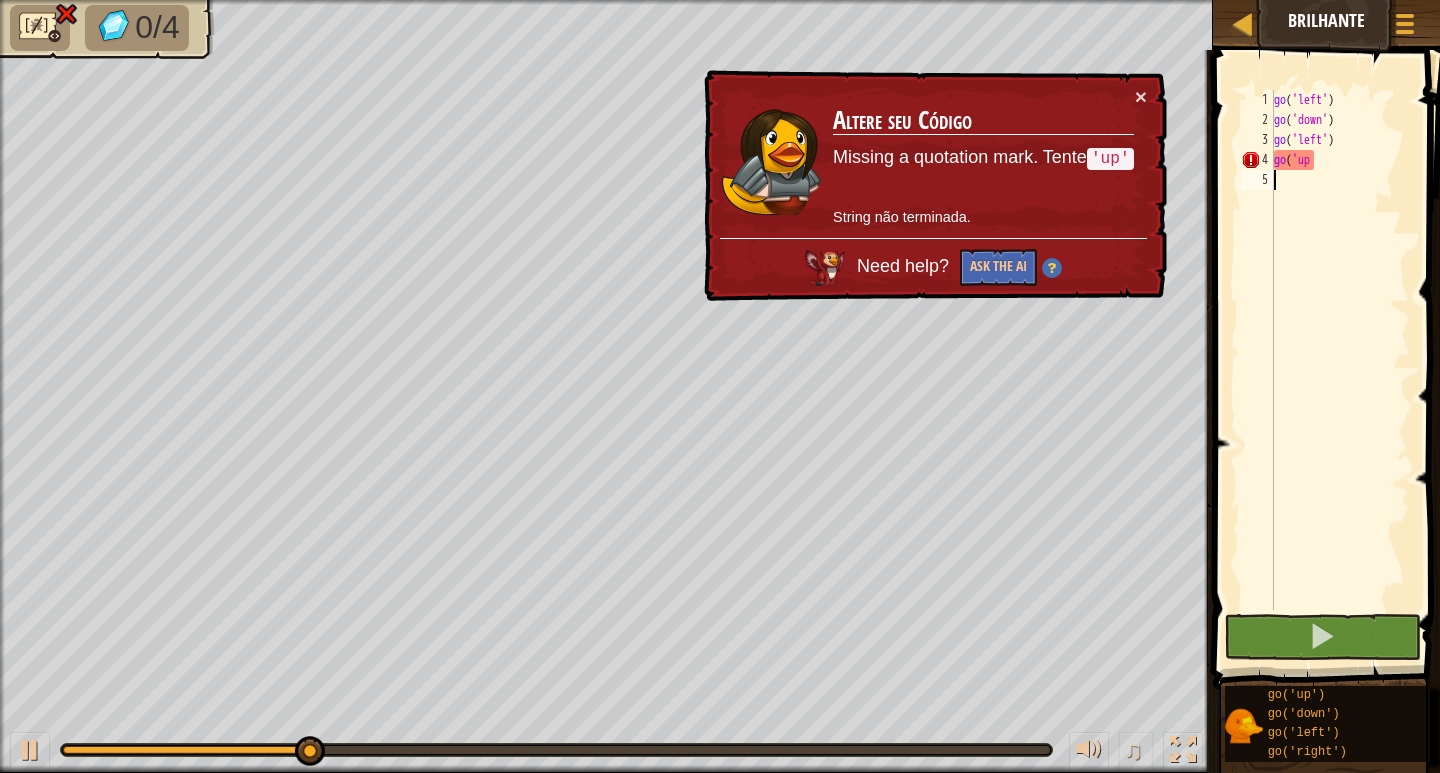 click on "Altere seu Código Missing a quotation mark. Tente  'up'
String não terminada." at bounding box center (983, 162) 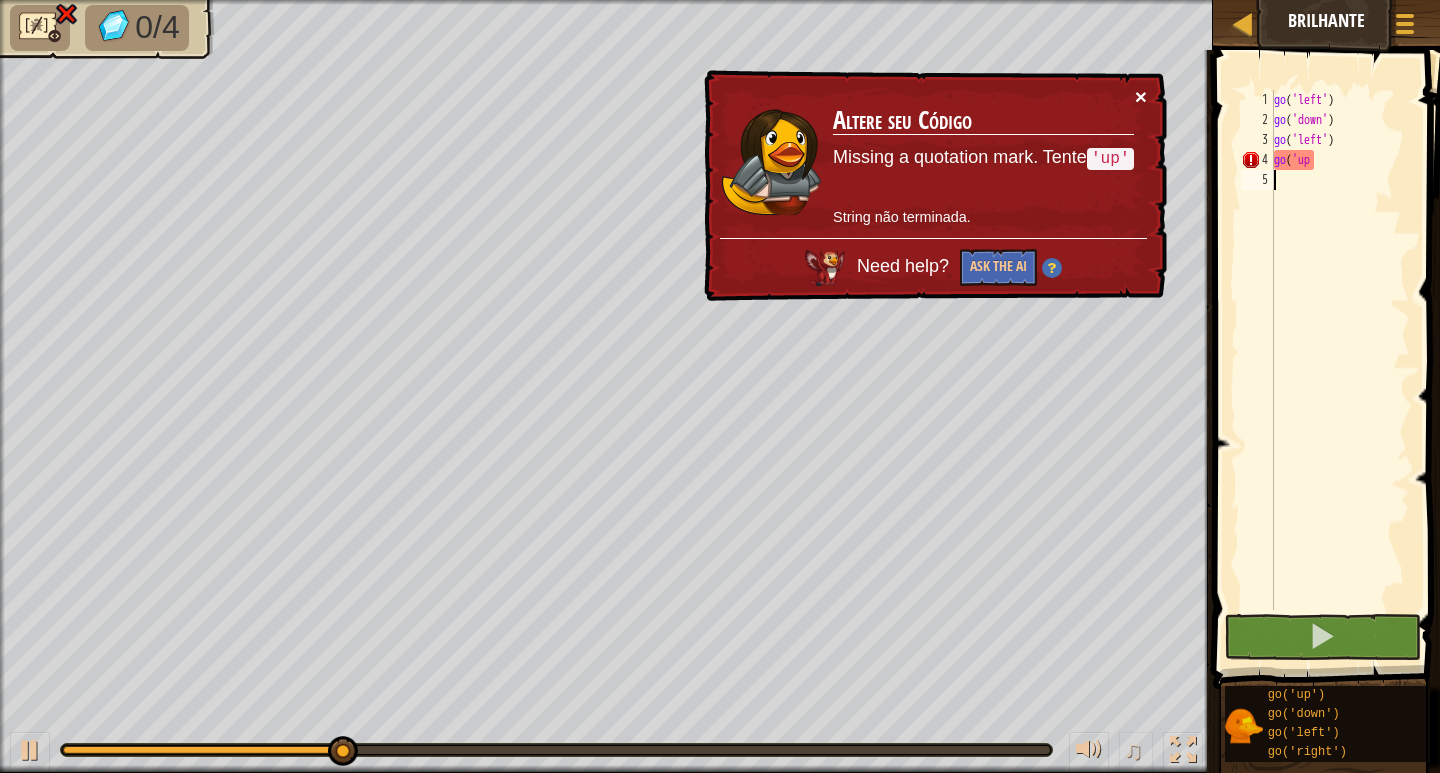 click on "×" at bounding box center [1141, 96] 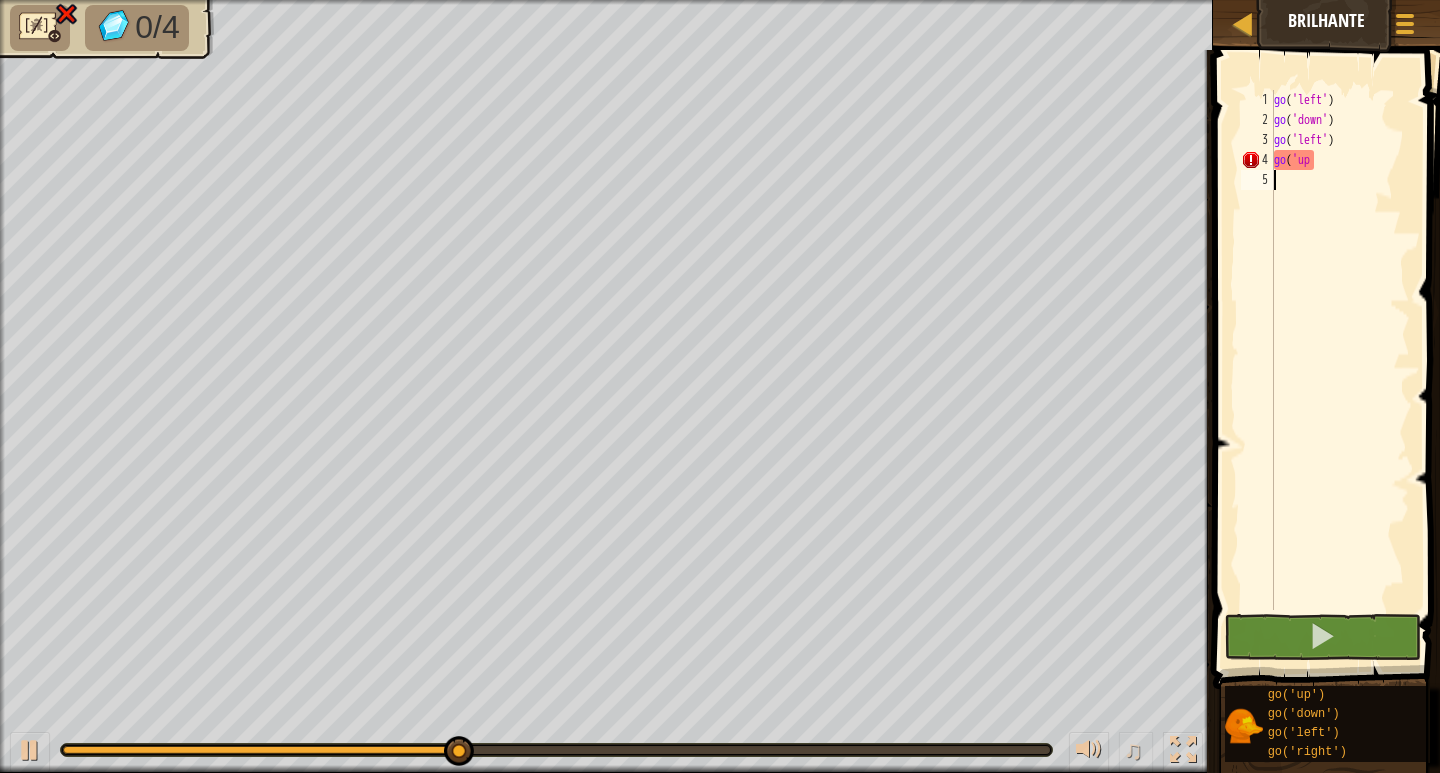 click on "go ( 'left' ) go ( 'down' ) go ( 'left' ) go ( 'up" at bounding box center (1340, 370) 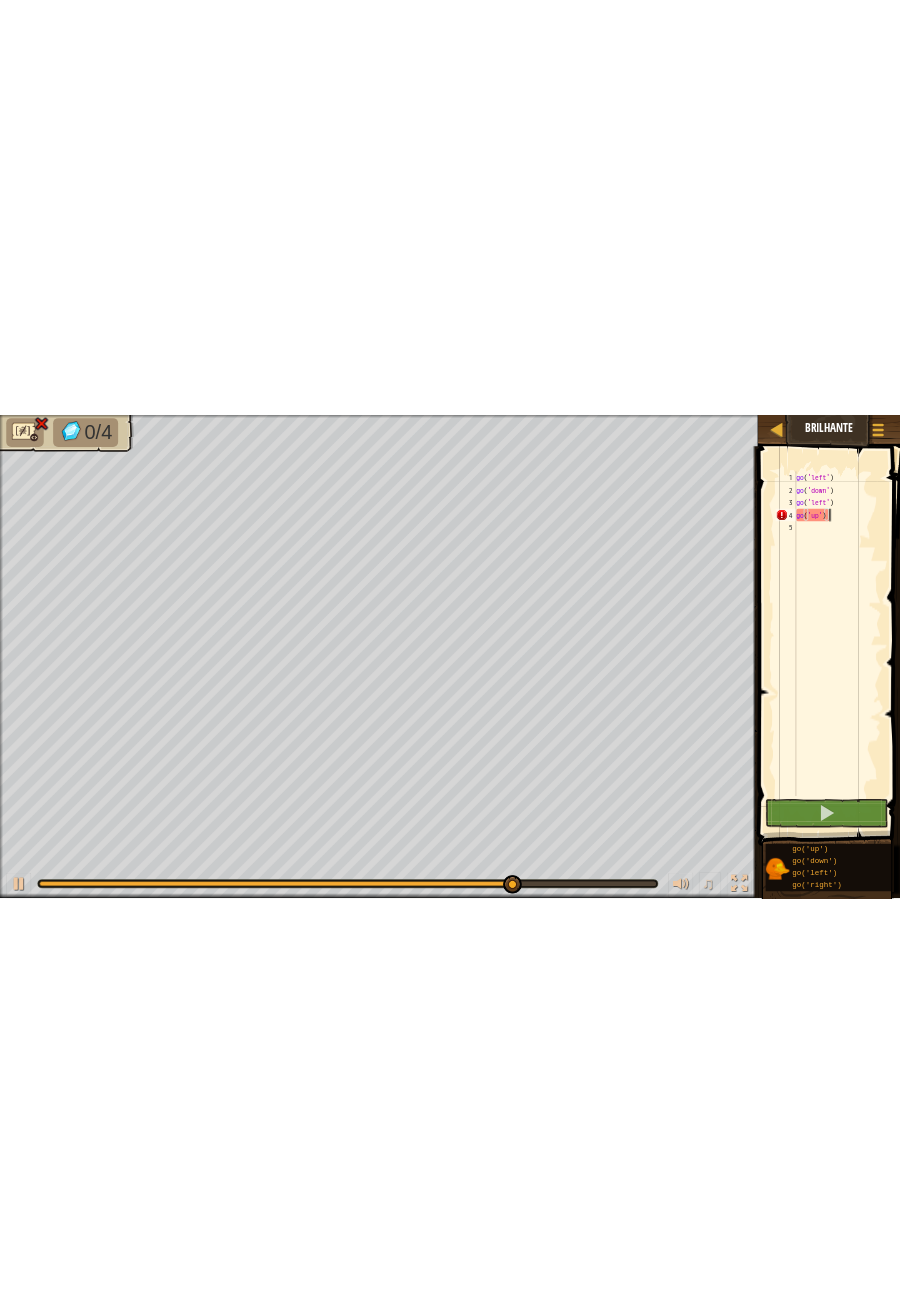 scroll, scrollTop: 9, scrollLeft: 3, axis: both 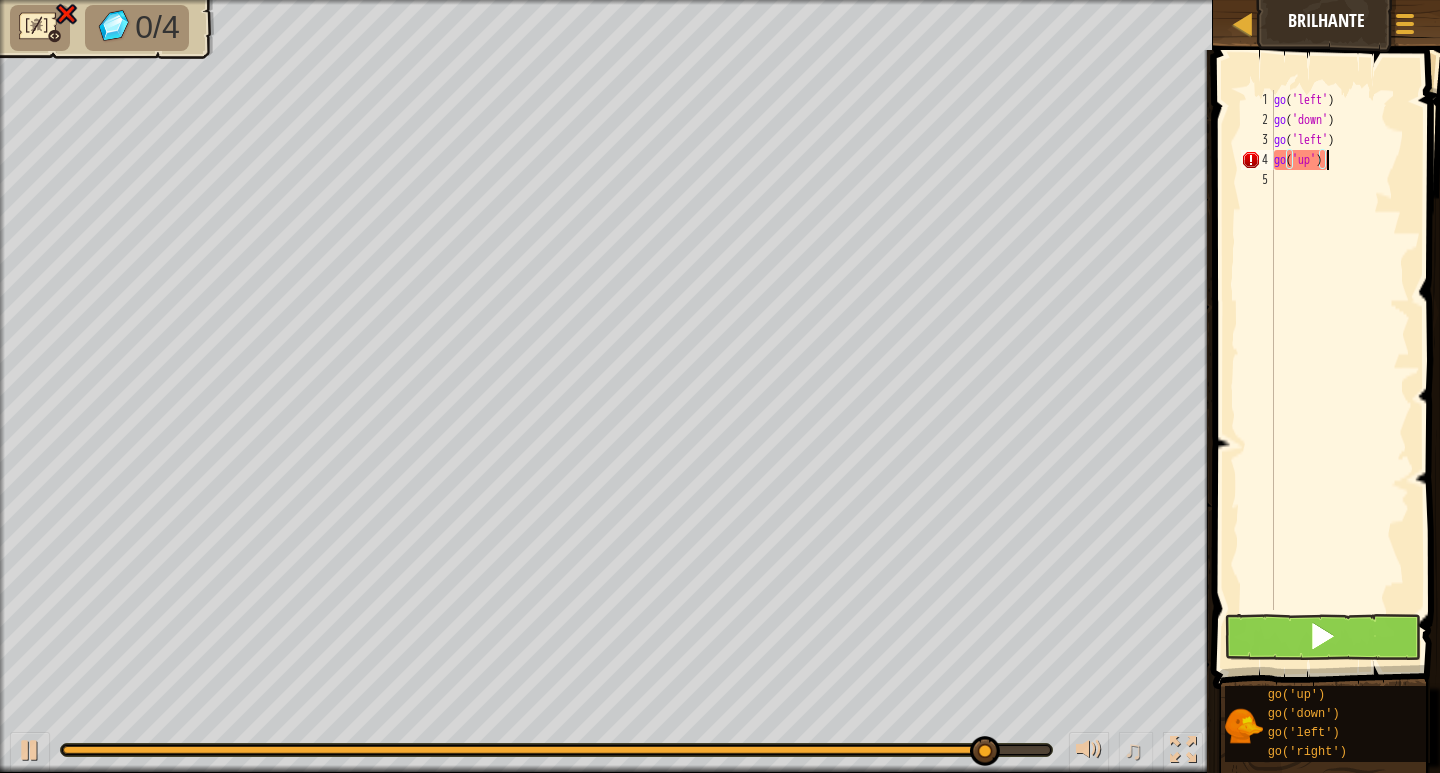 type on "go('up')" 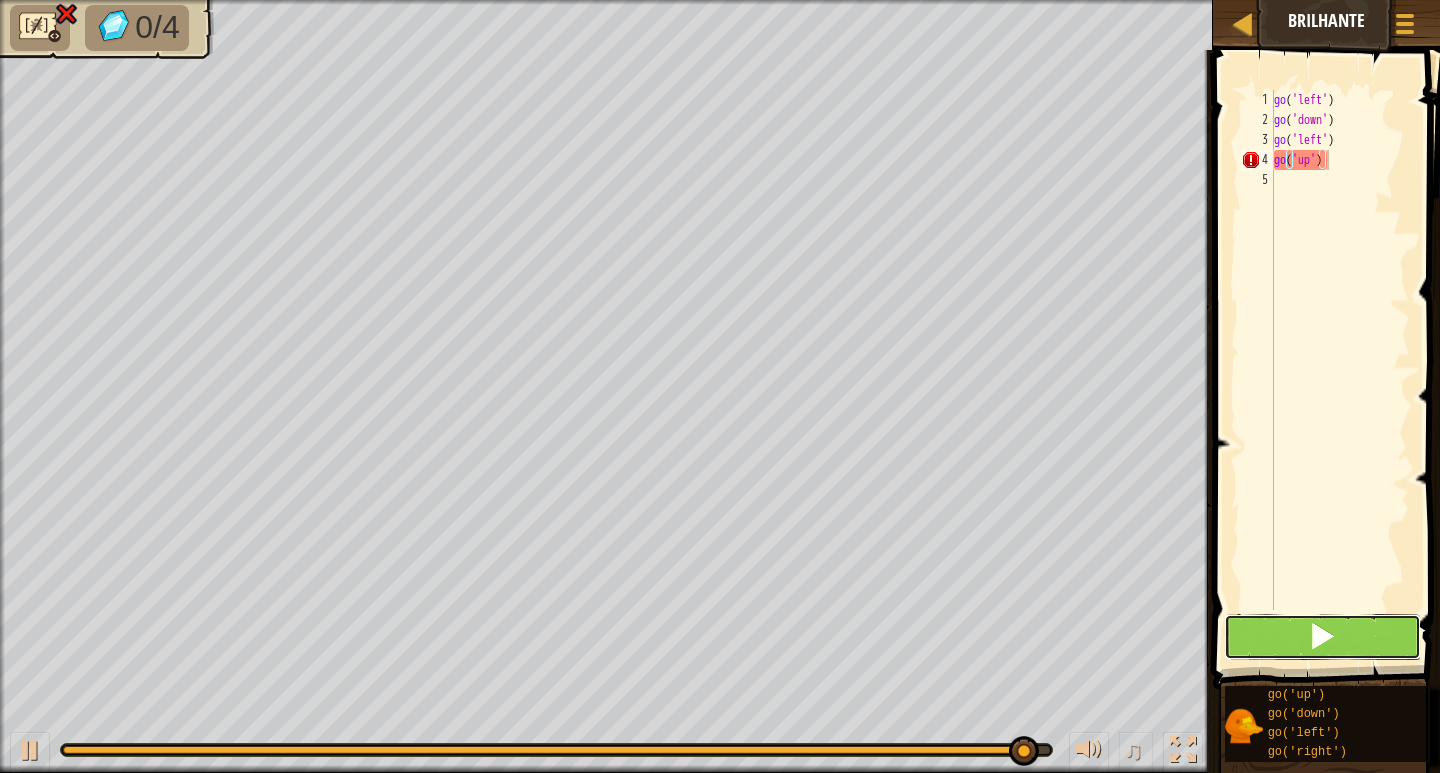 click at bounding box center (1322, 637) 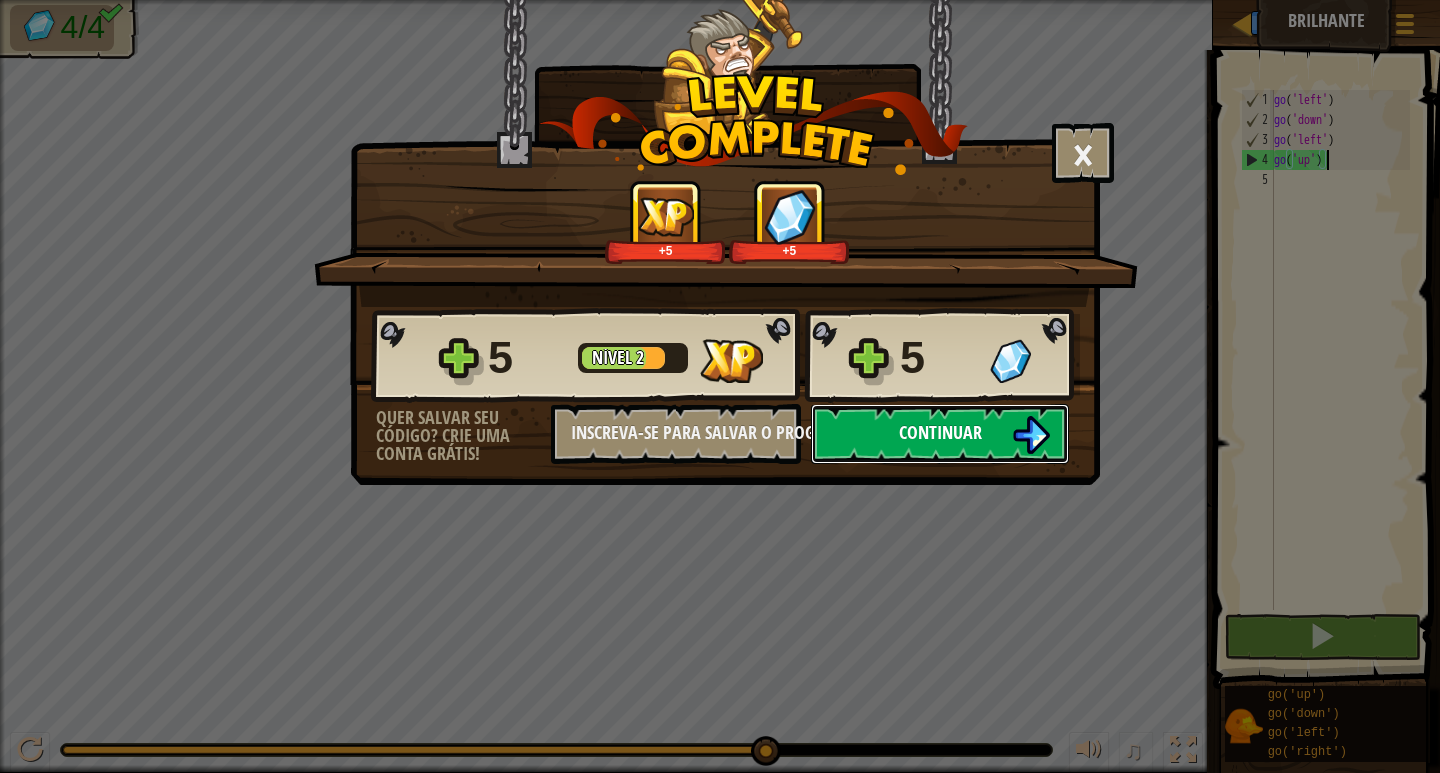 click on "Continuar" at bounding box center [940, 432] 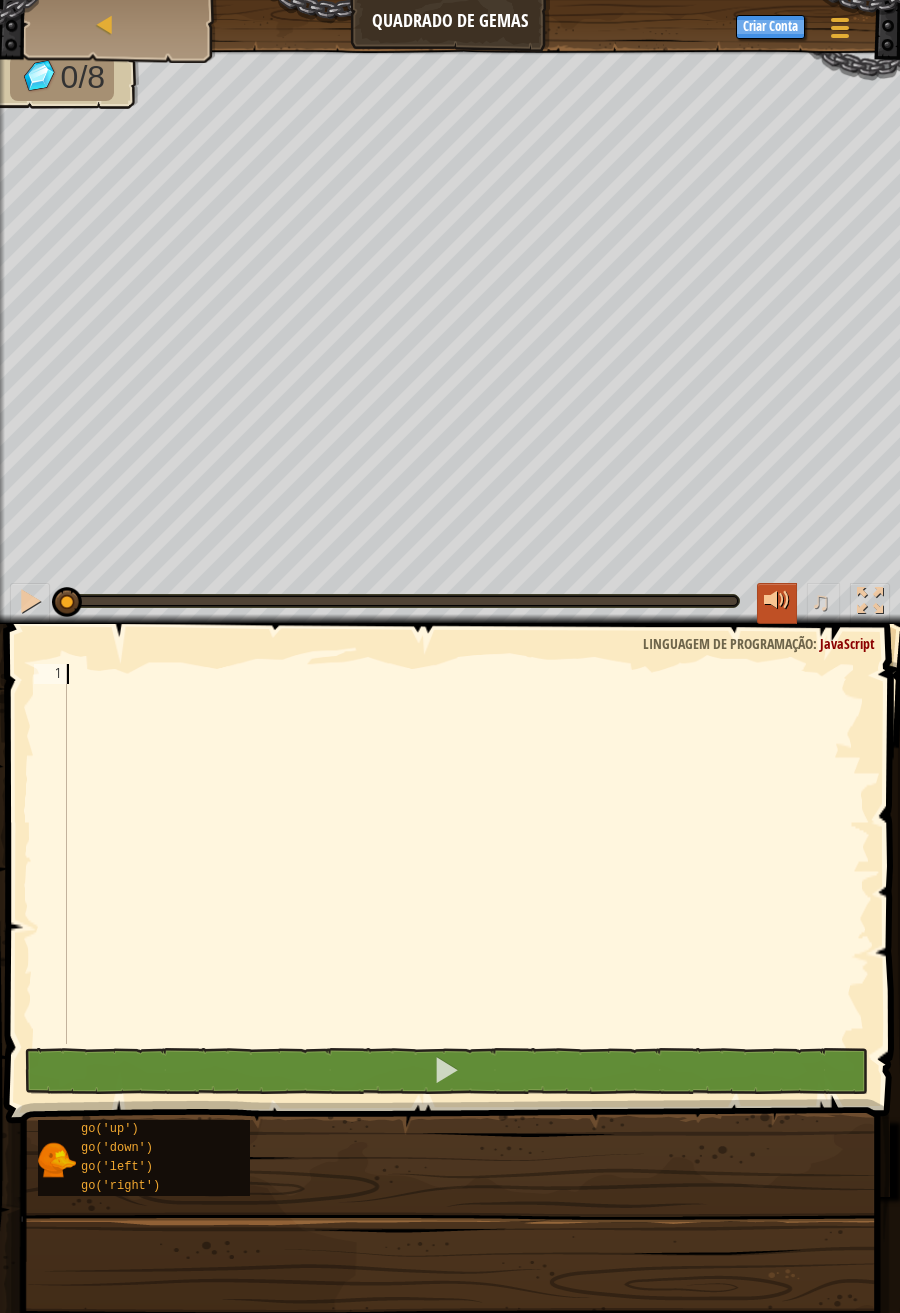 click at bounding box center (777, 601) 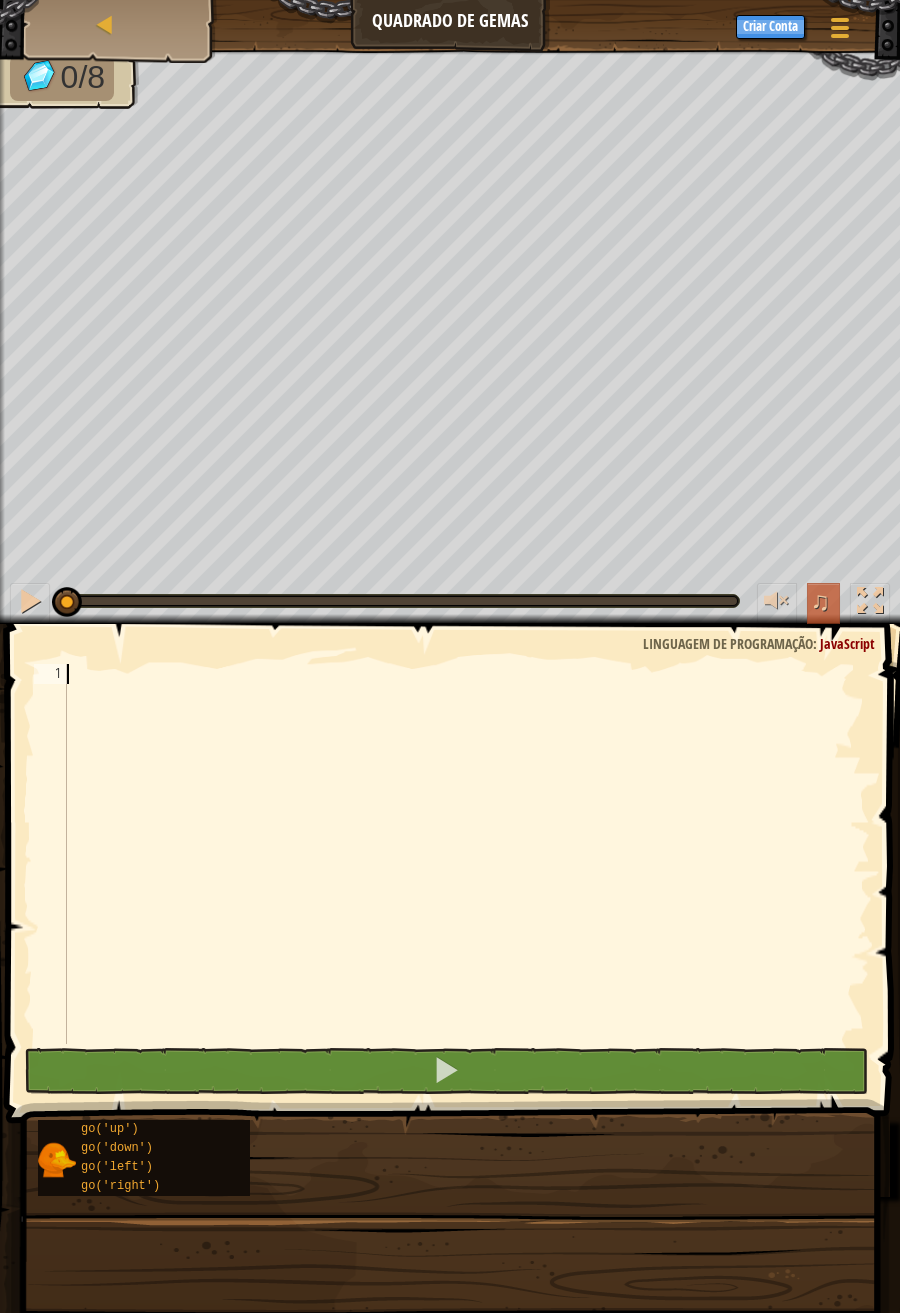 click on "♫" at bounding box center [821, 601] 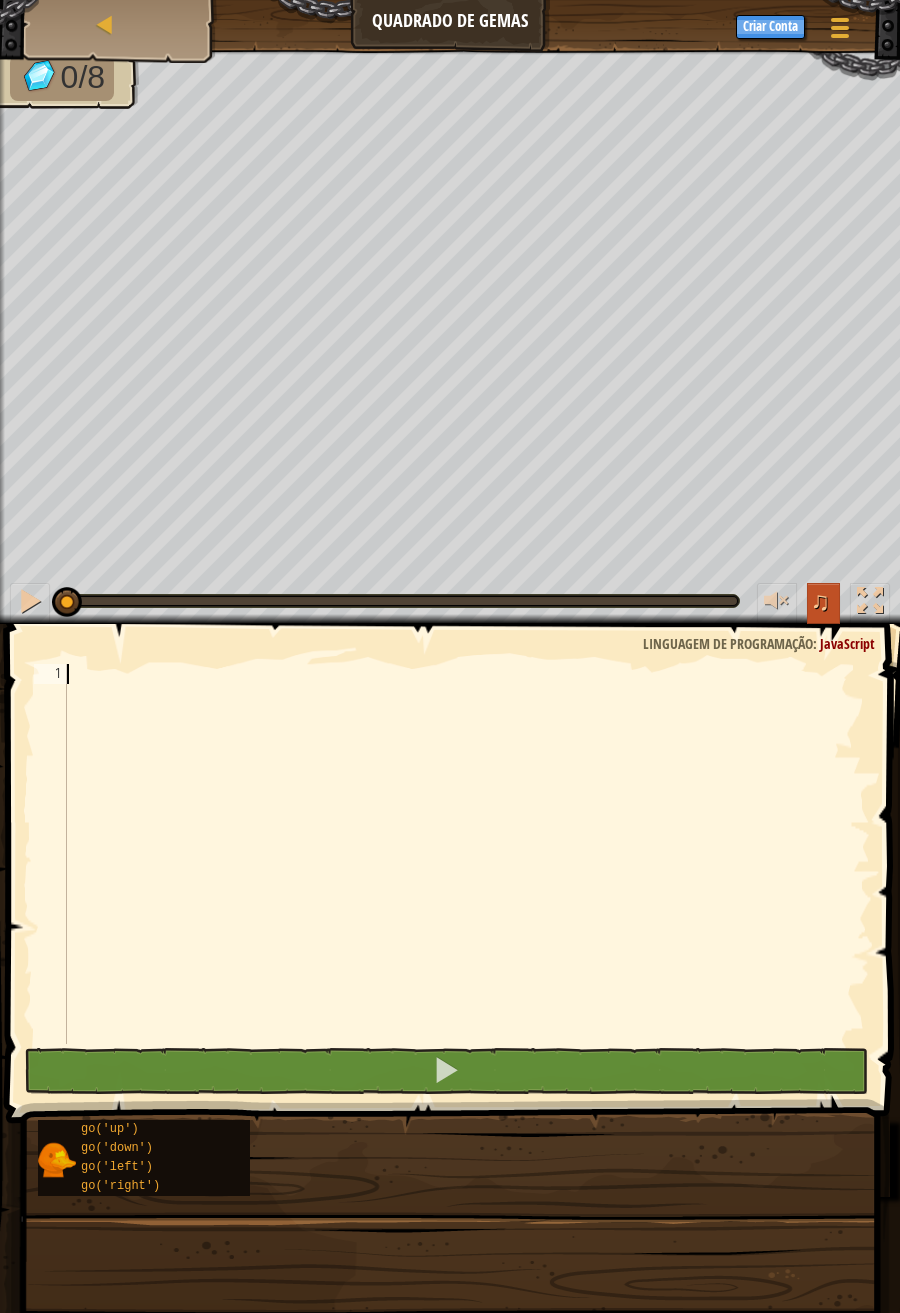 click on "♫" at bounding box center (824, 603) 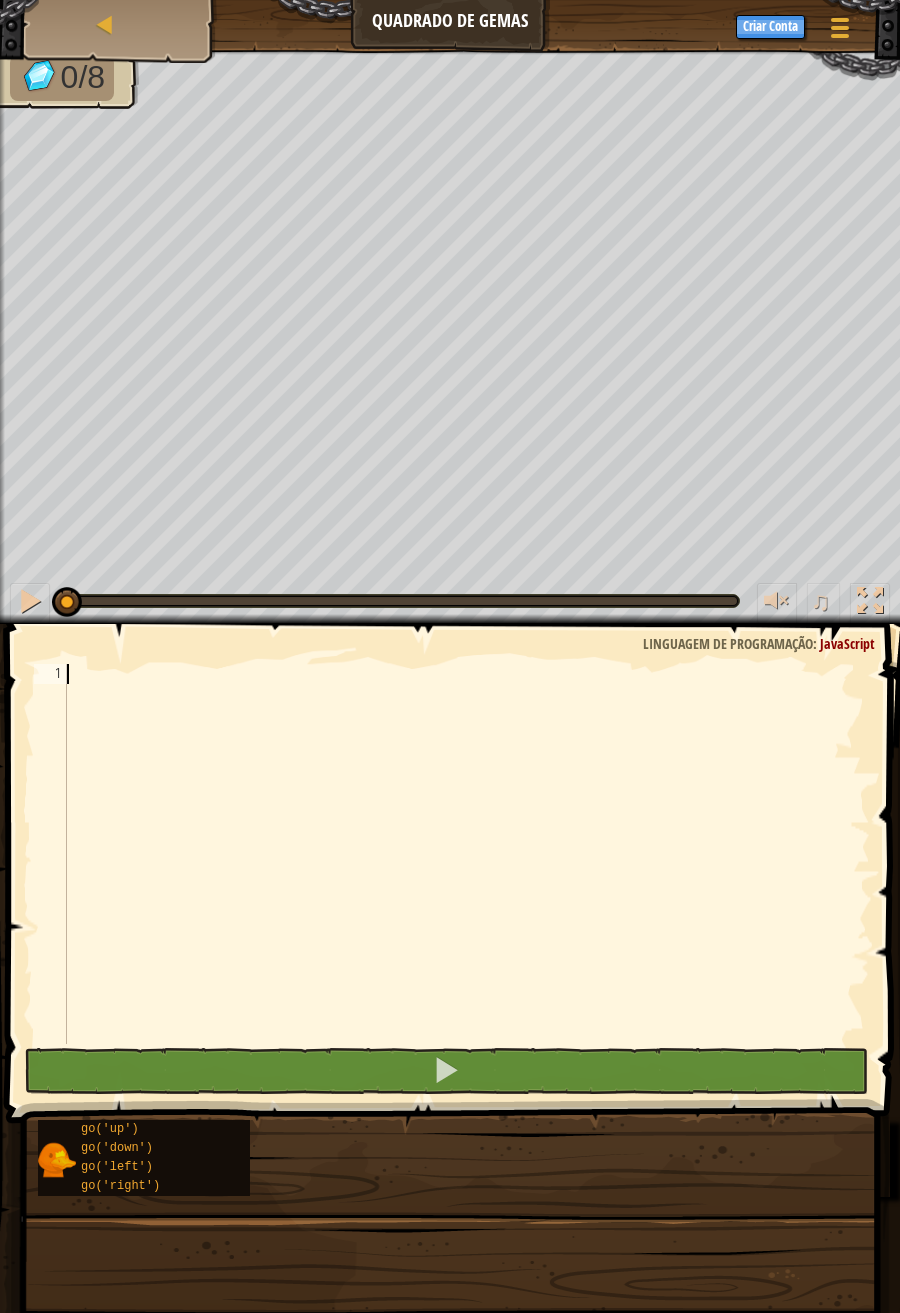 click at bounding box center [466, 874] 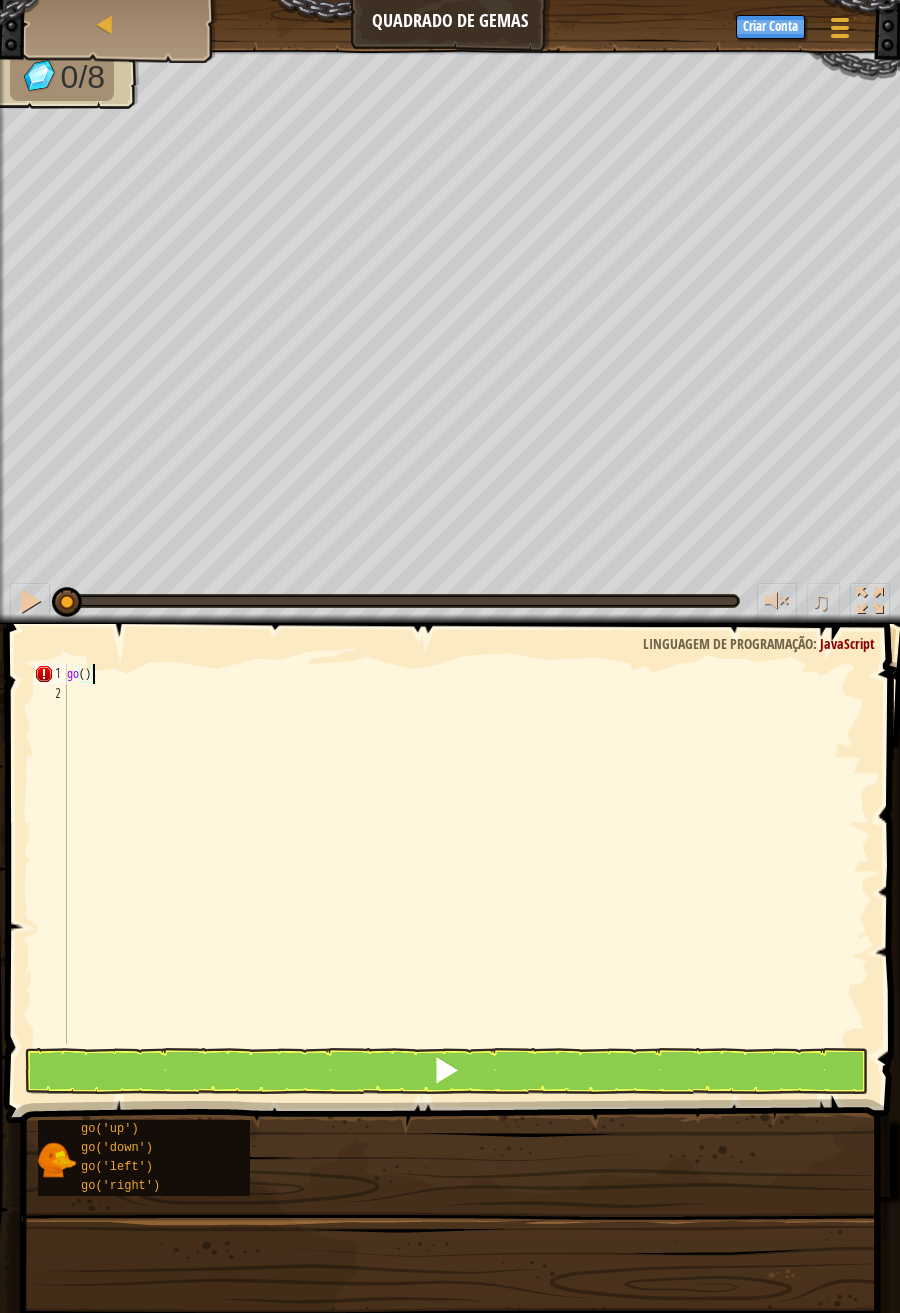 scroll, scrollTop: 8, scrollLeft: 1, axis: both 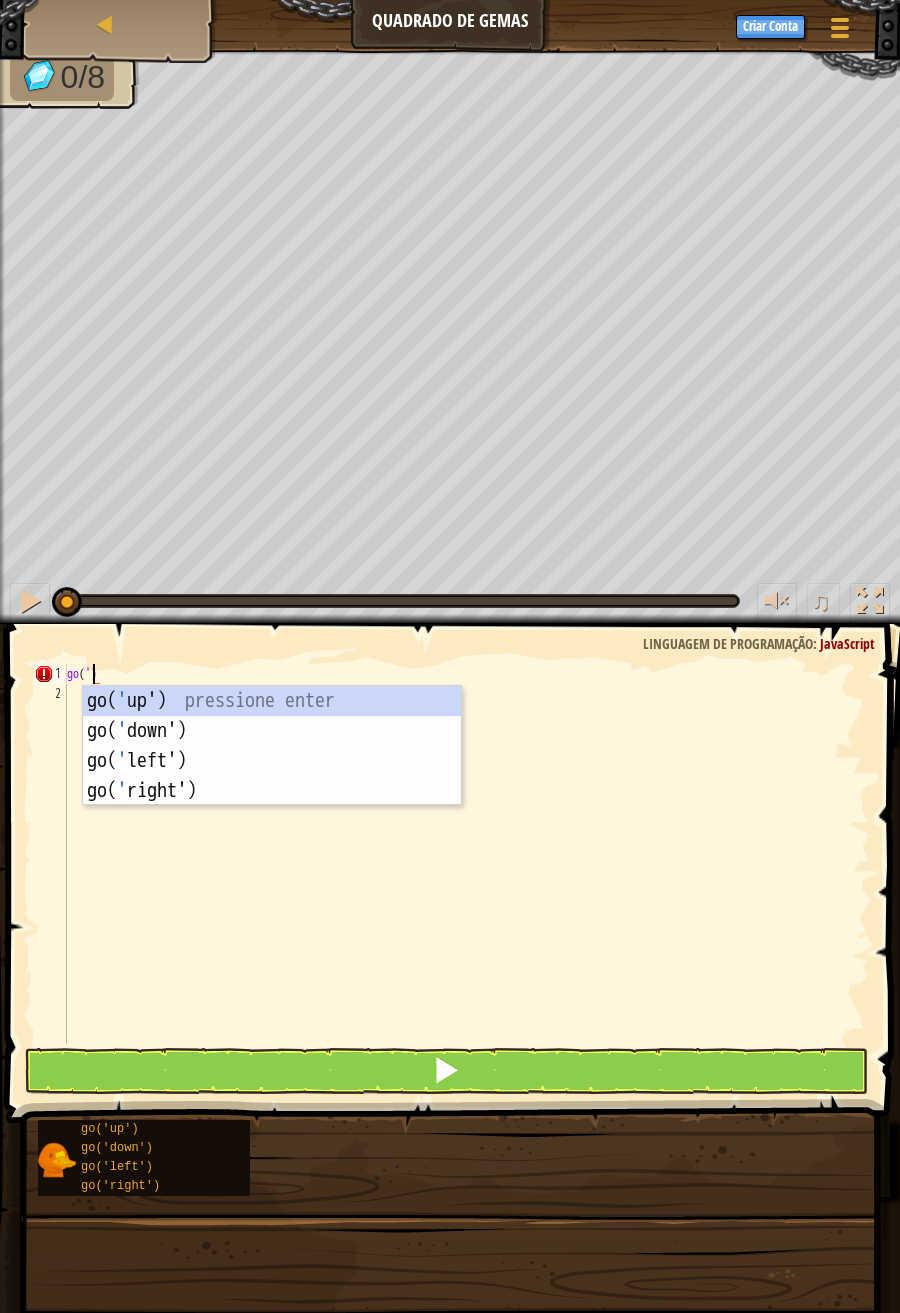 type on "go('up')" 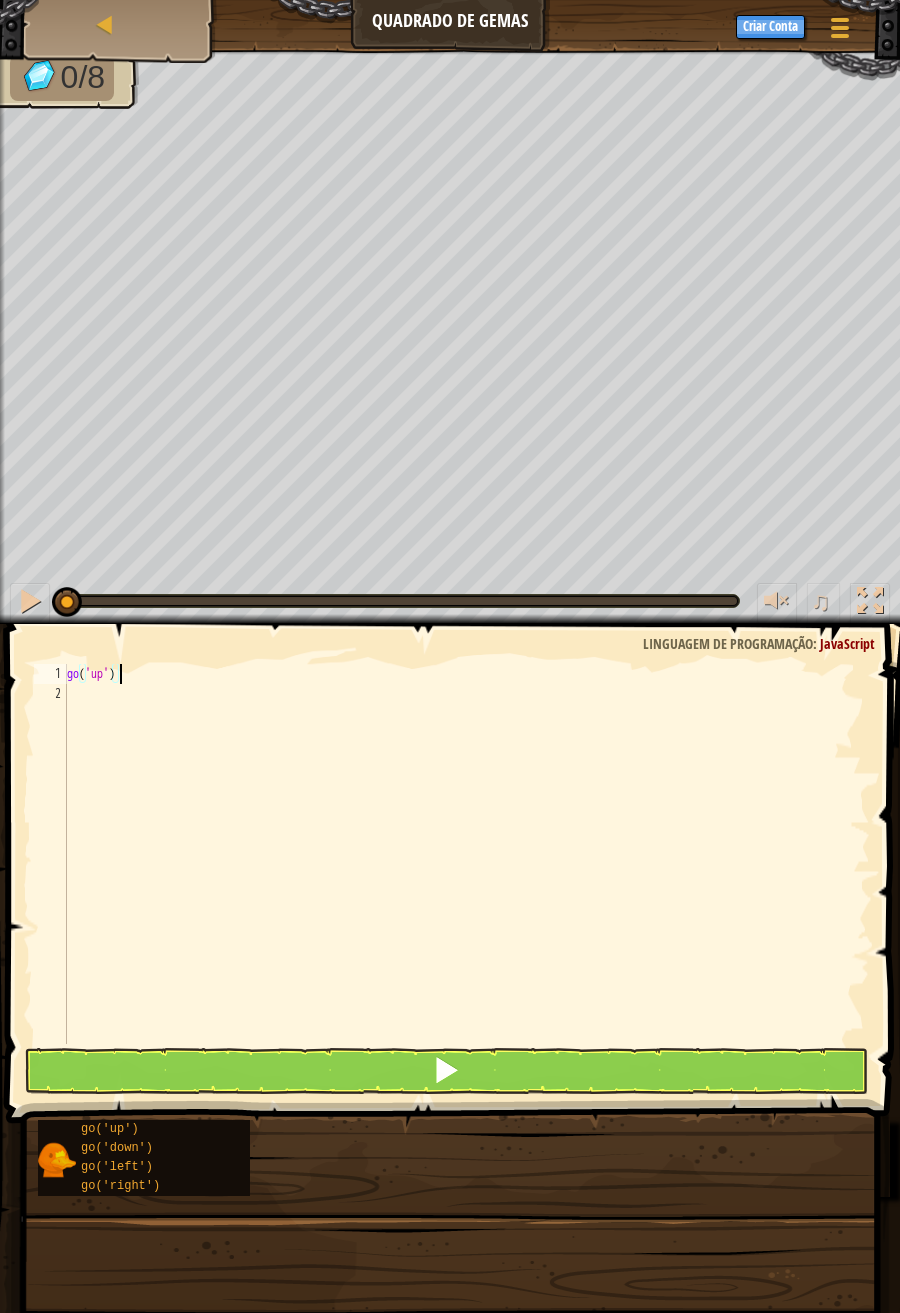 scroll, scrollTop: 8, scrollLeft: 0, axis: vertical 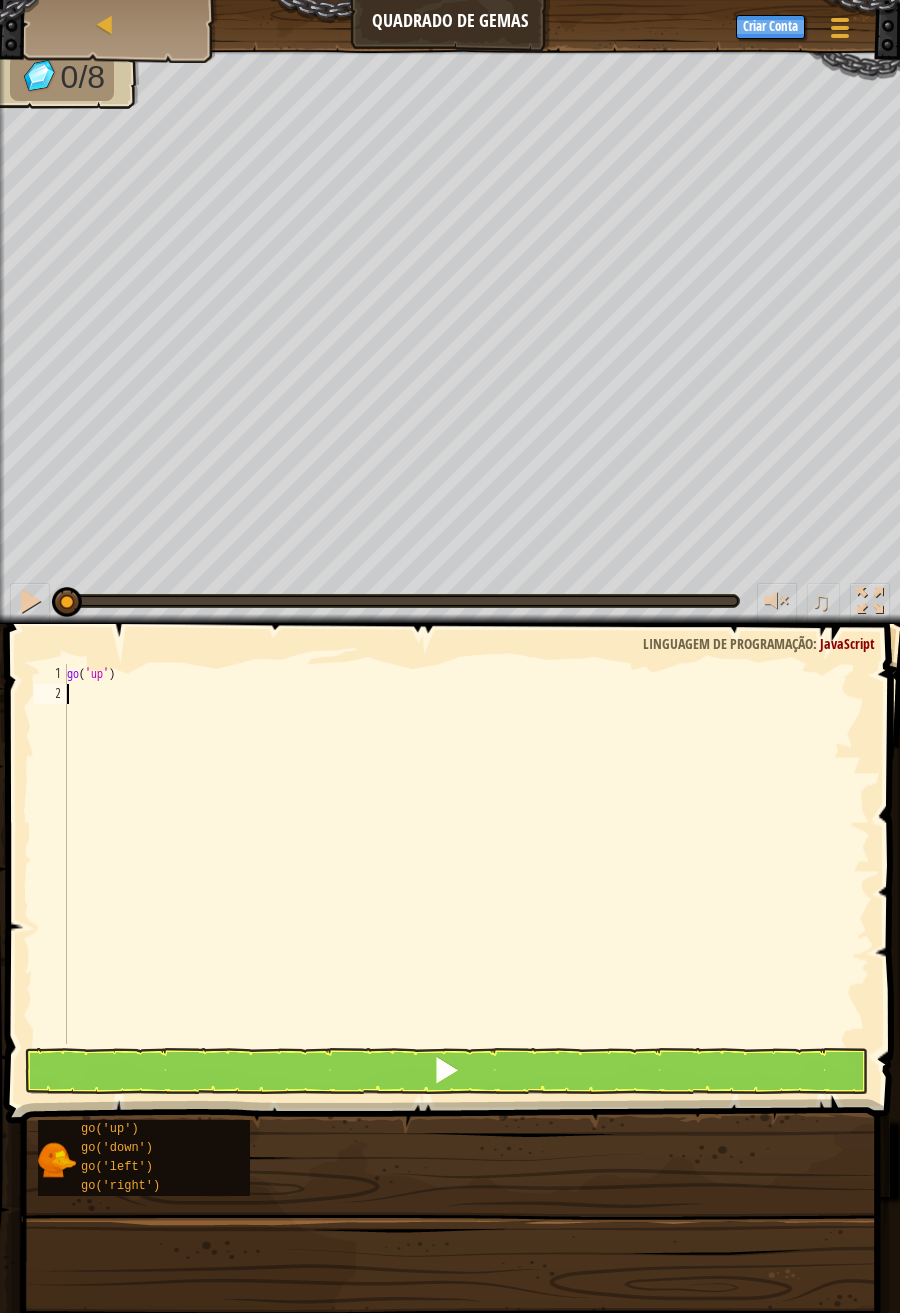 paste on "go('up')" 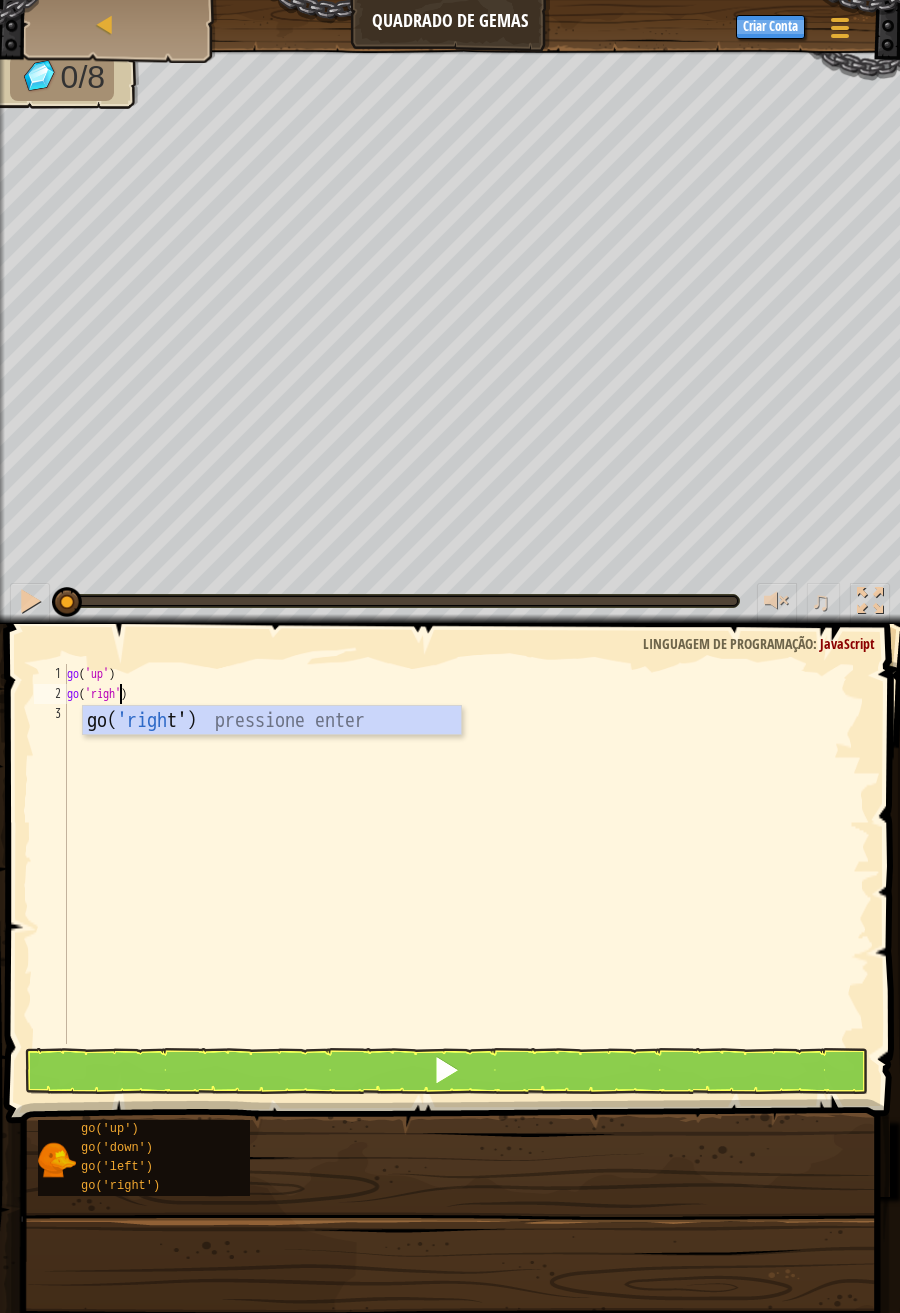 scroll, scrollTop: 8, scrollLeft: 4, axis: both 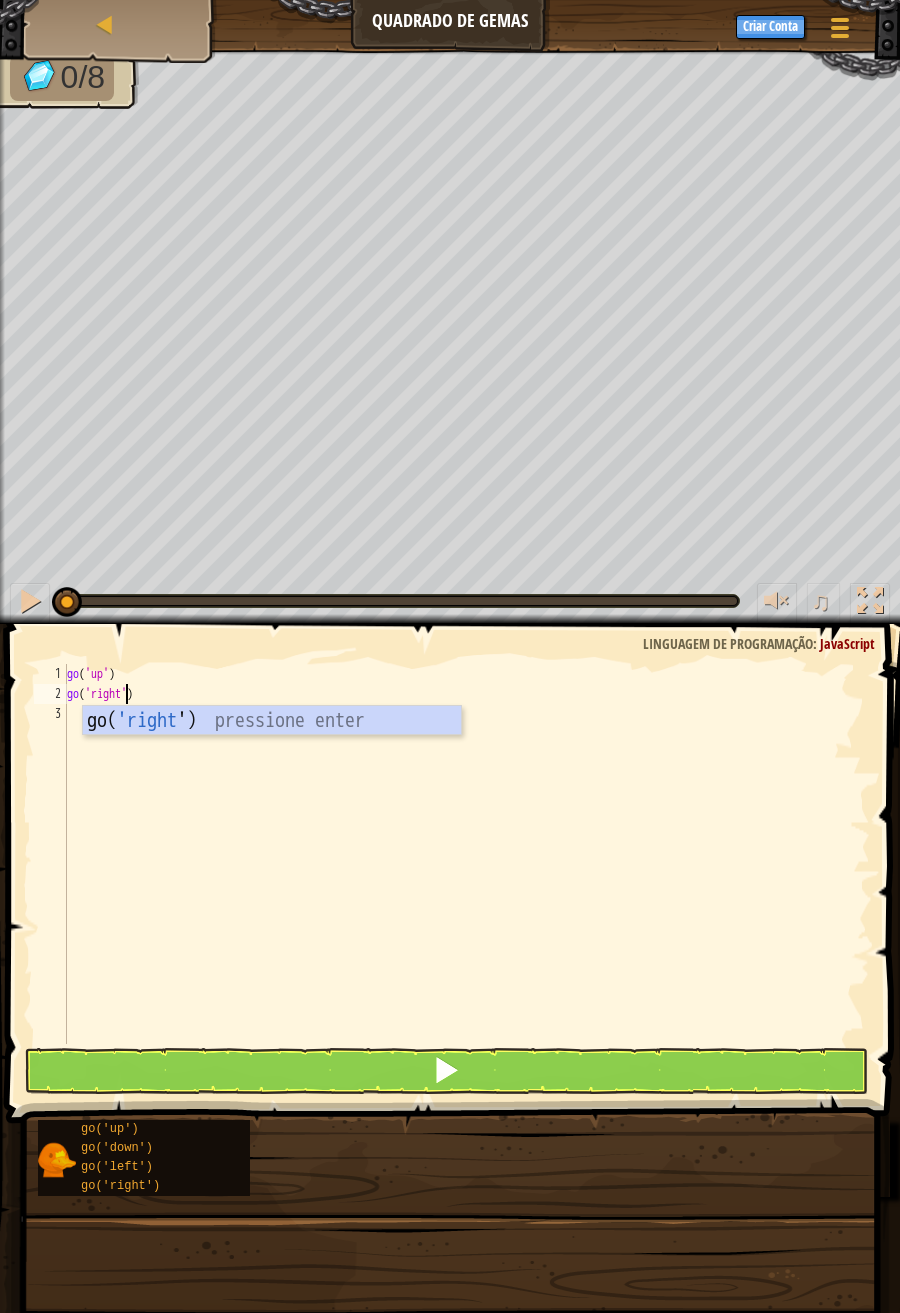 type on "go('right" 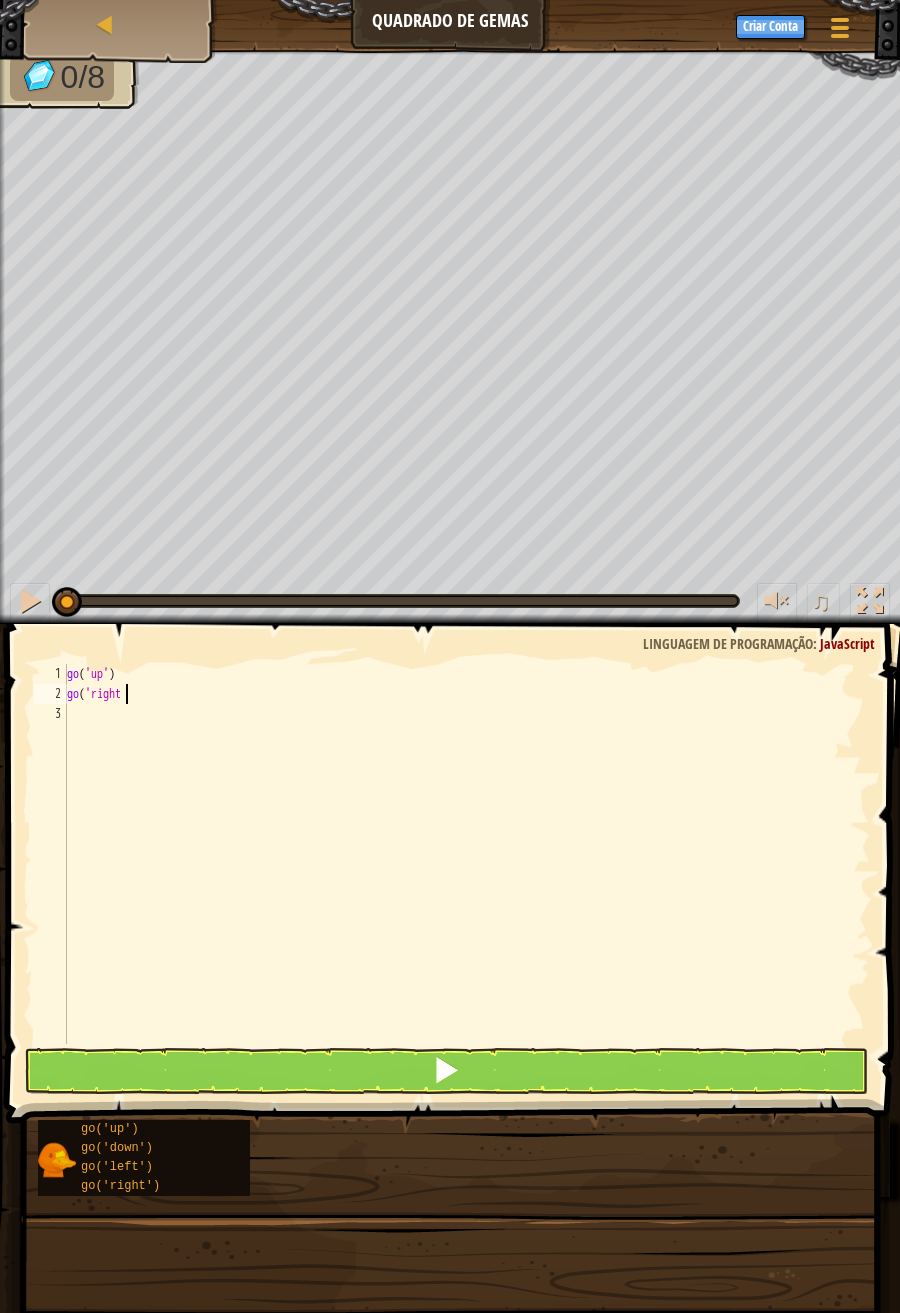 scroll, scrollTop: 8, scrollLeft: 0, axis: vertical 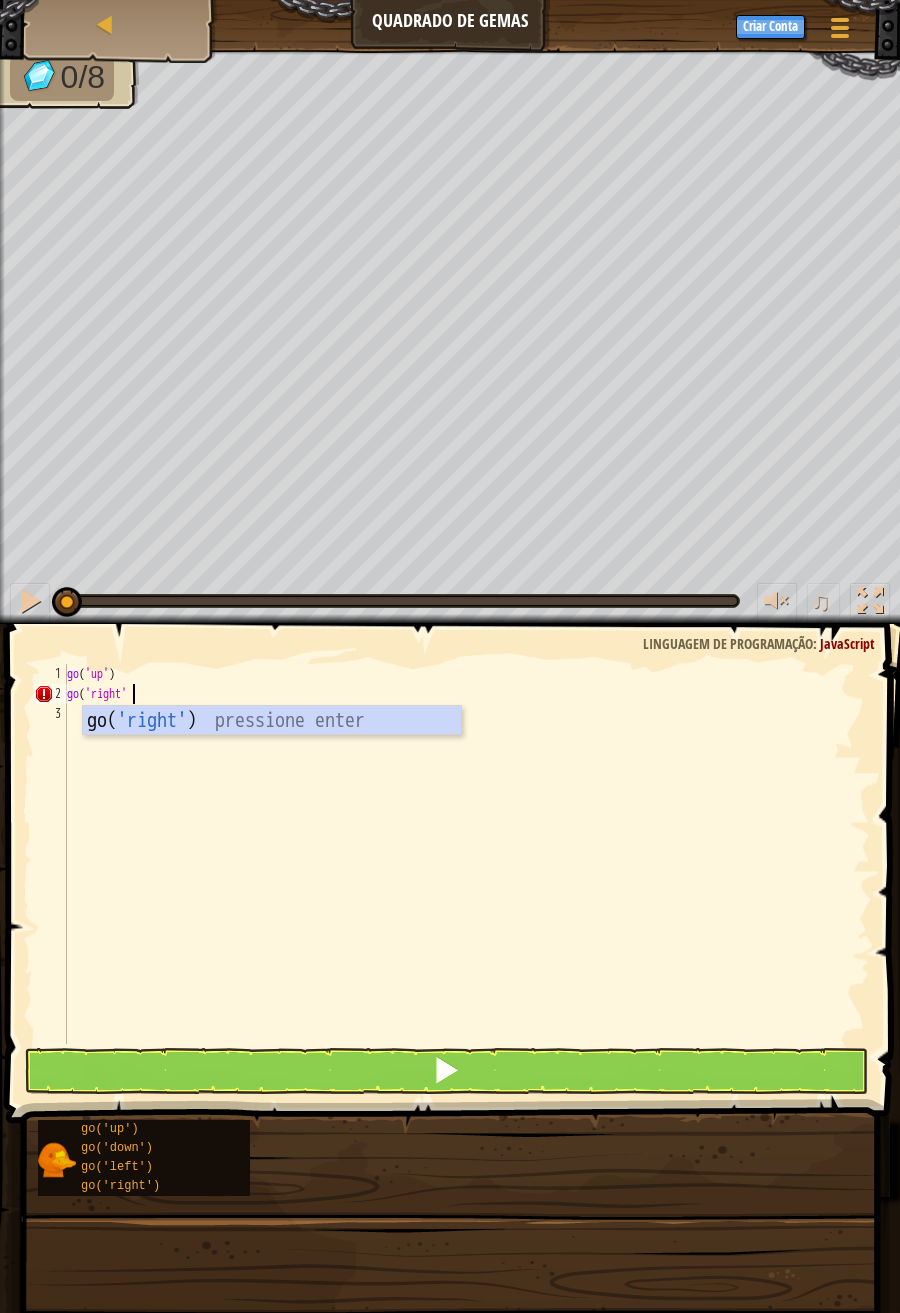 type on "go('right')" 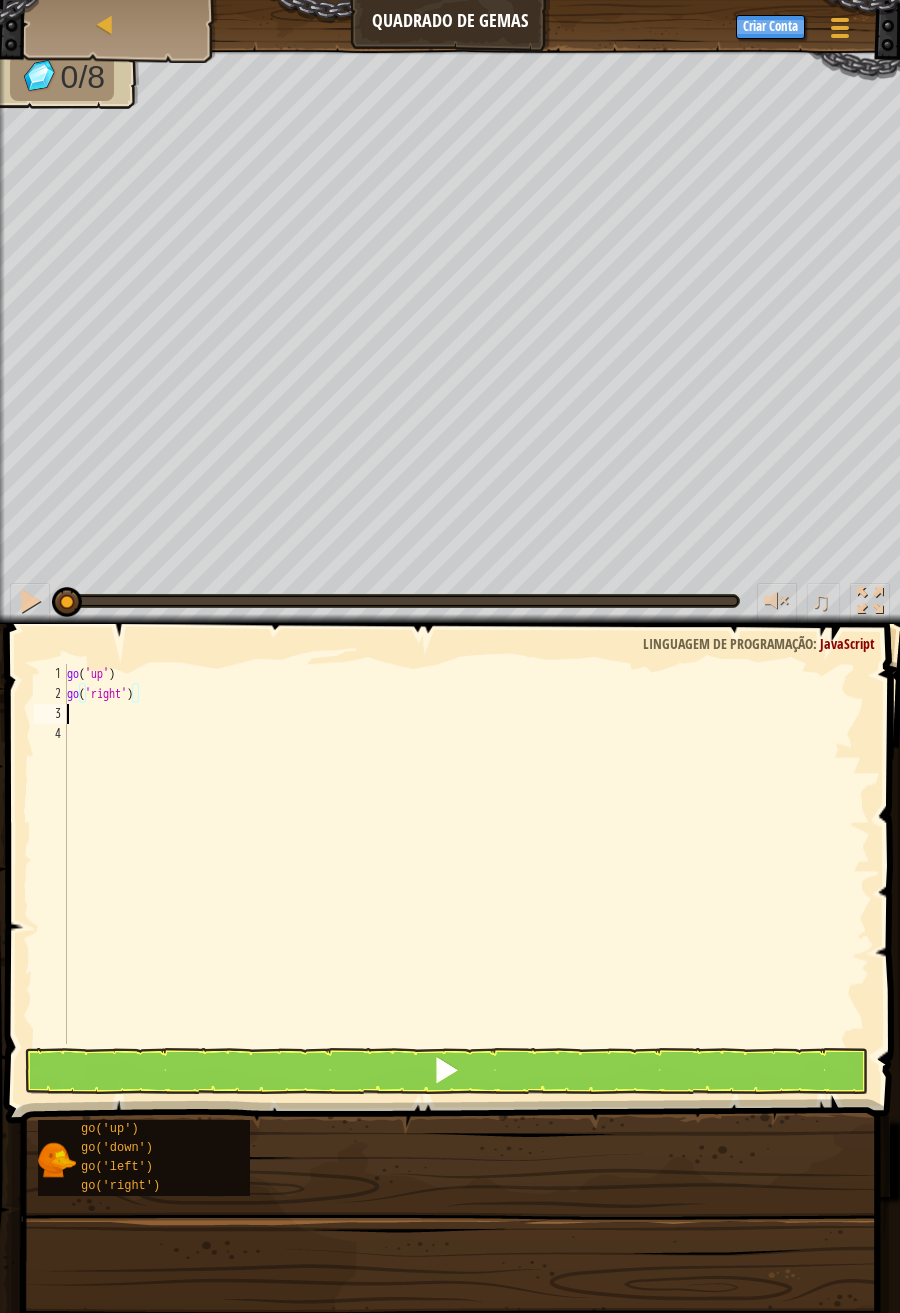 scroll, scrollTop: 8, scrollLeft: 0, axis: vertical 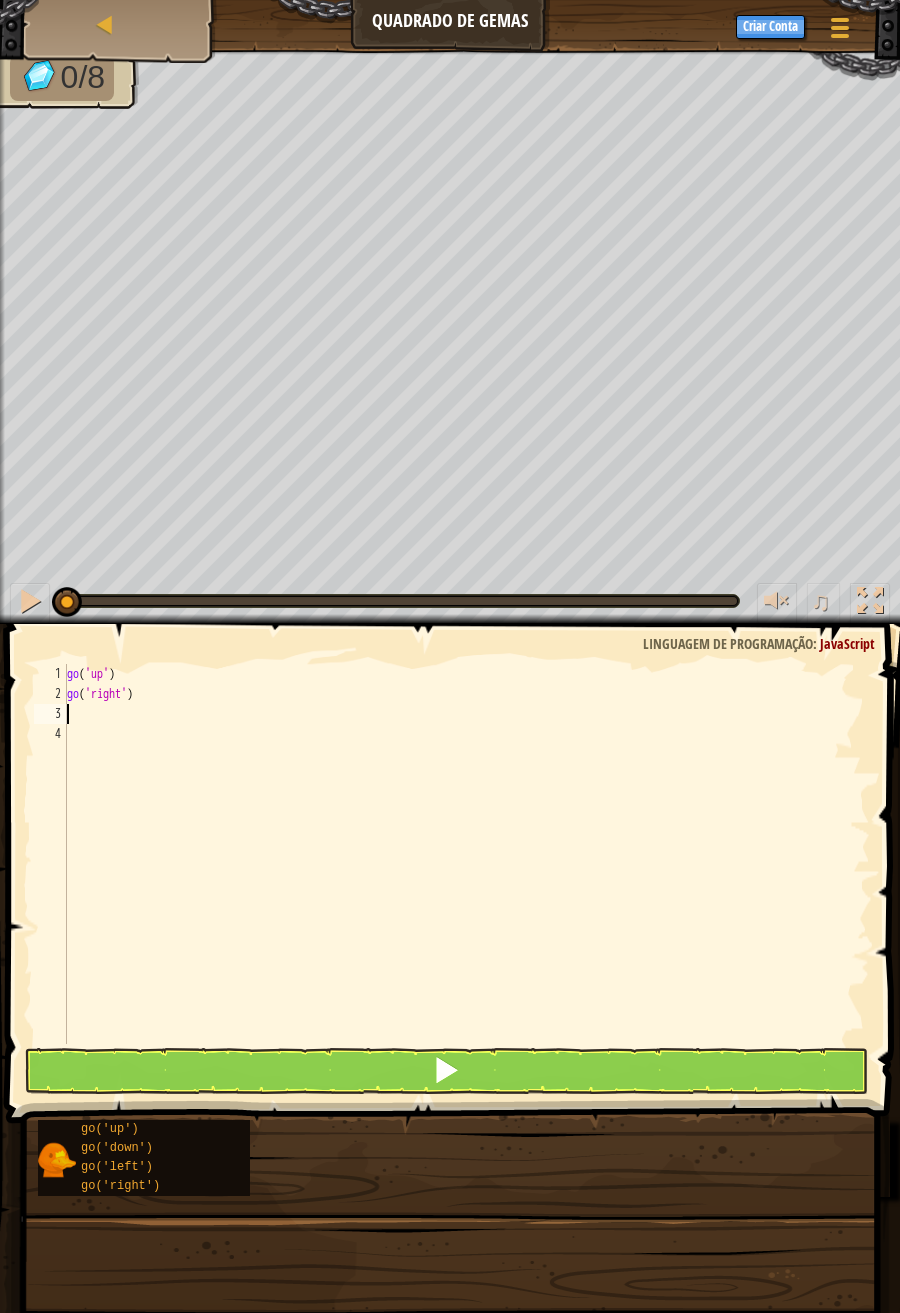 paste on "go('up')" 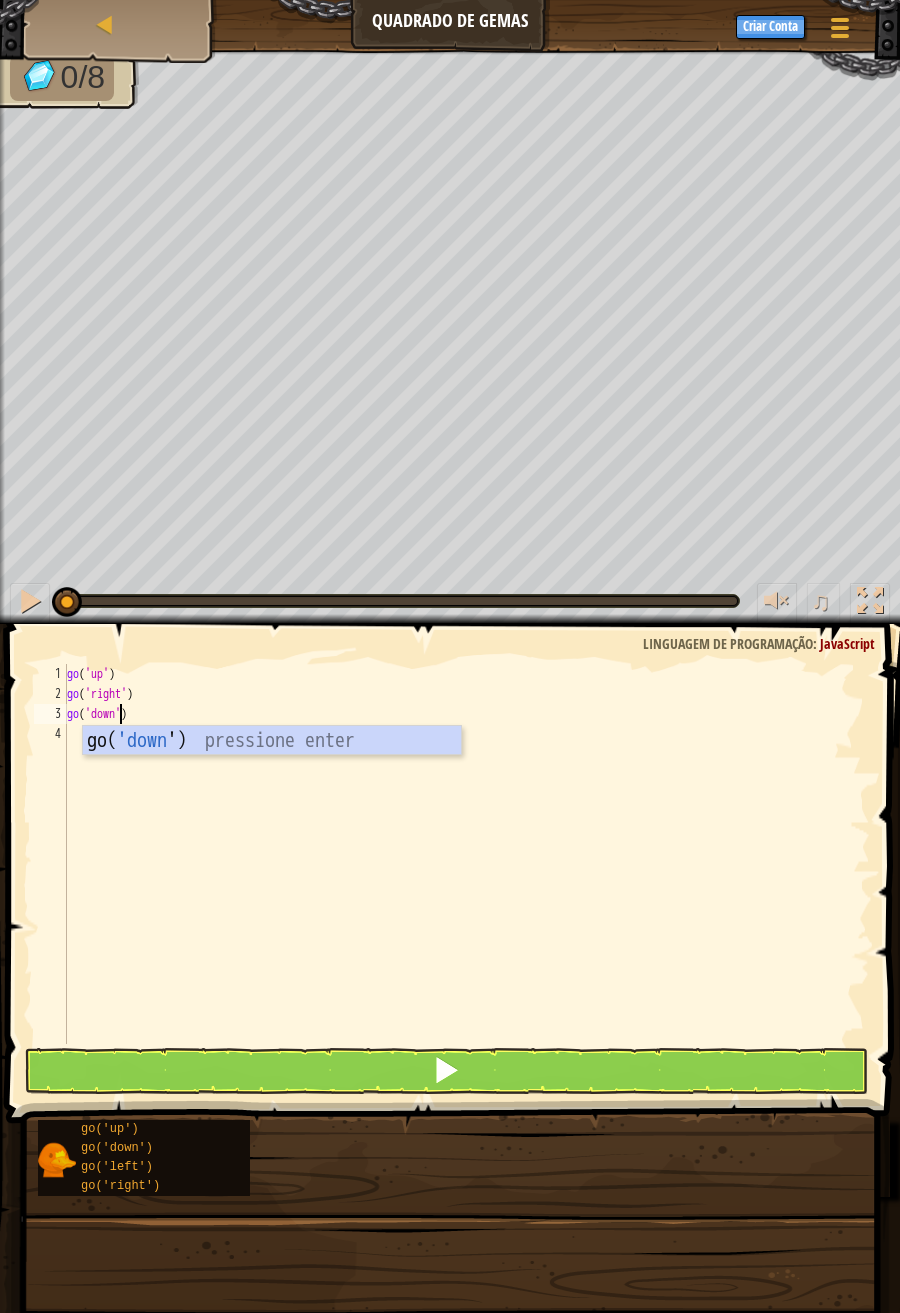 scroll, scrollTop: 8, scrollLeft: 3, axis: both 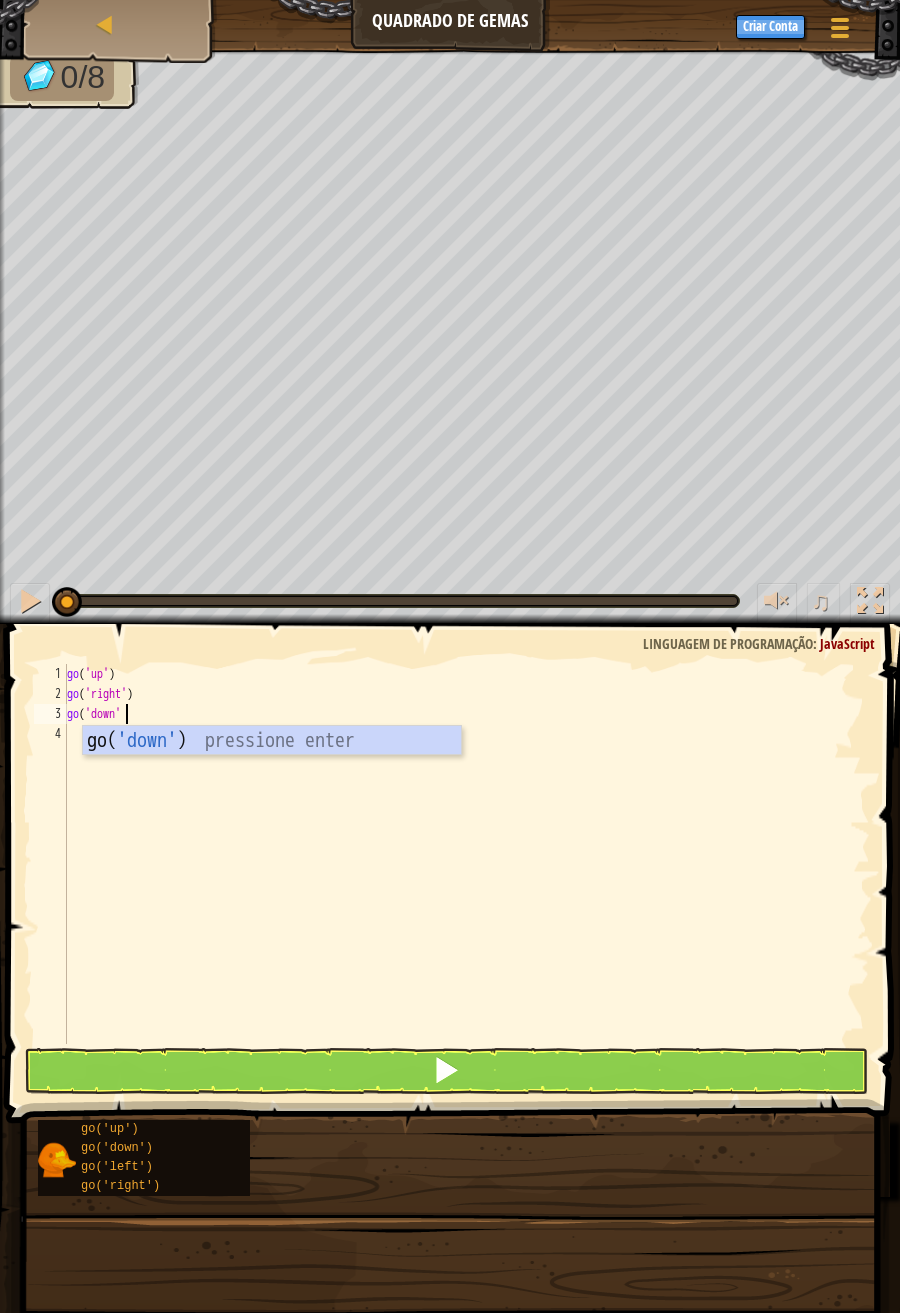 type on "go('down')" 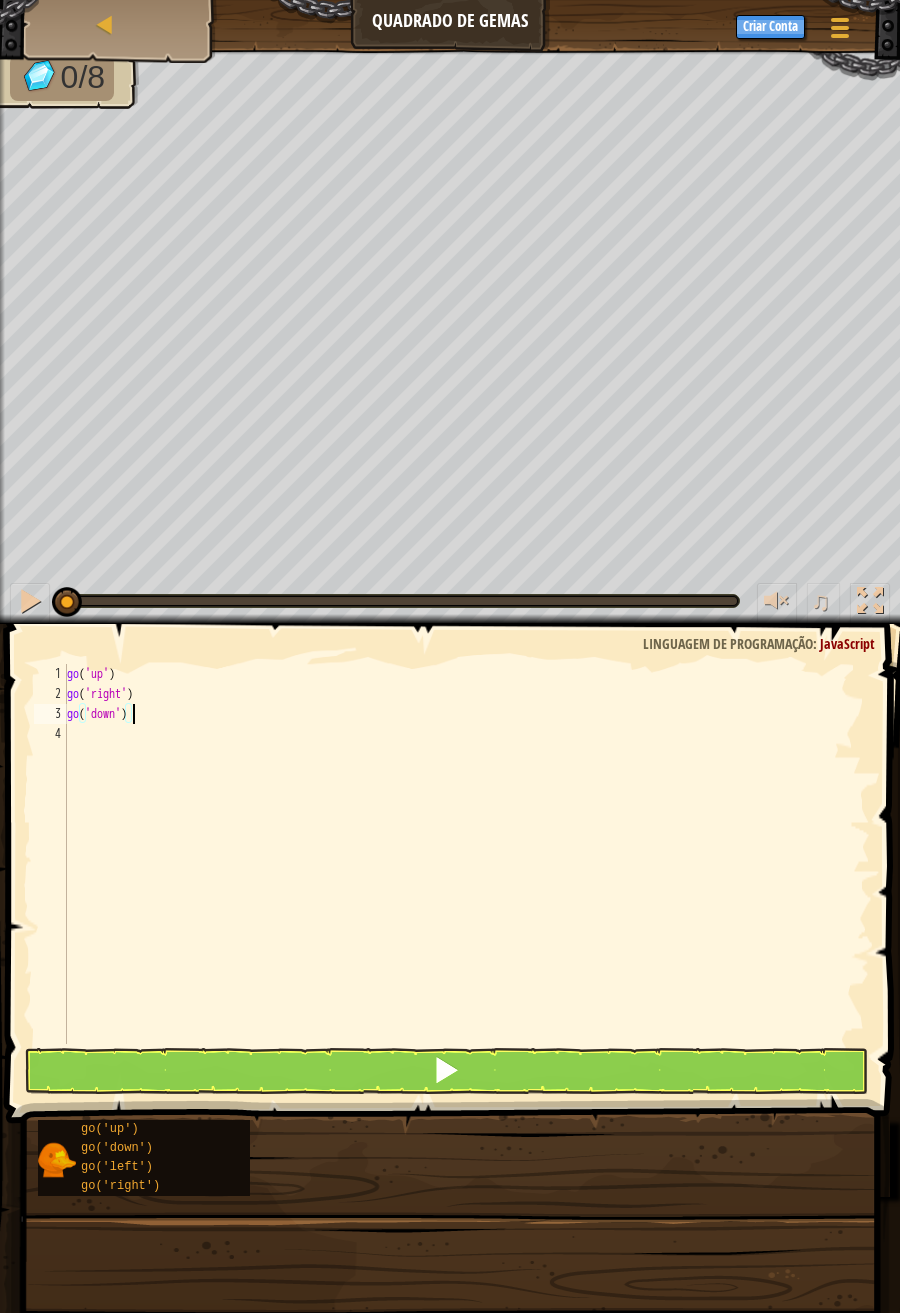 scroll, scrollTop: 8, scrollLeft: 0, axis: vertical 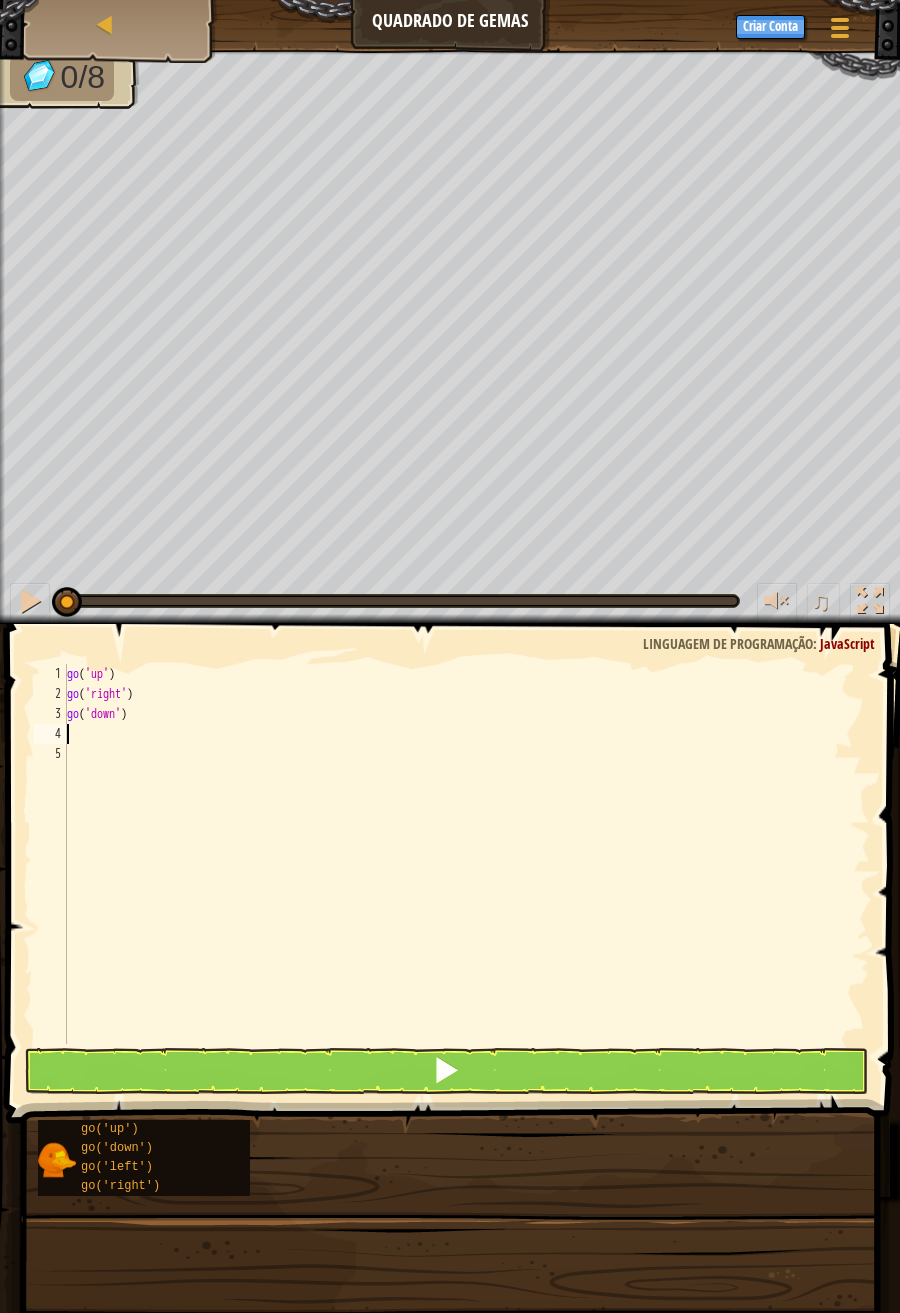 paste on "go('up')" 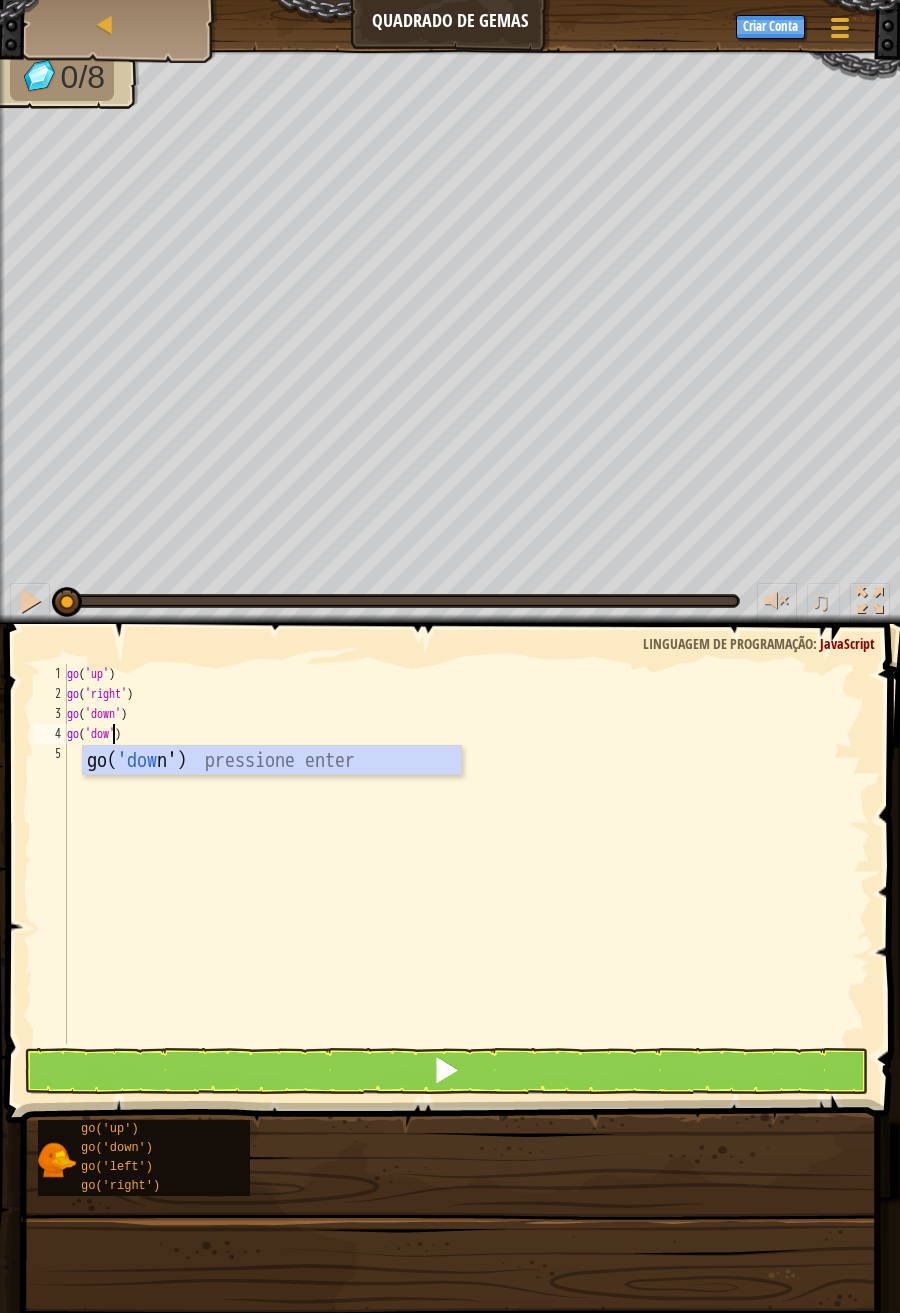 scroll, scrollTop: 8, scrollLeft: 4, axis: both 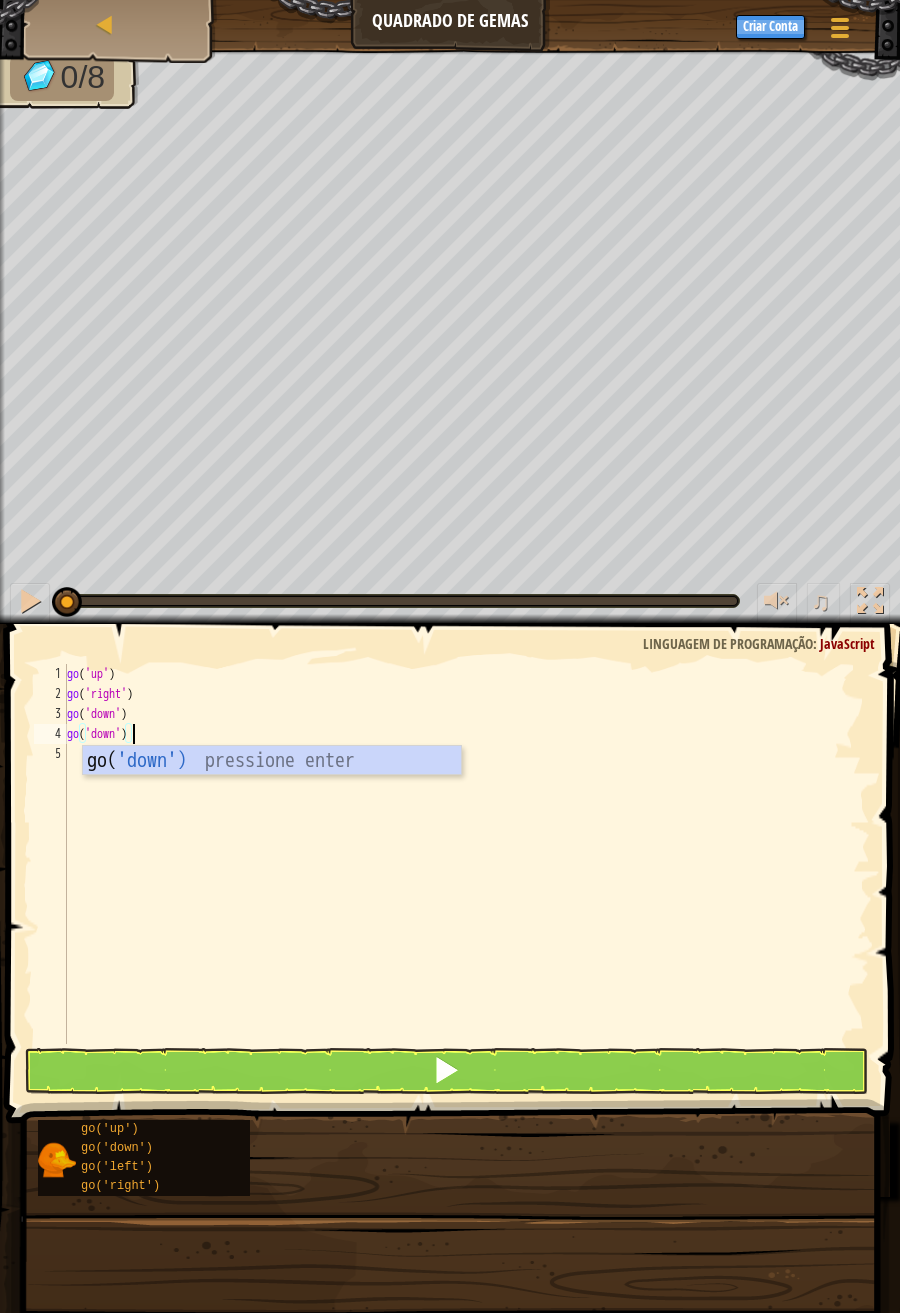 type on "go('down" 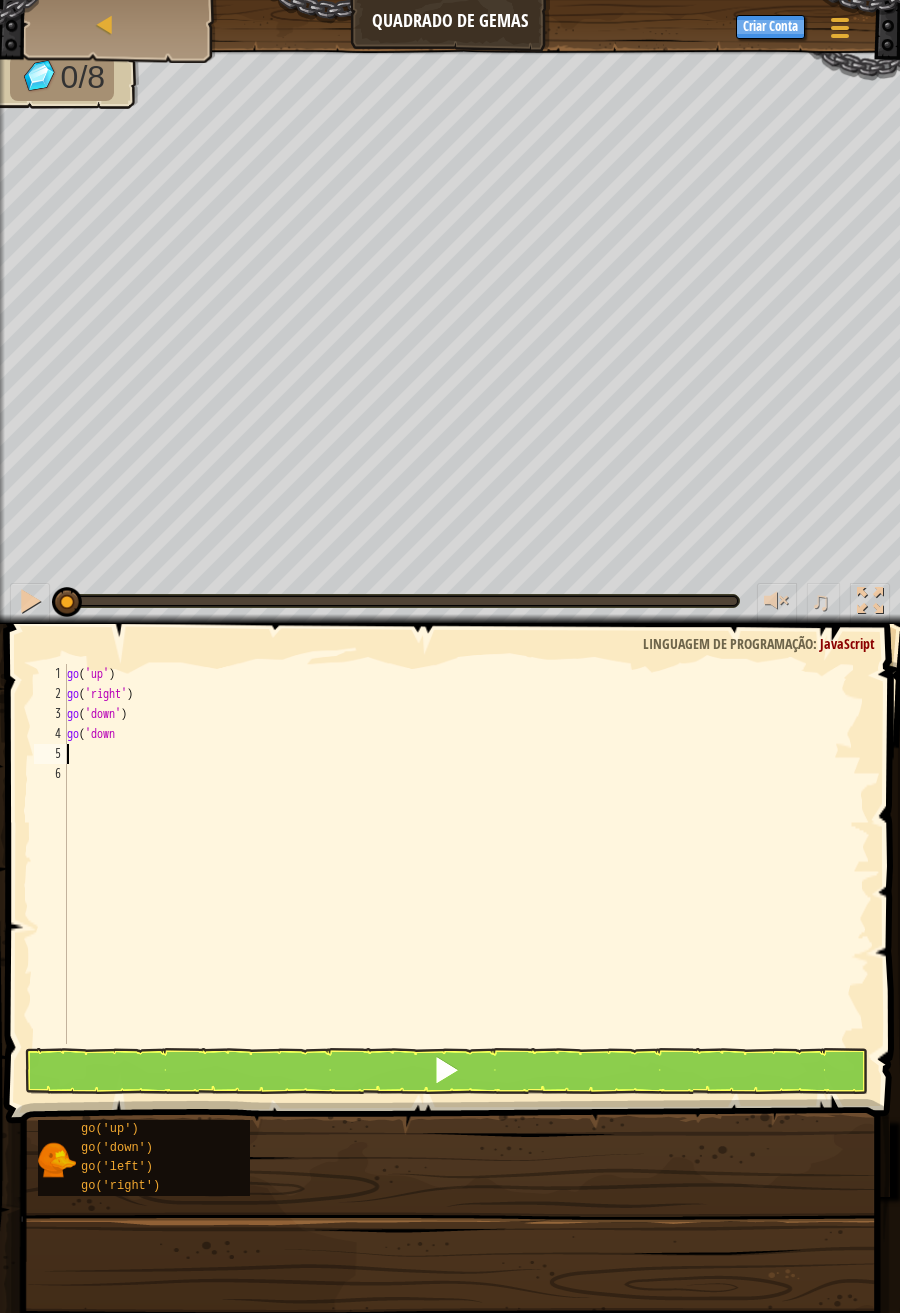 scroll, scrollTop: 8, scrollLeft: 0, axis: vertical 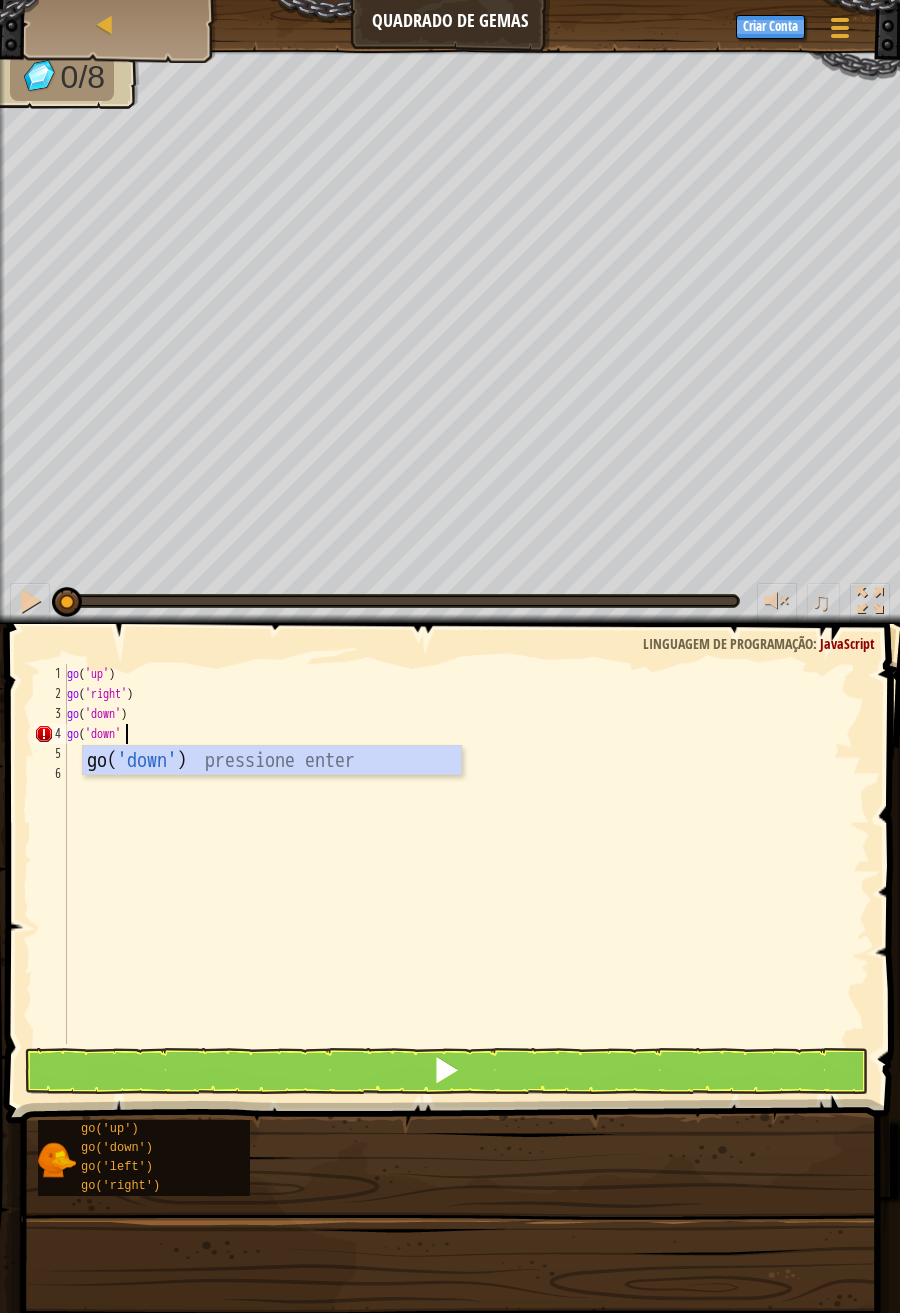type on "go('down')" 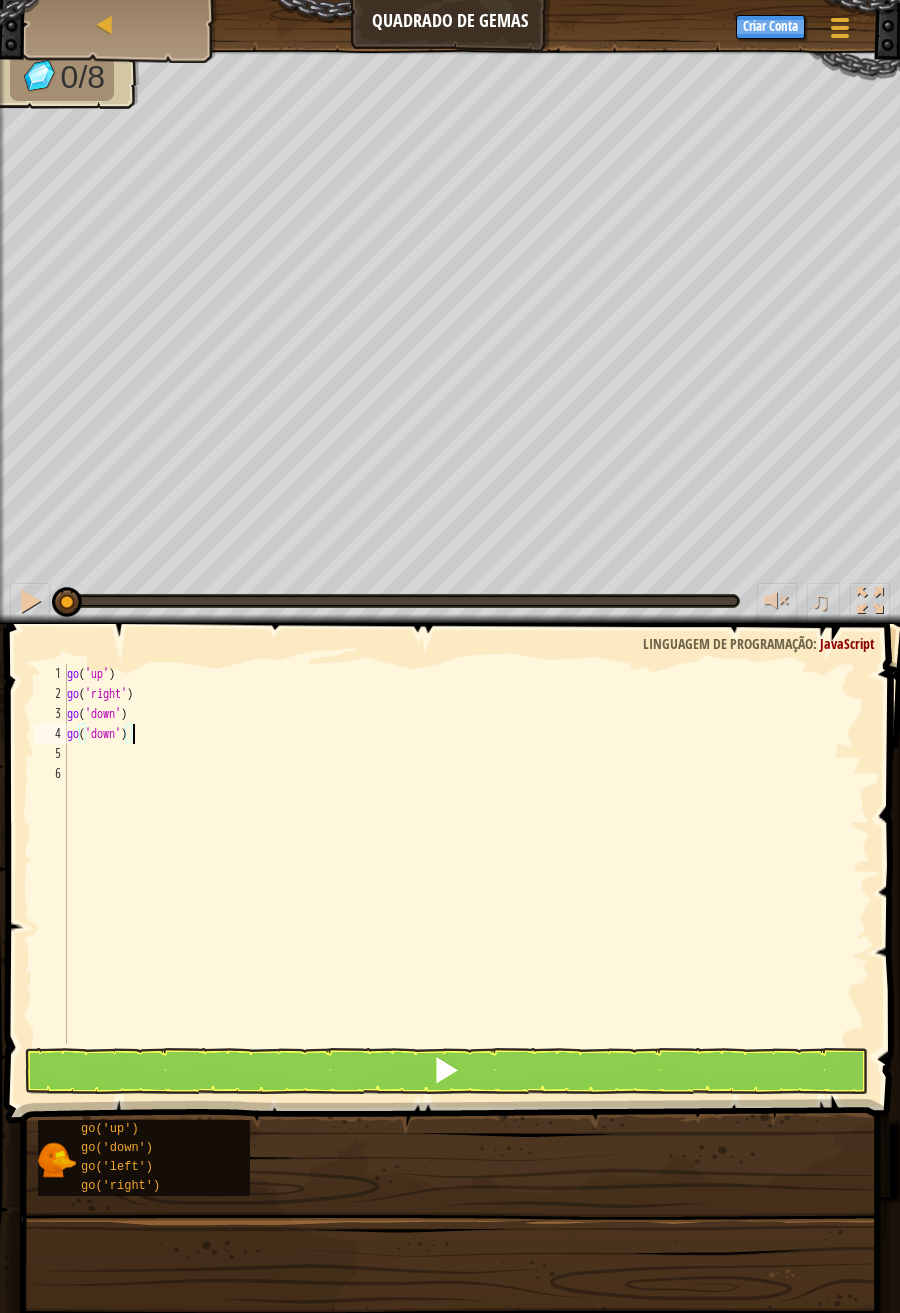 scroll, scrollTop: 8, scrollLeft: 0, axis: vertical 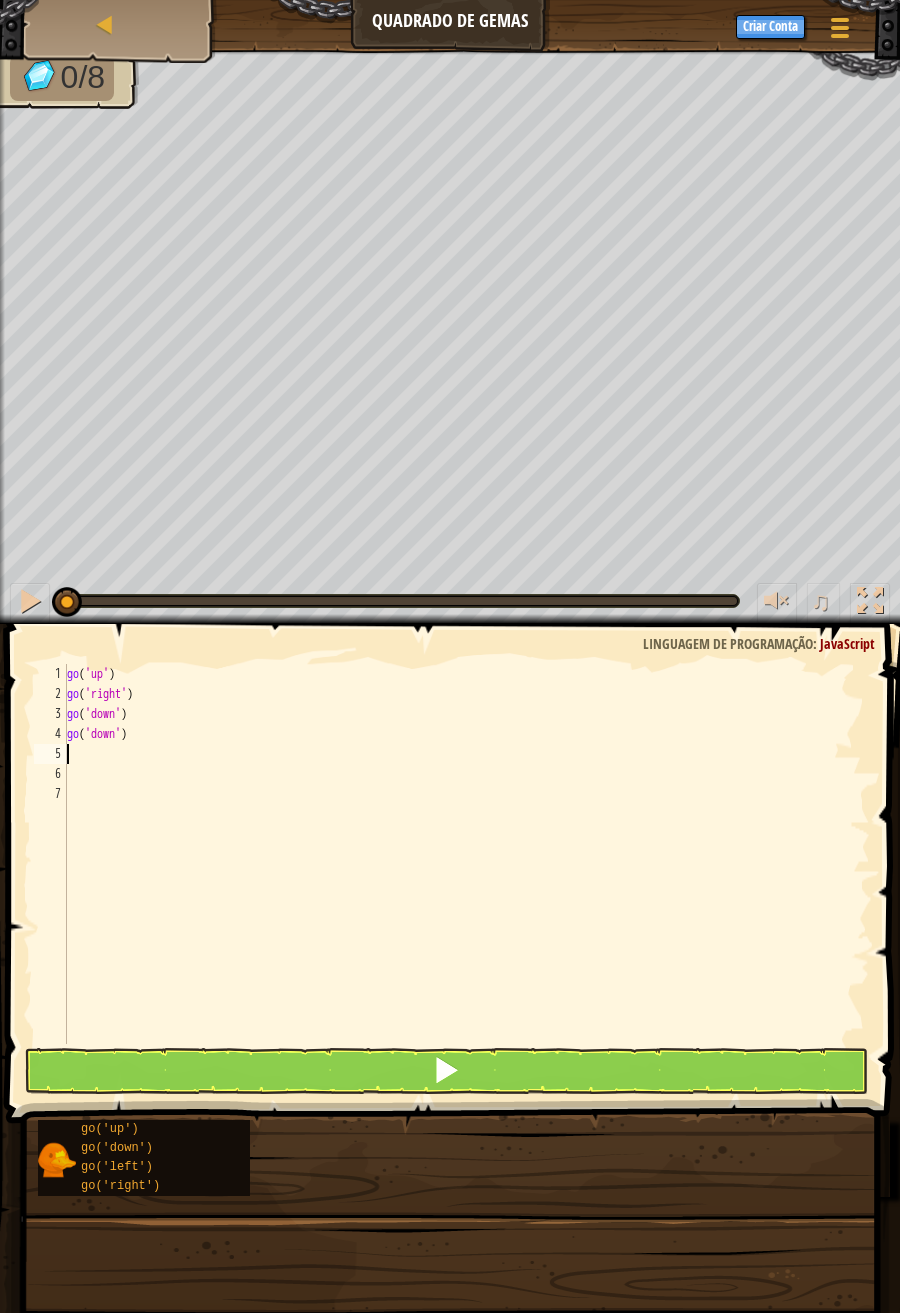 paste on "go('up')" 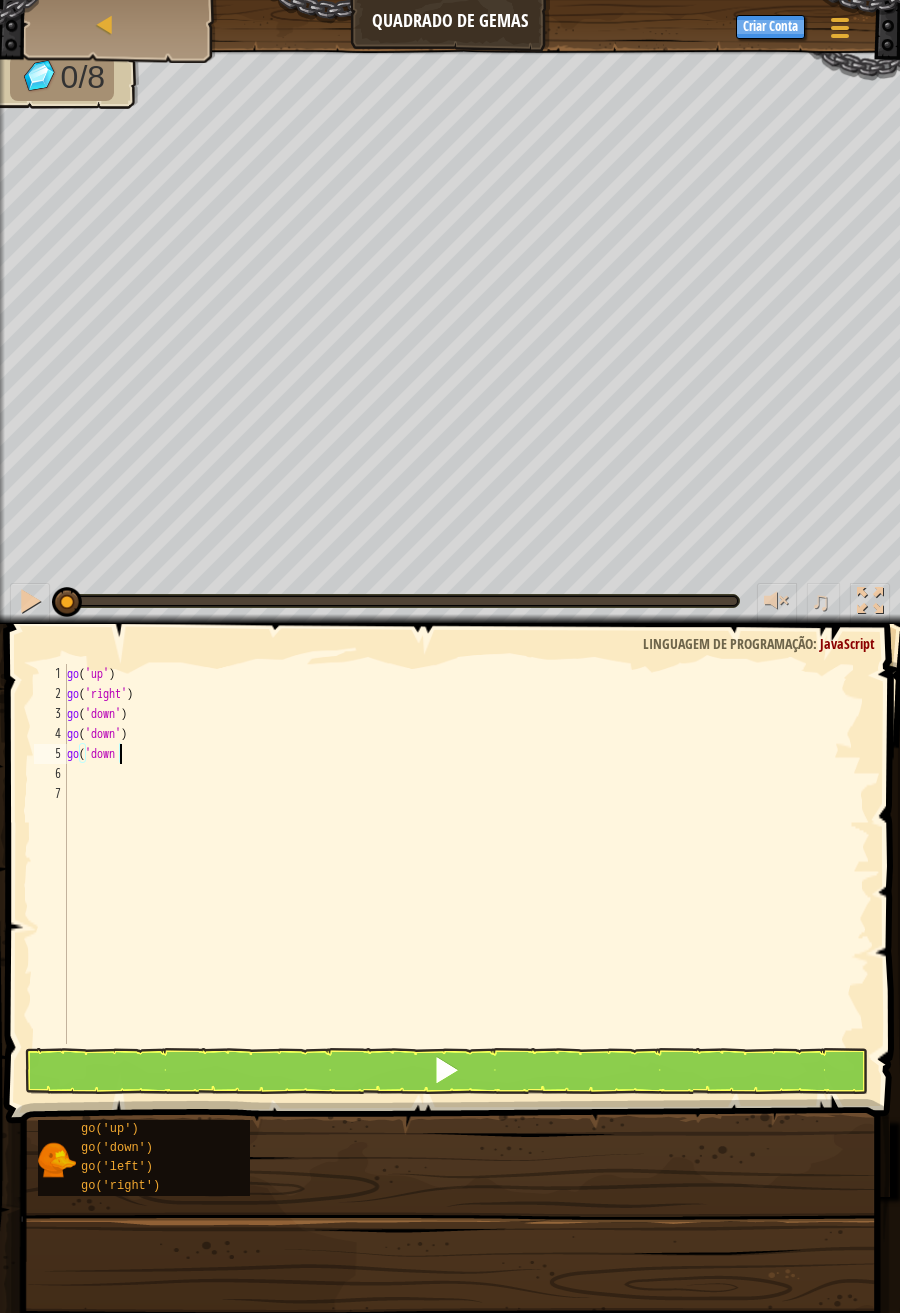 scroll, scrollTop: 8, scrollLeft: 3, axis: both 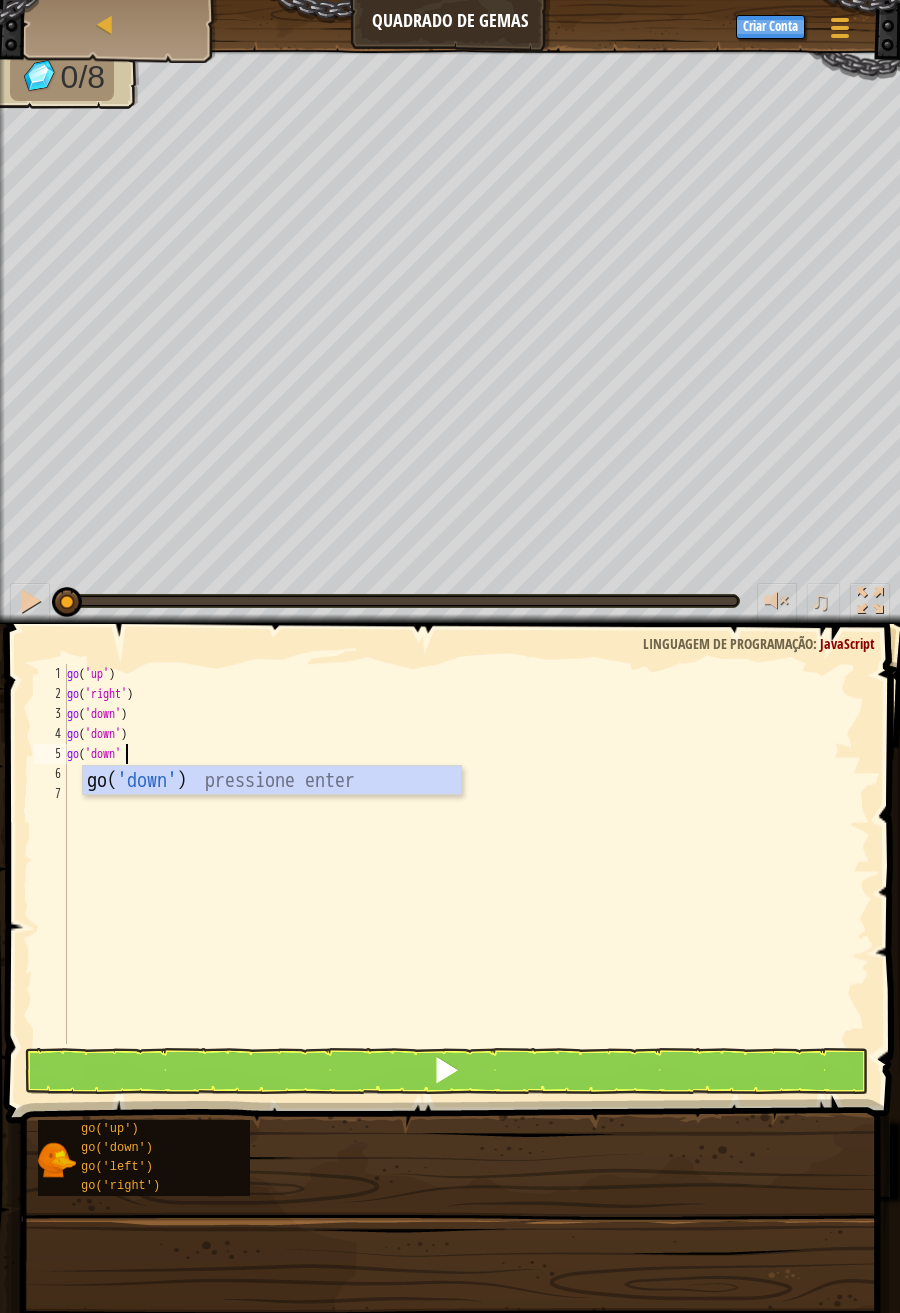 type on "go('down')" 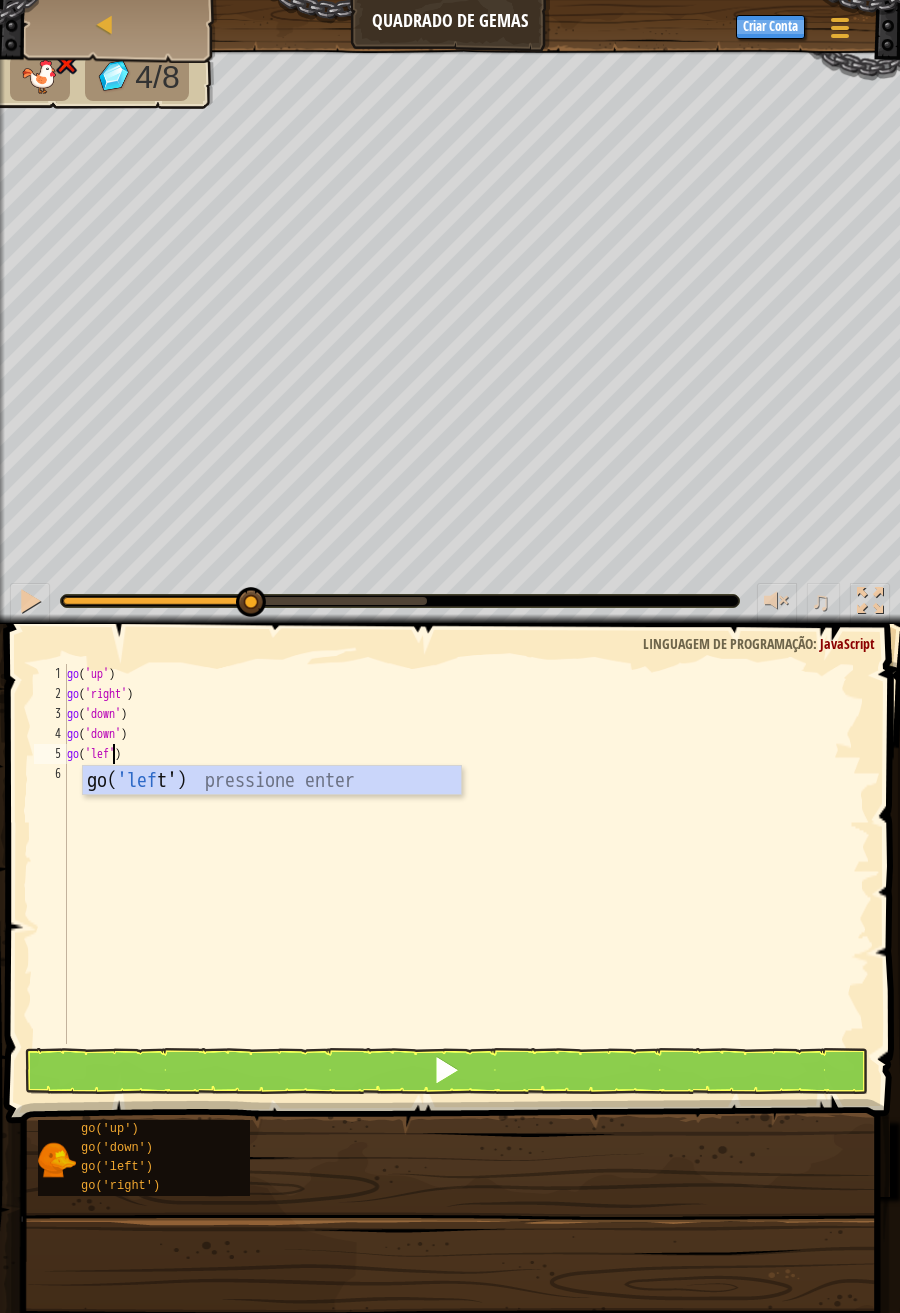 scroll, scrollTop: 8, scrollLeft: 4, axis: both 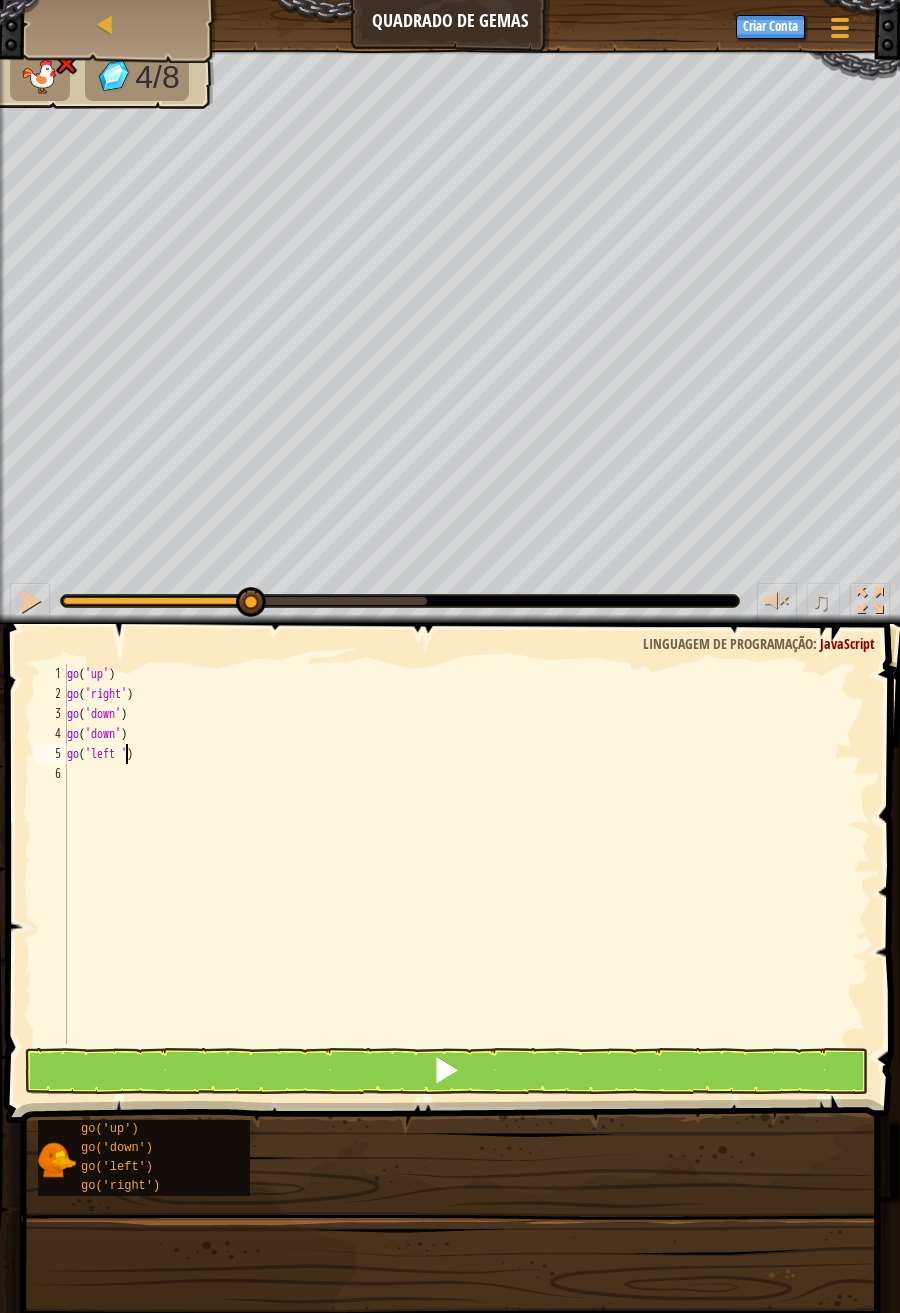 type on "go('left')" 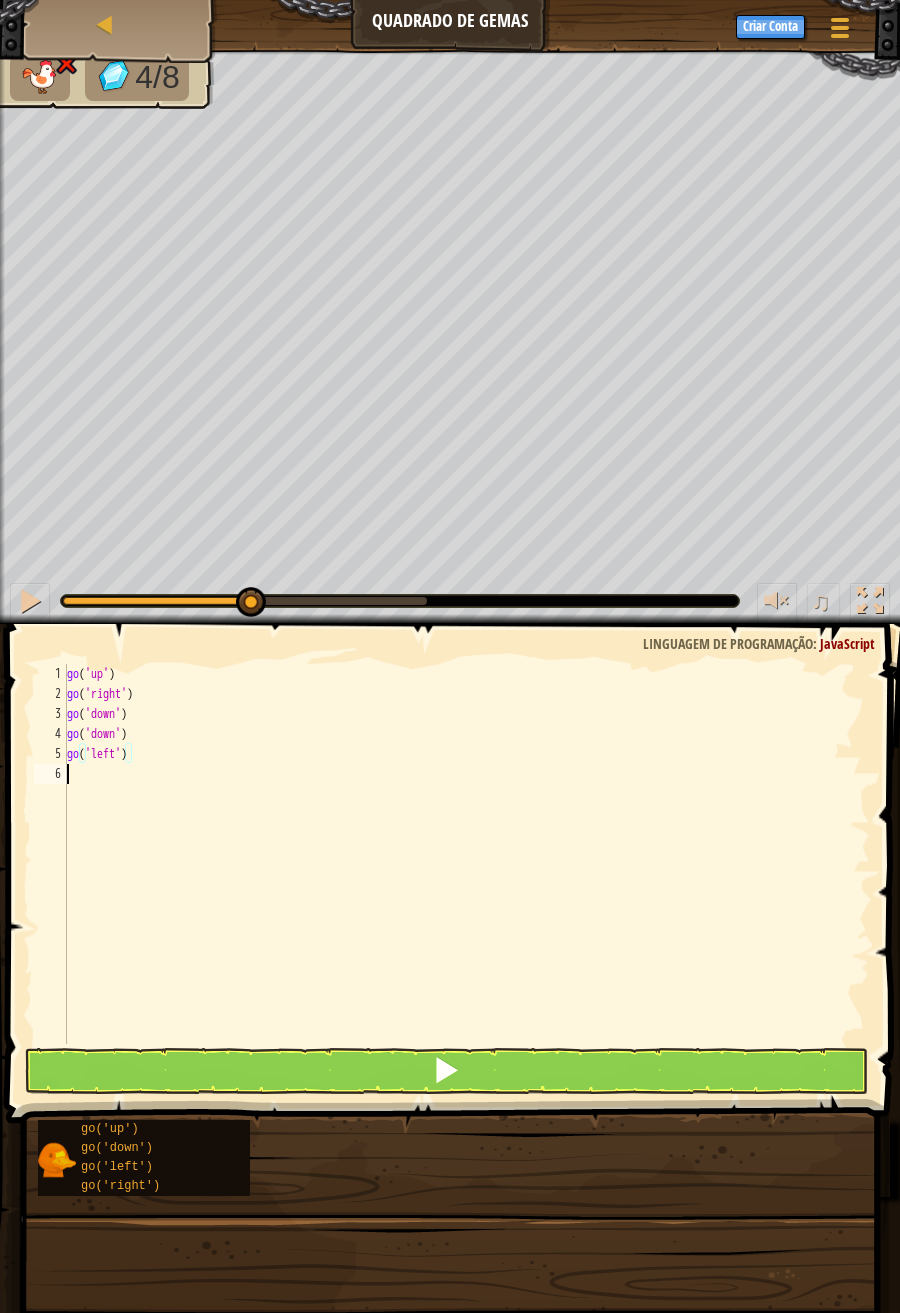 scroll, scrollTop: 8, scrollLeft: 0, axis: vertical 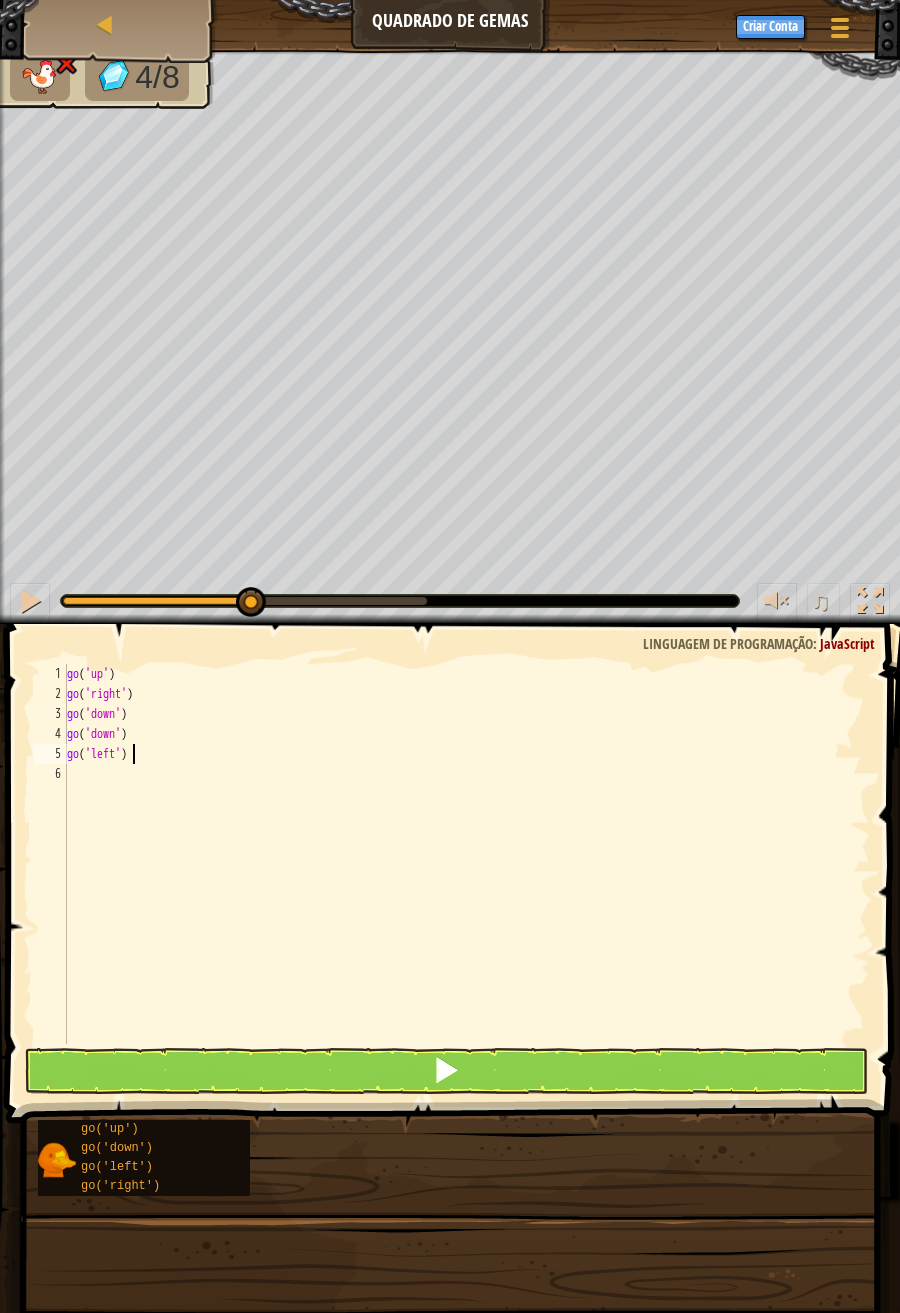 type on "go('left')" 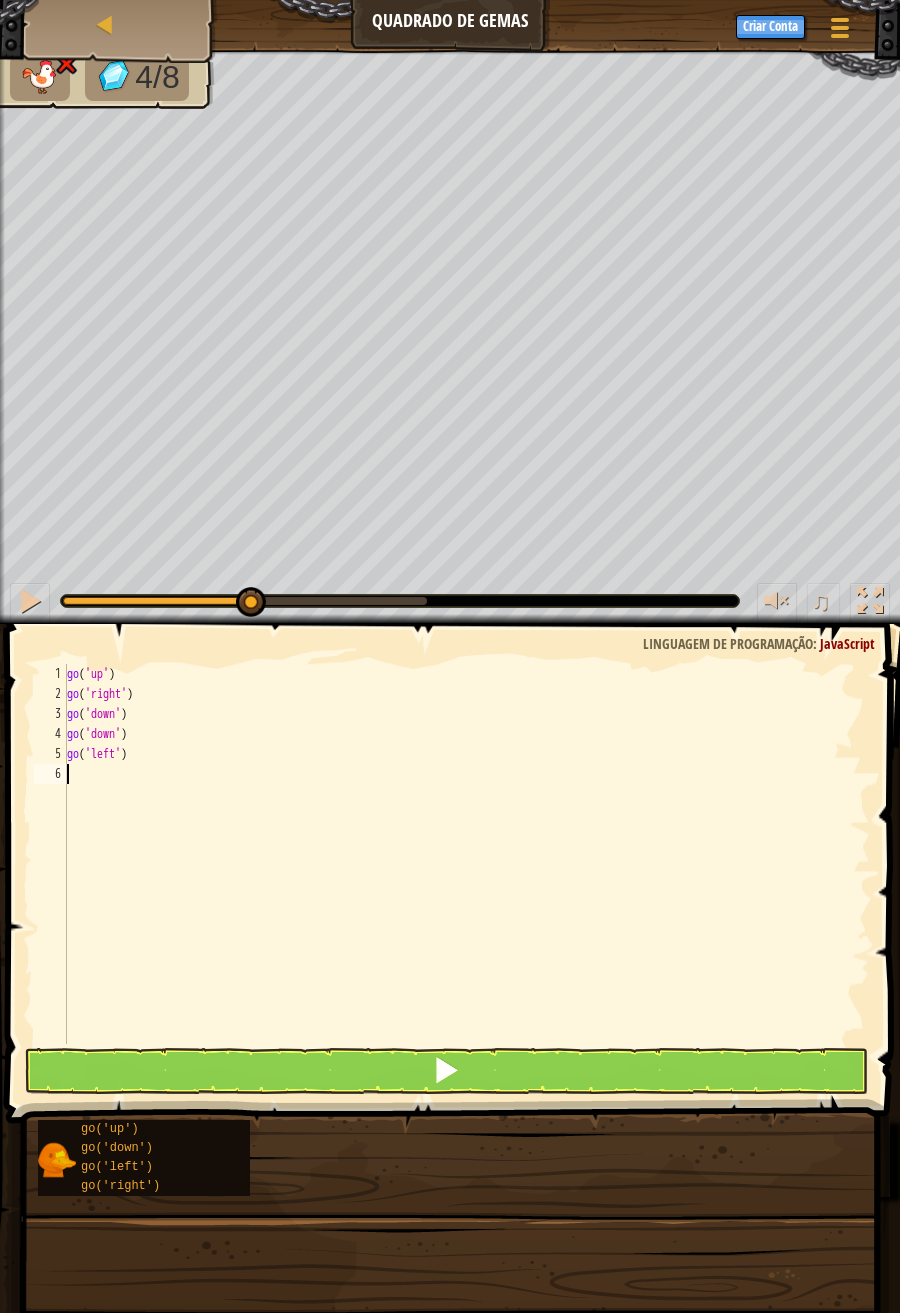 paste on "go('left')" 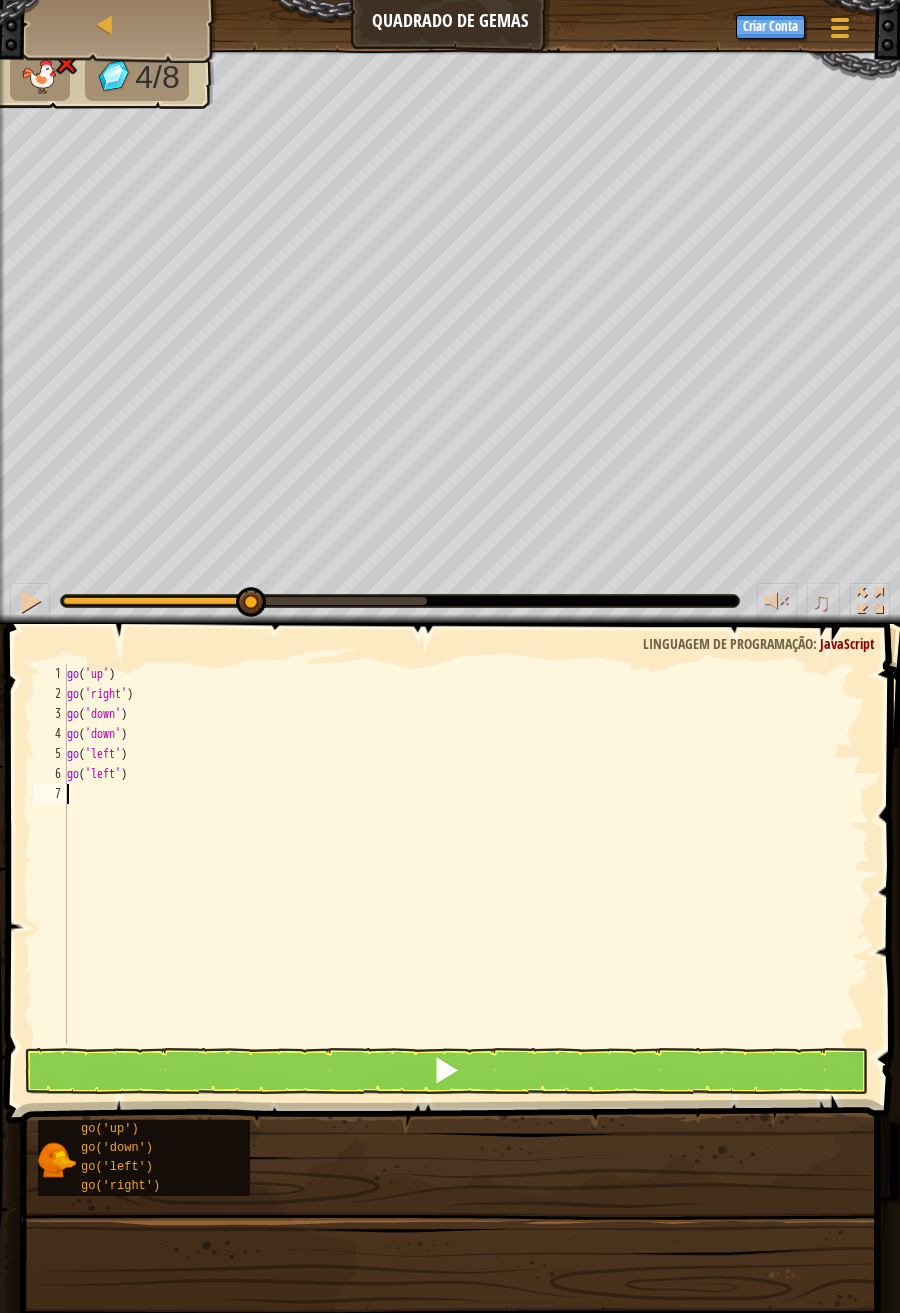 paste on "go('left')" 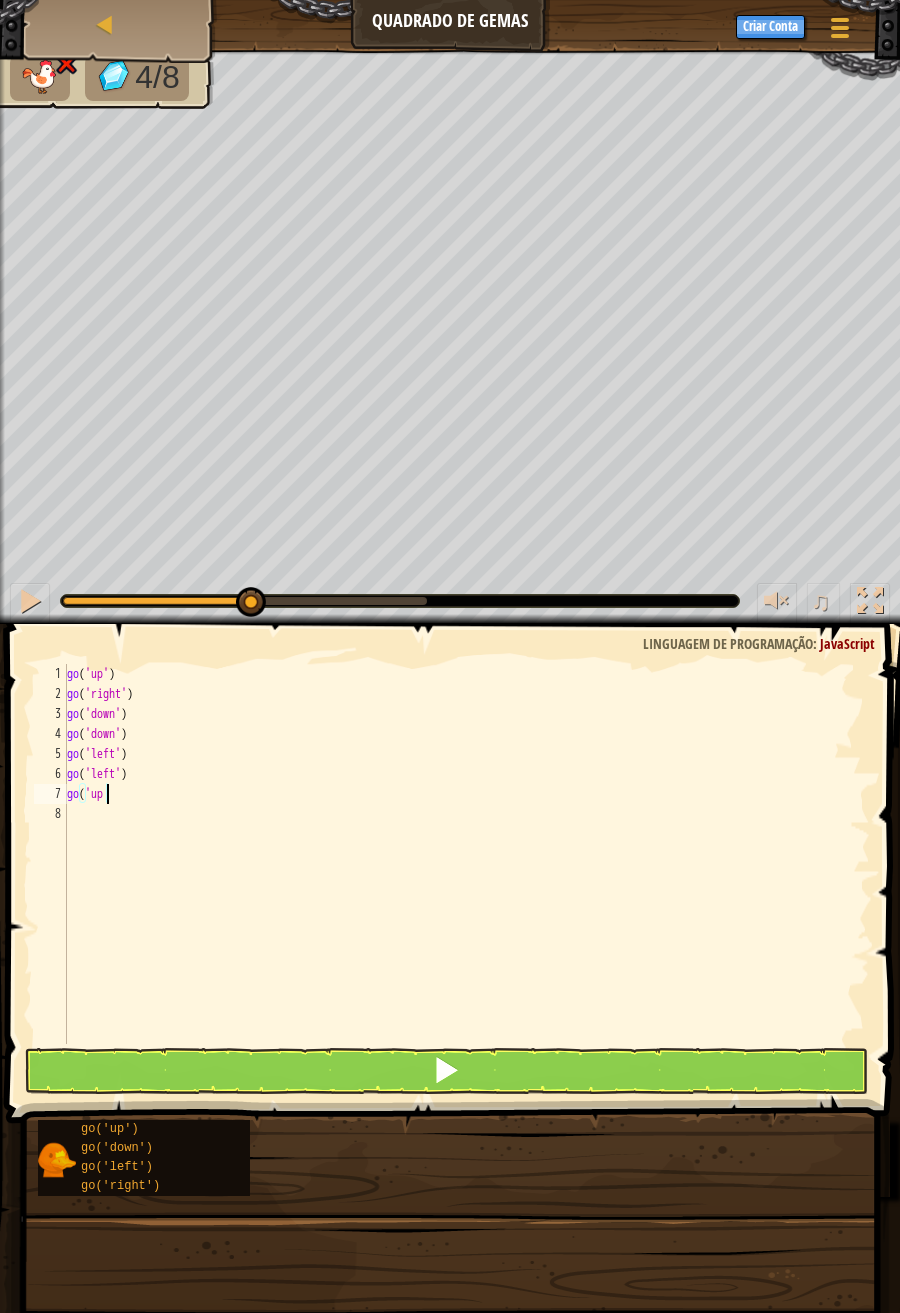 scroll, scrollTop: 8, scrollLeft: 2, axis: both 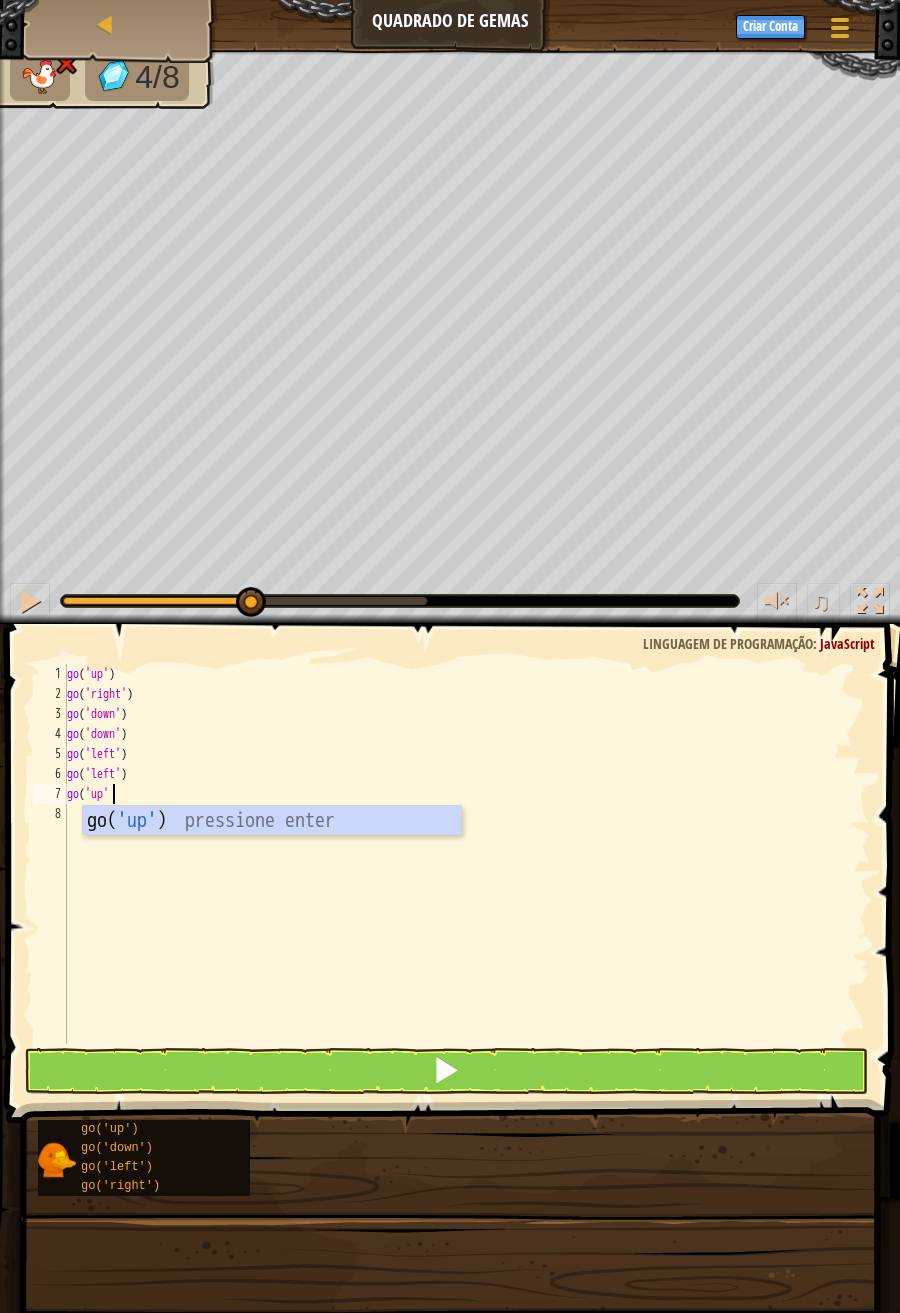 type on "go('up')" 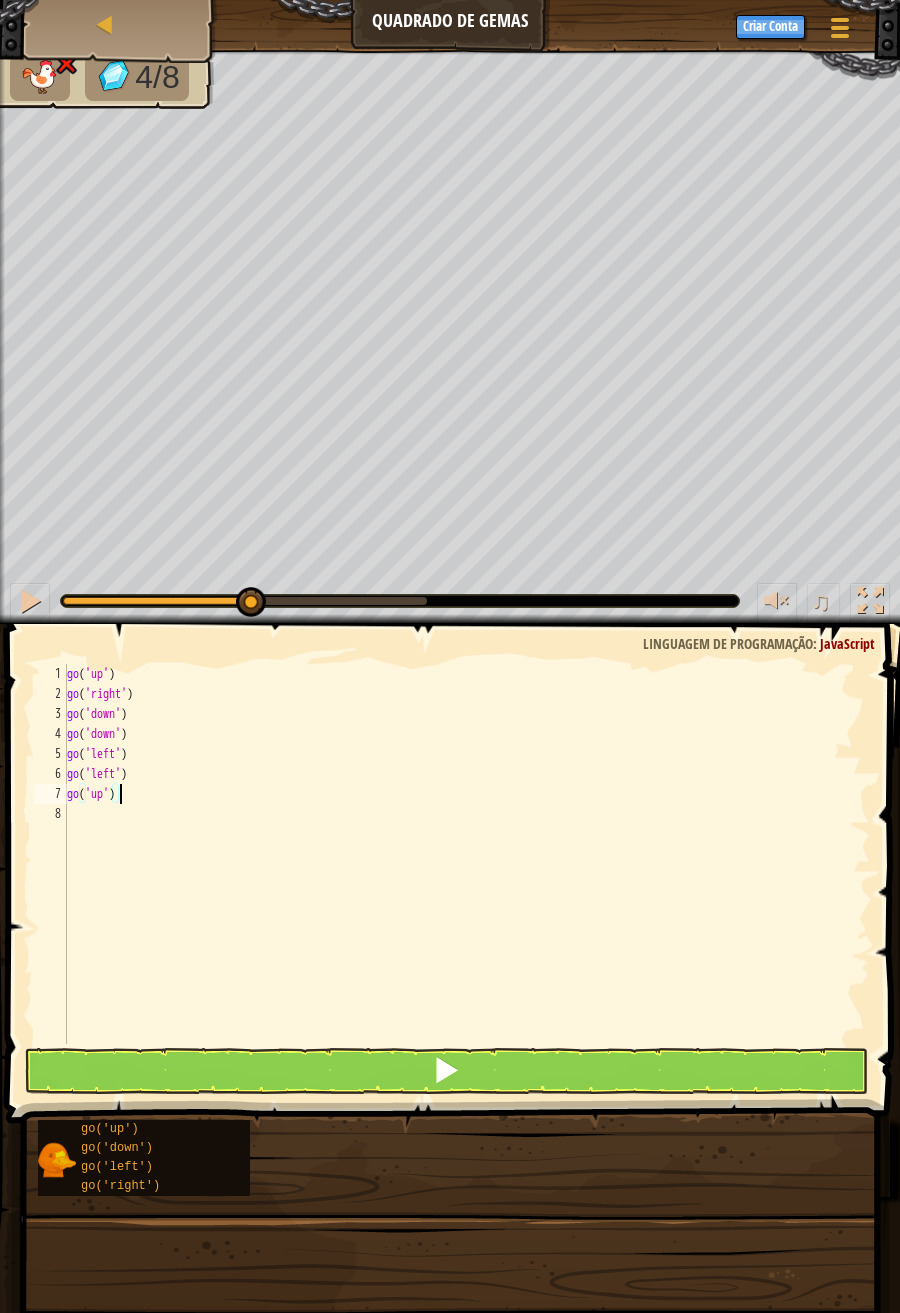 scroll, scrollTop: 8, scrollLeft: 0, axis: vertical 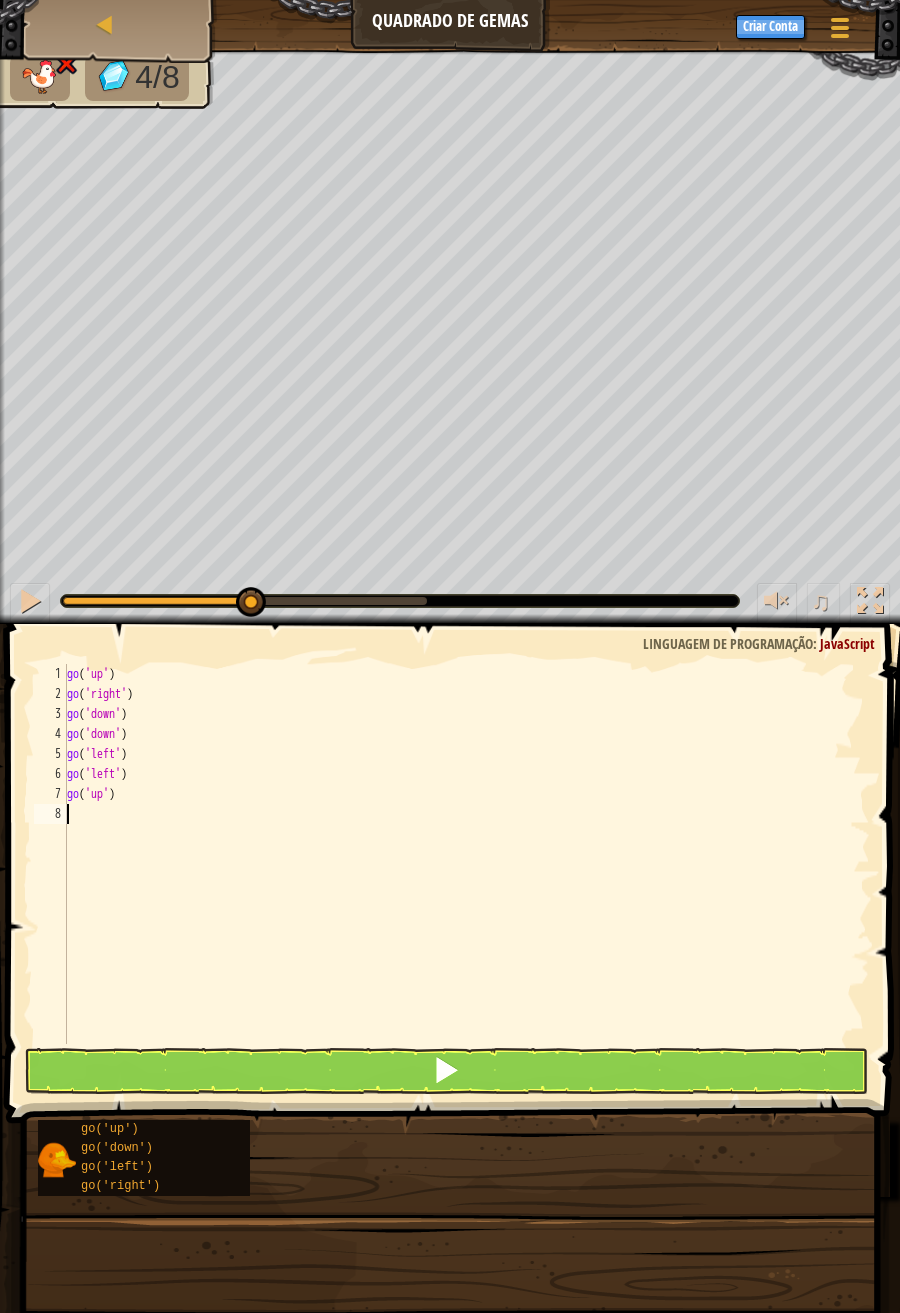 paste on "go('left')" 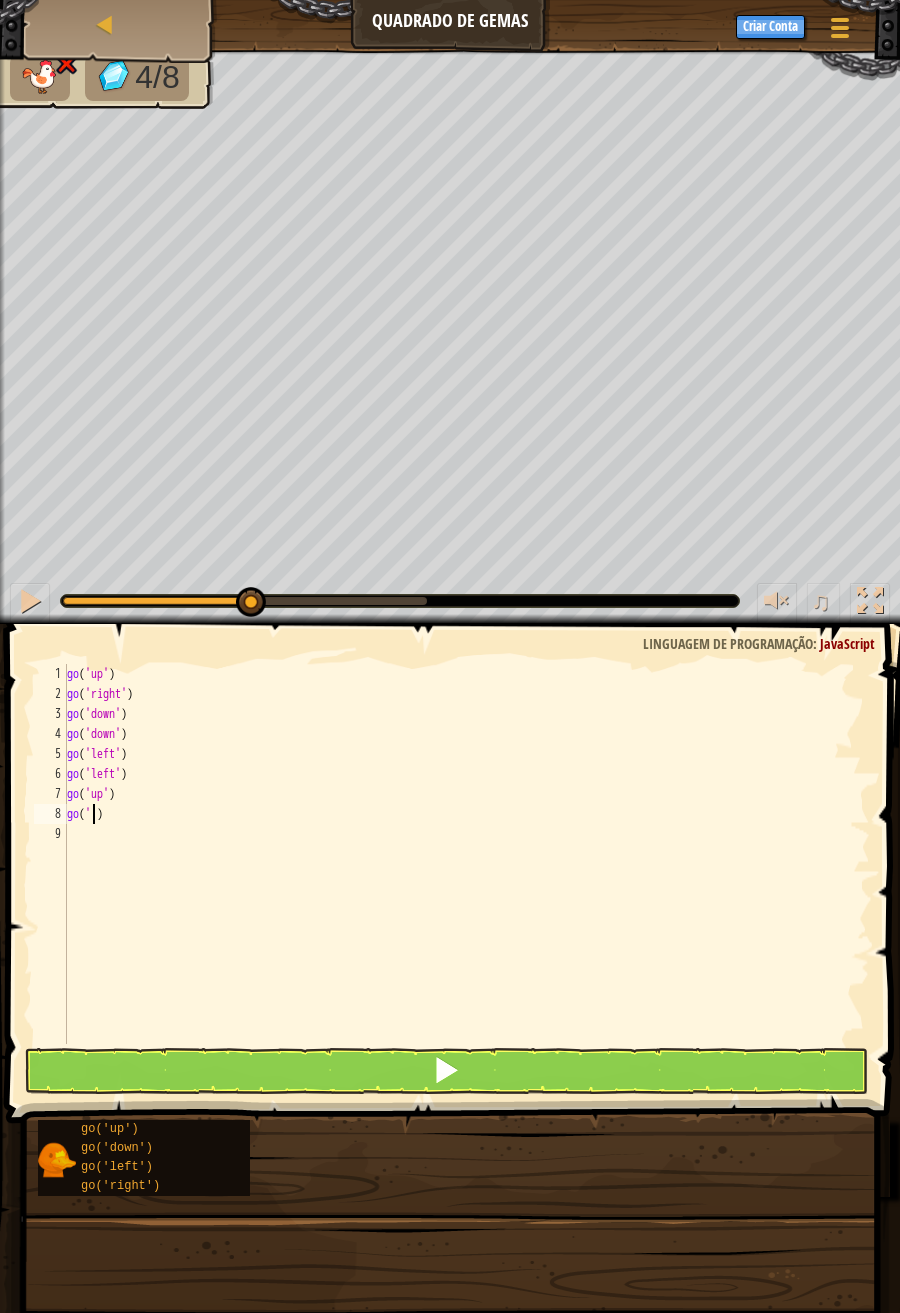 scroll, scrollTop: 8, scrollLeft: 2, axis: both 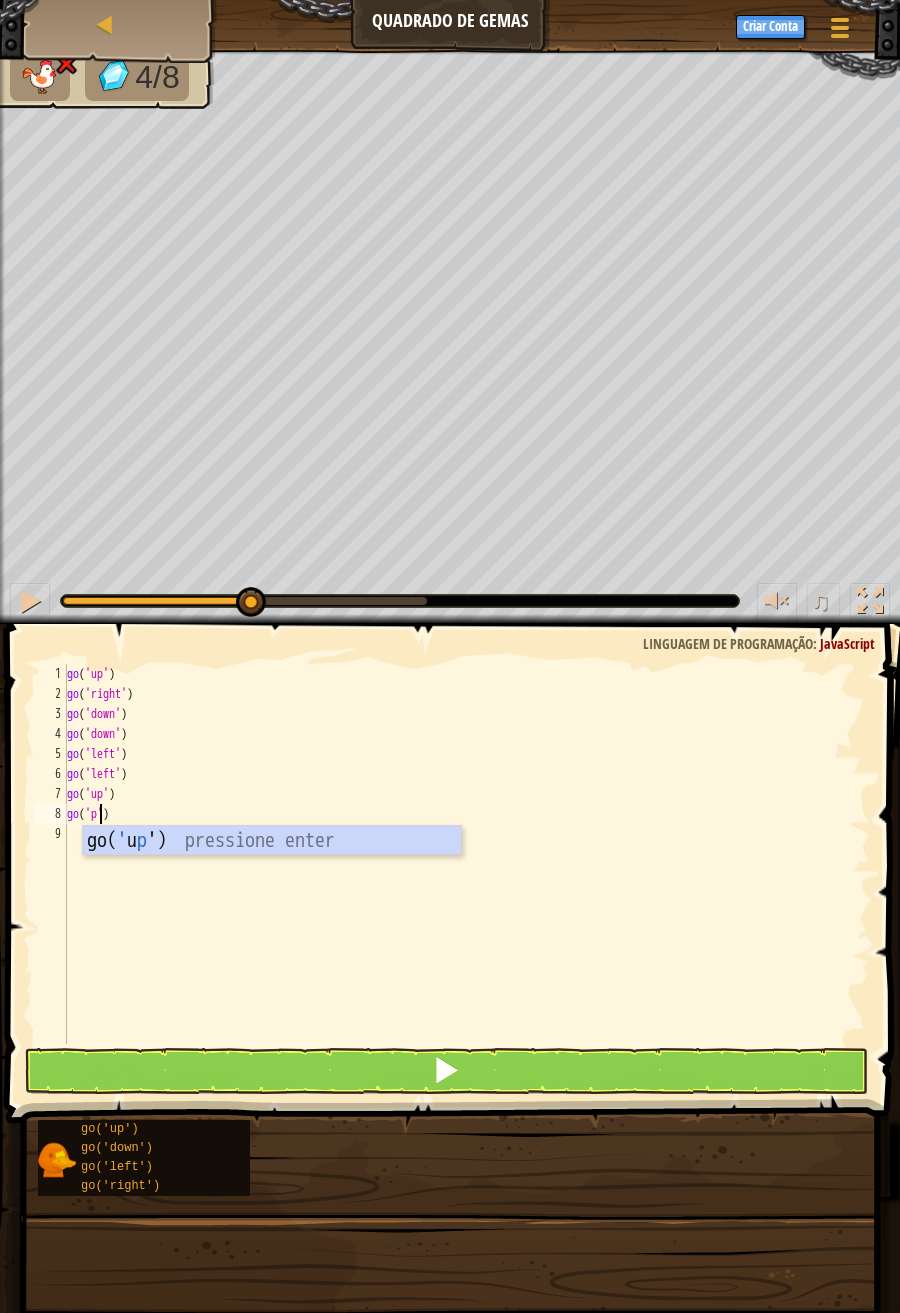 type on "go('up')" 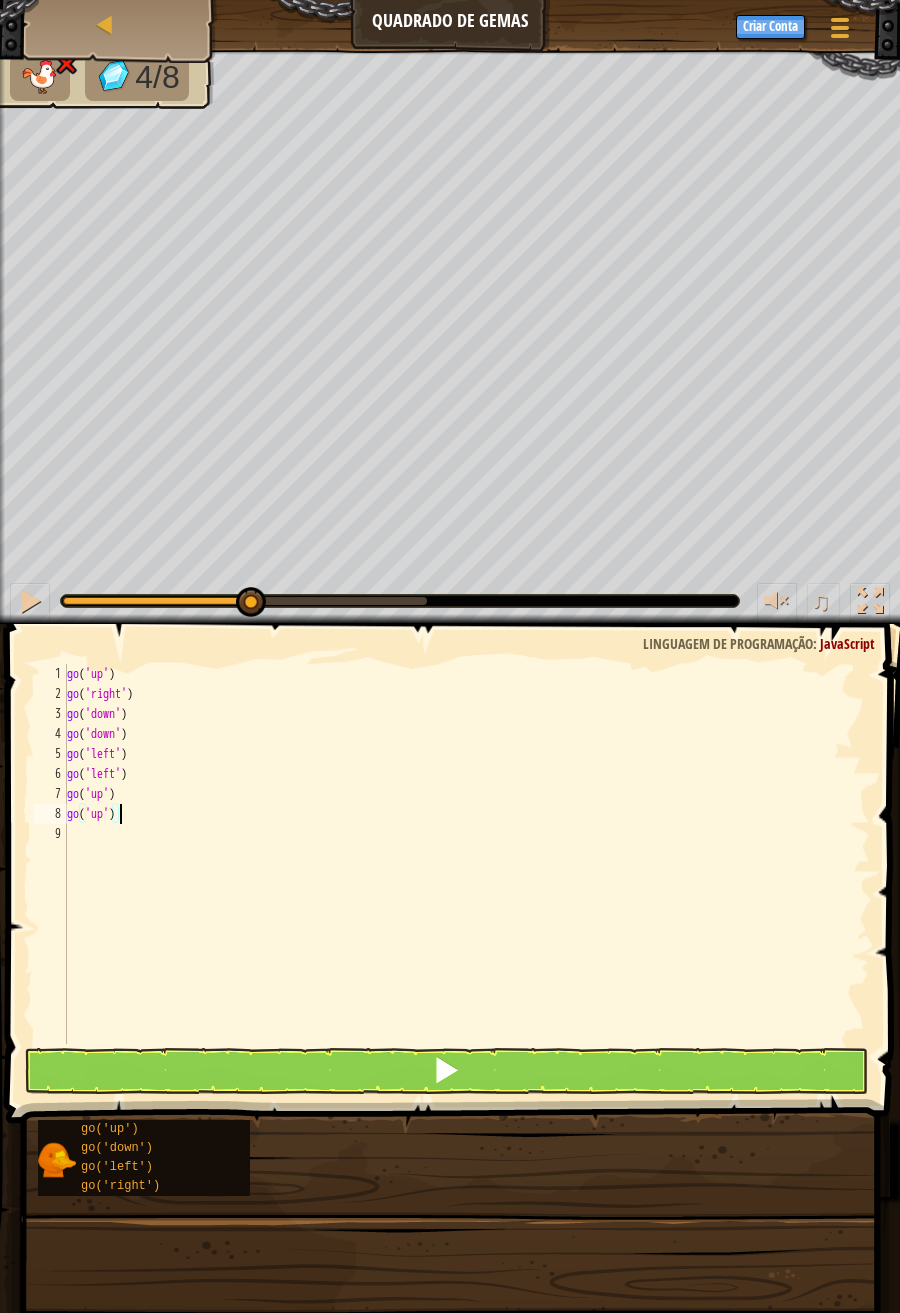 scroll, scrollTop: 8, scrollLeft: 0, axis: vertical 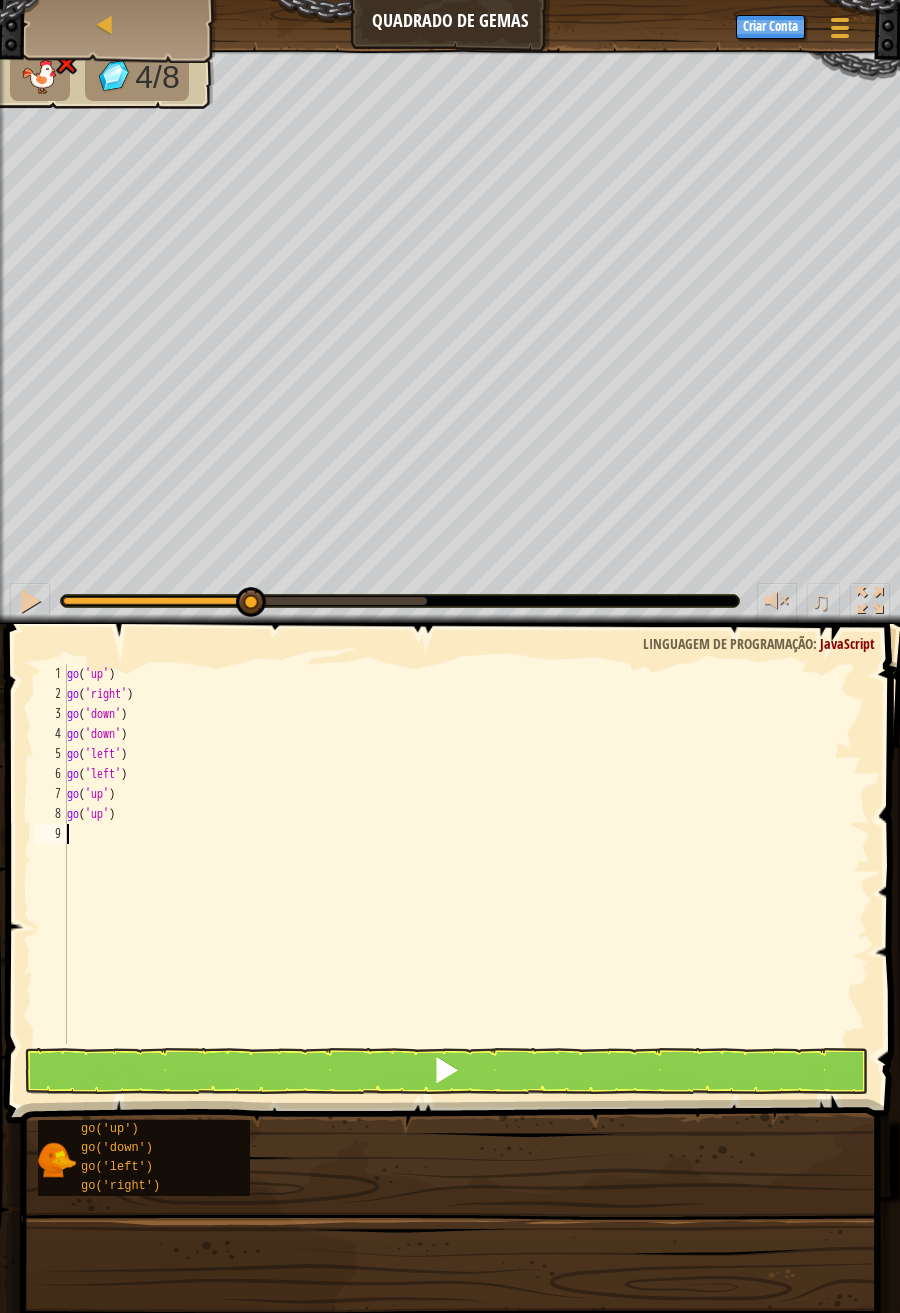paste on "go('left')" 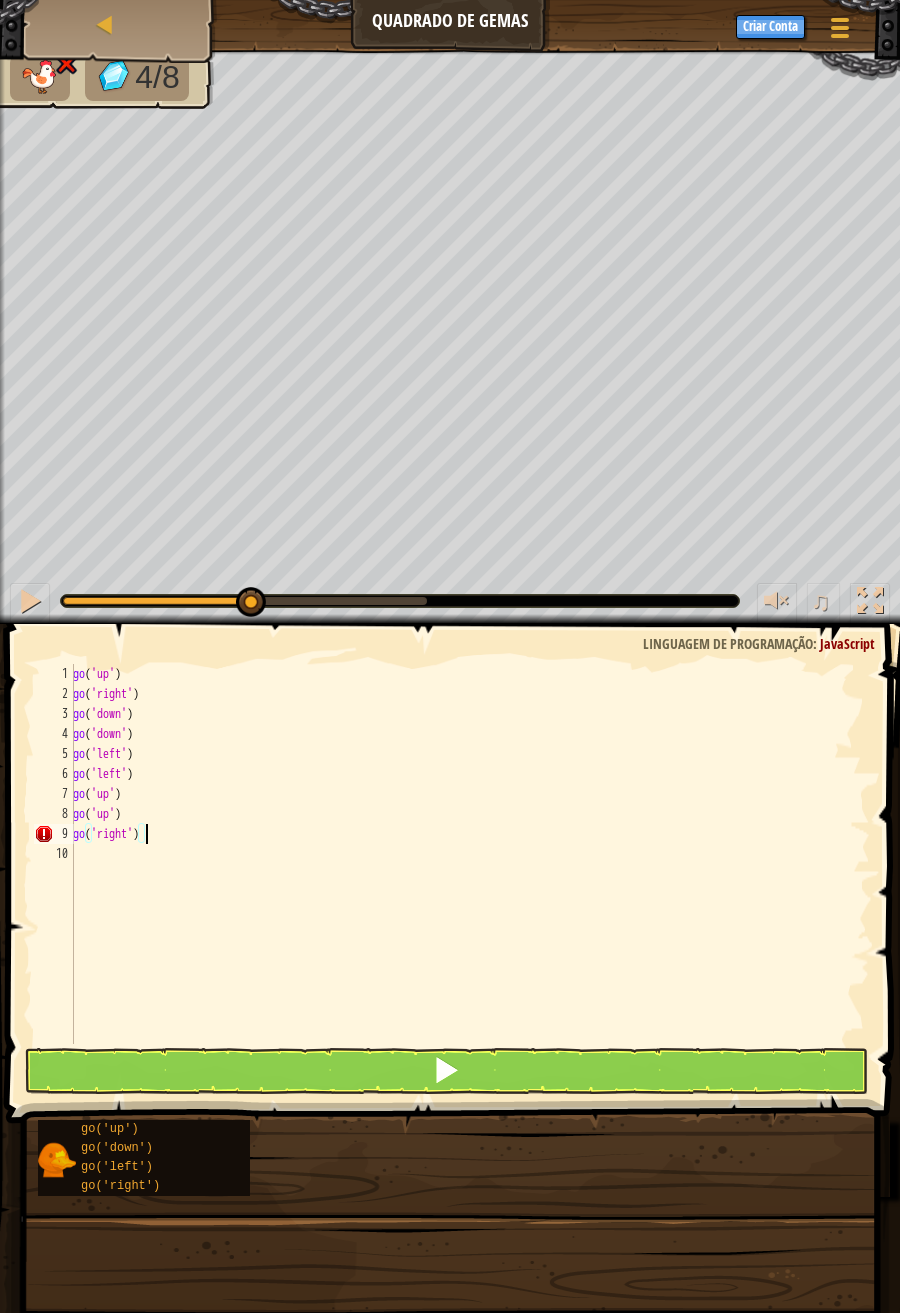 scroll, scrollTop: 8, scrollLeft: 5, axis: both 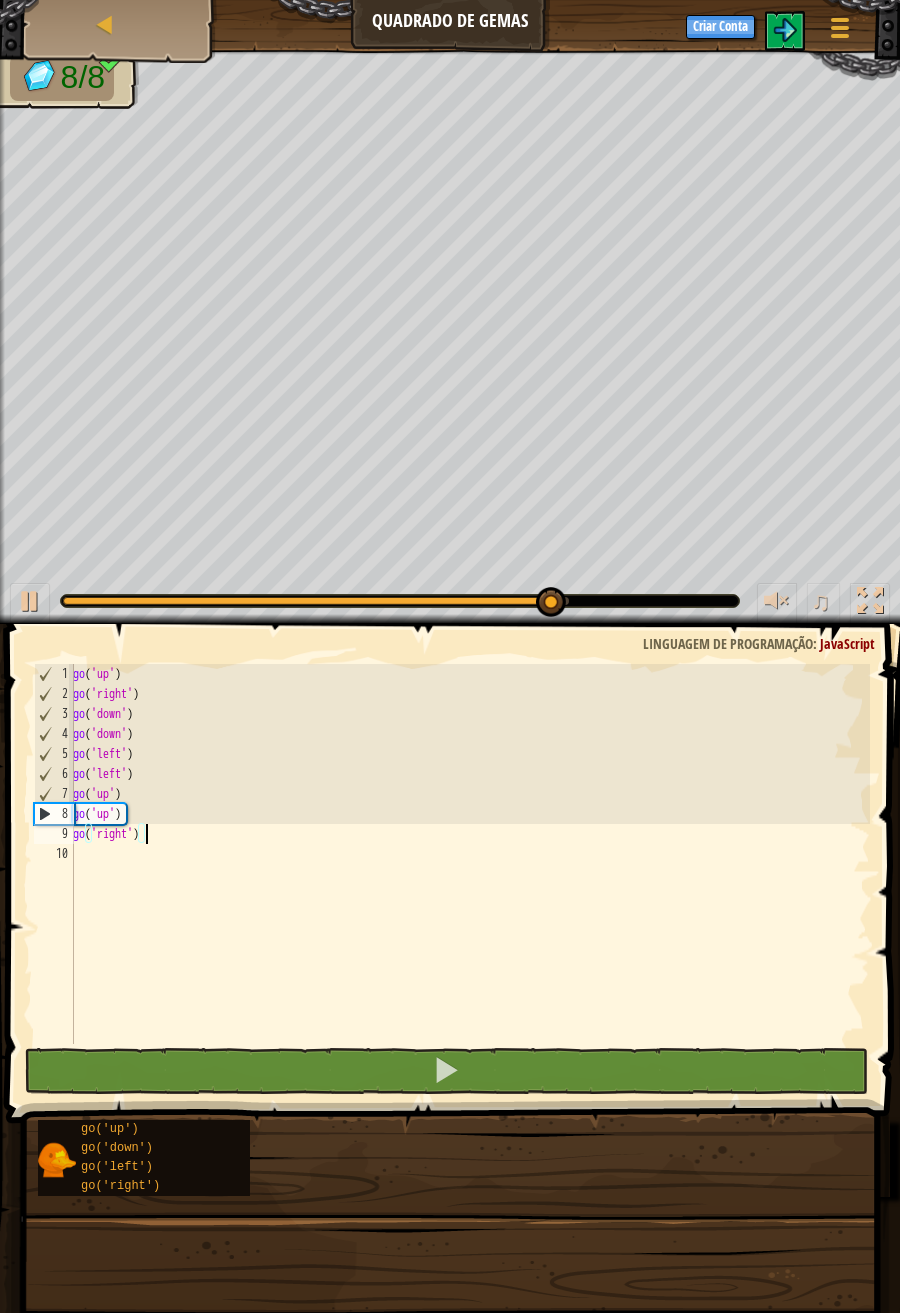 type on "go('right')" 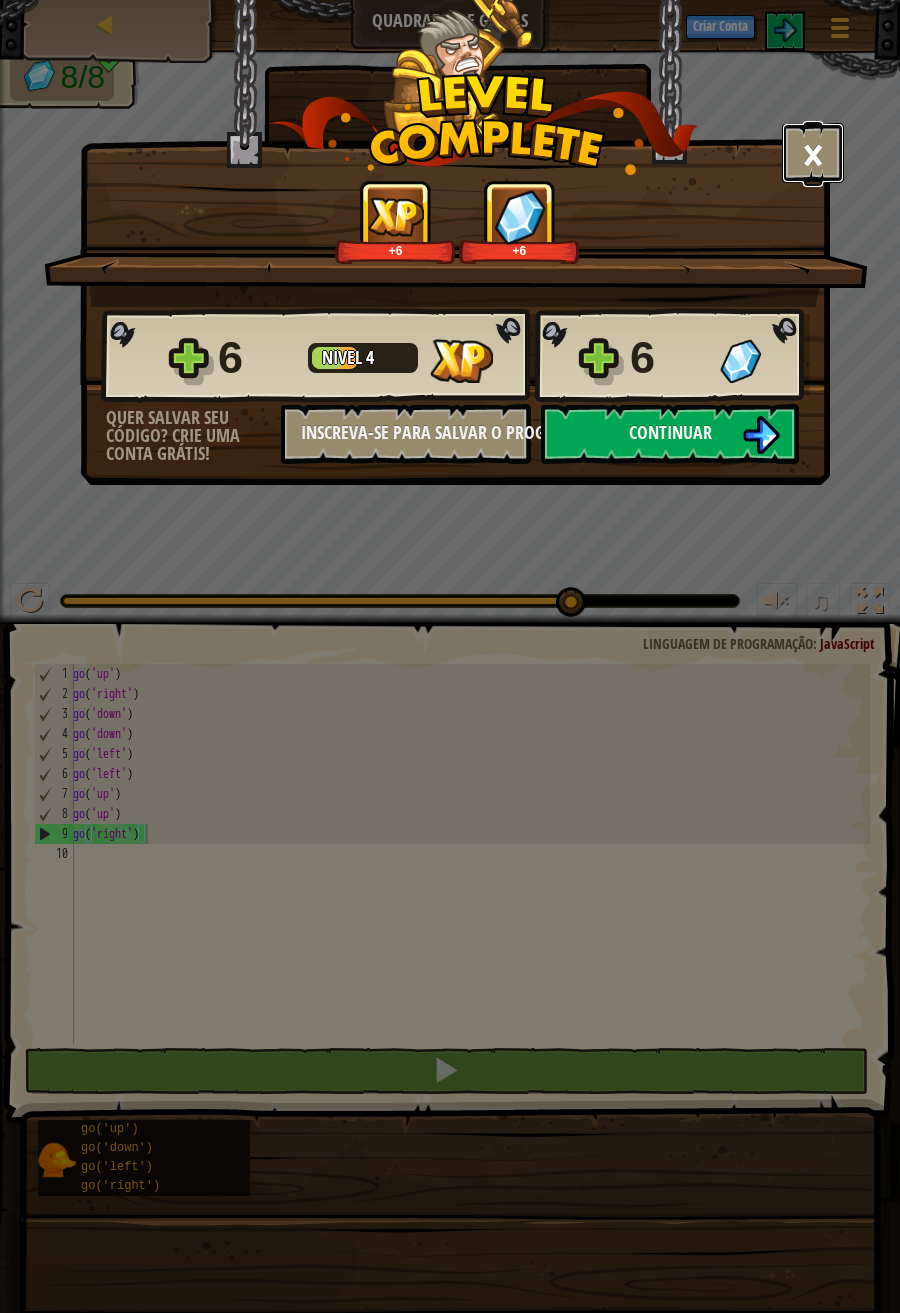 click on "×" at bounding box center [813, 153] 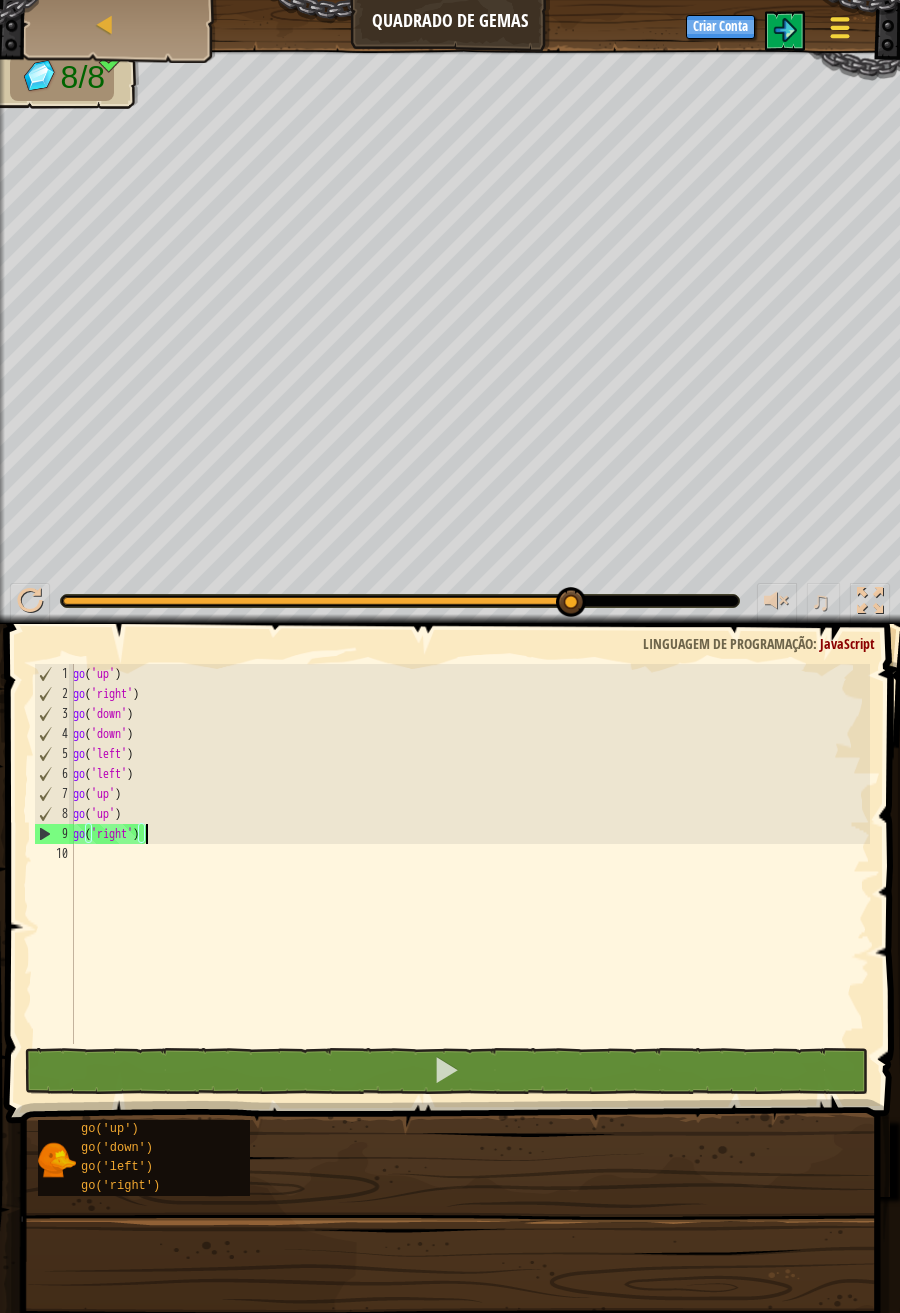 click at bounding box center [839, 27] 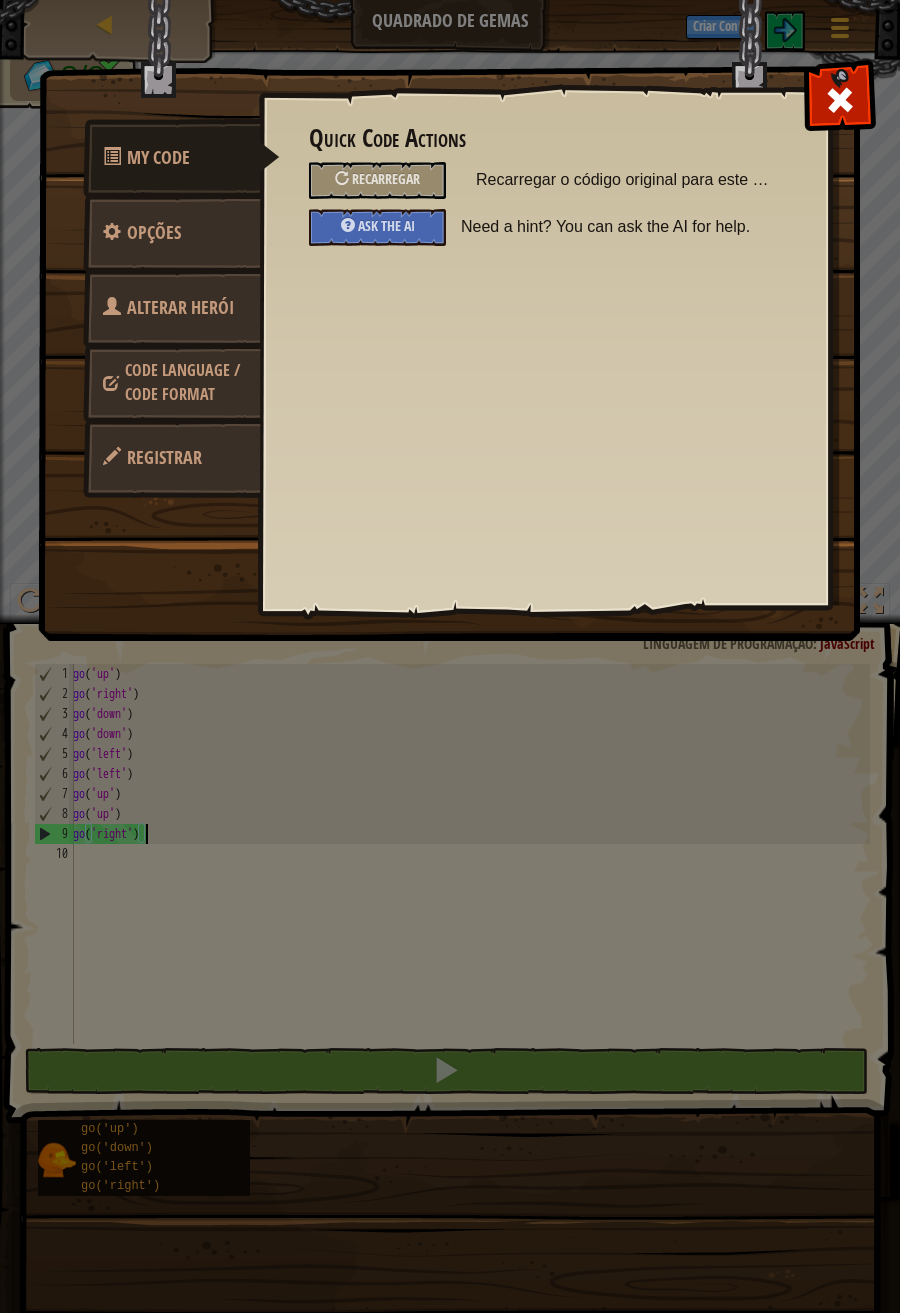 click on "Registrar" at bounding box center (164, 457) 